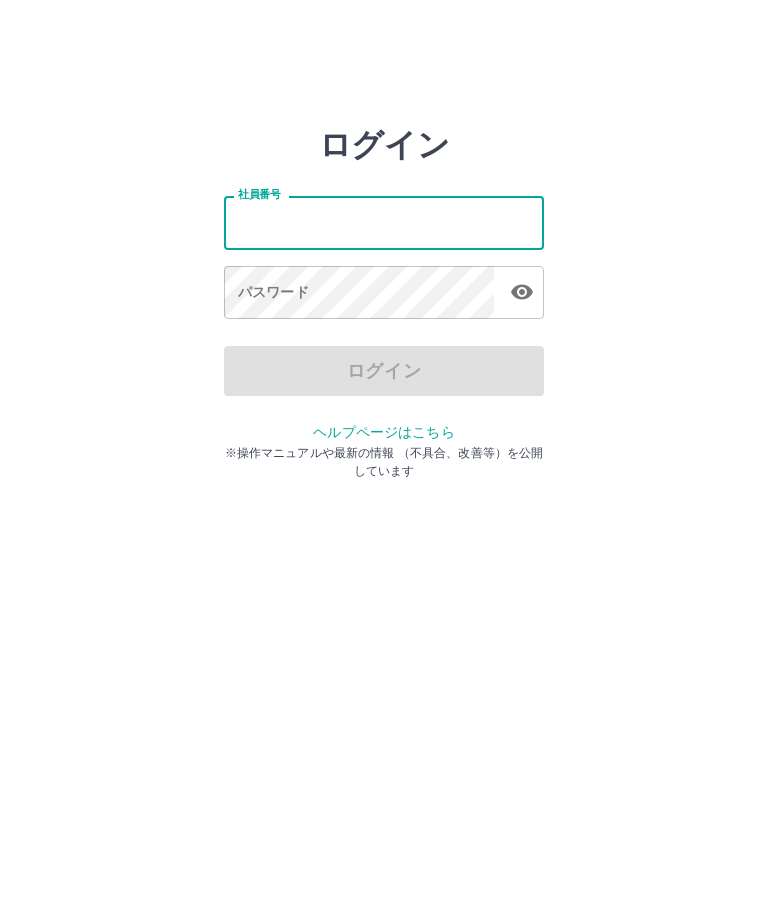 scroll, scrollTop: 0, scrollLeft: 0, axis: both 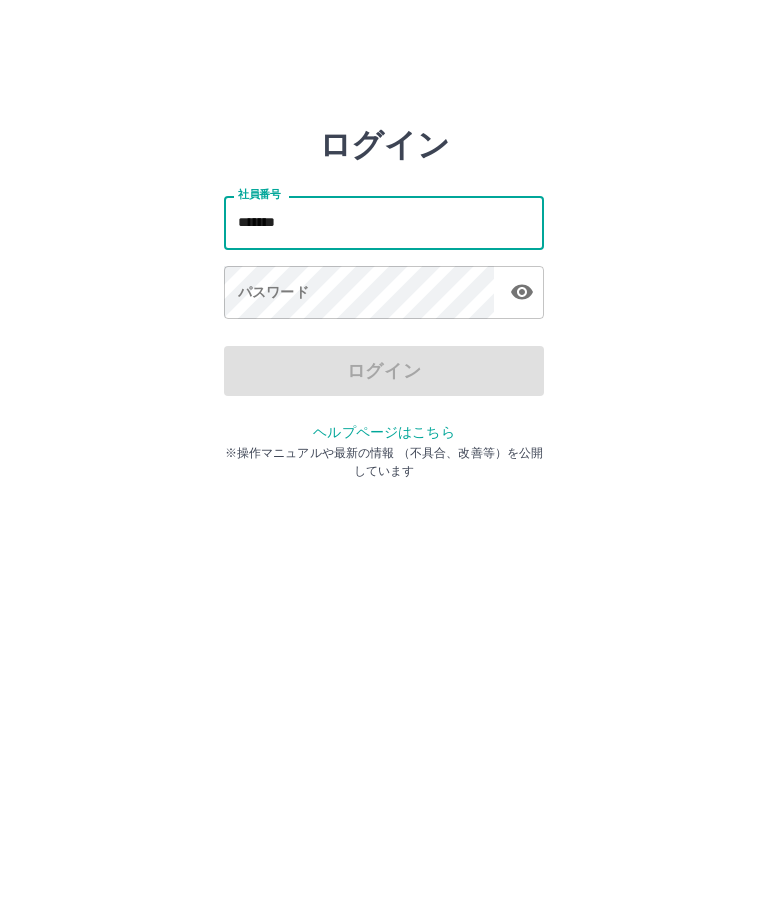 type on "*******" 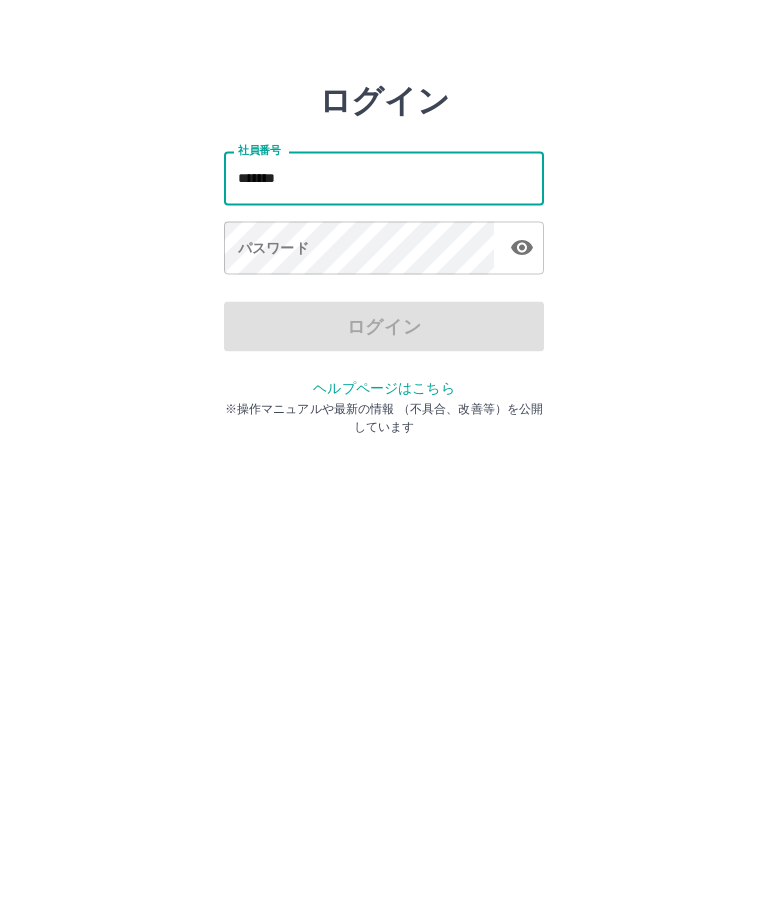 click on "パスワード パスワード" at bounding box center (384, 294) 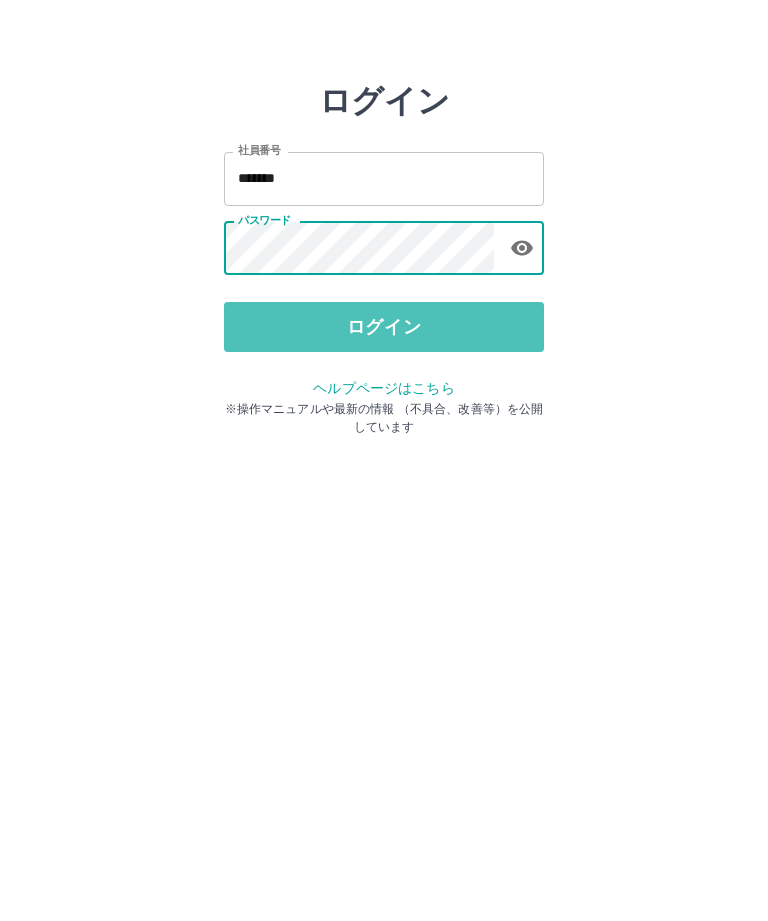 click on "ログイン" at bounding box center (384, 371) 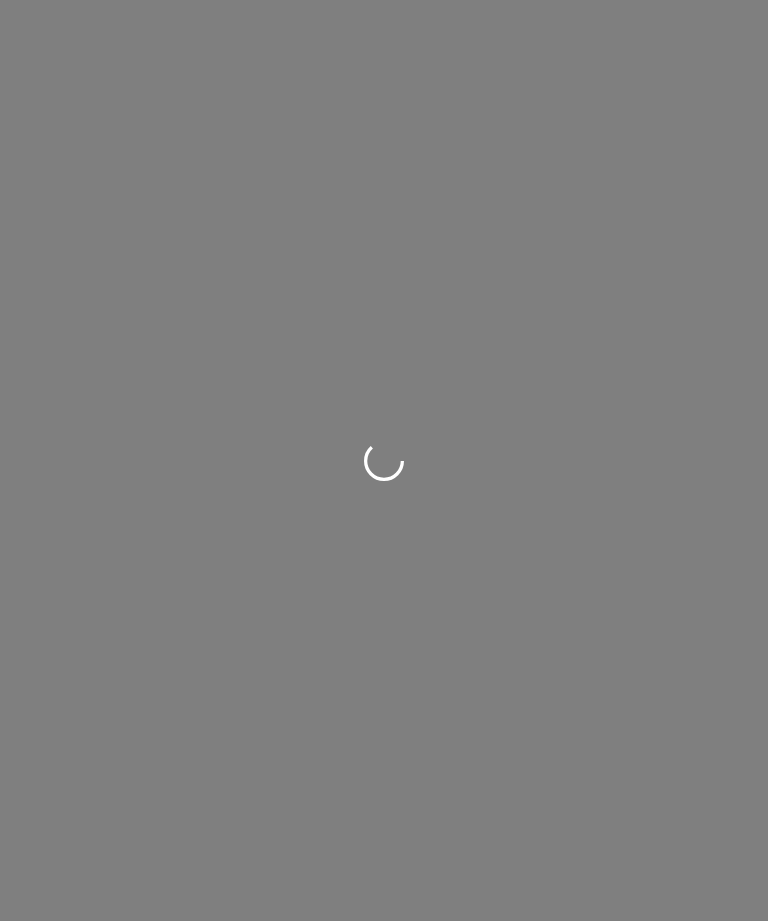 scroll, scrollTop: 0, scrollLeft: 0, axis: both 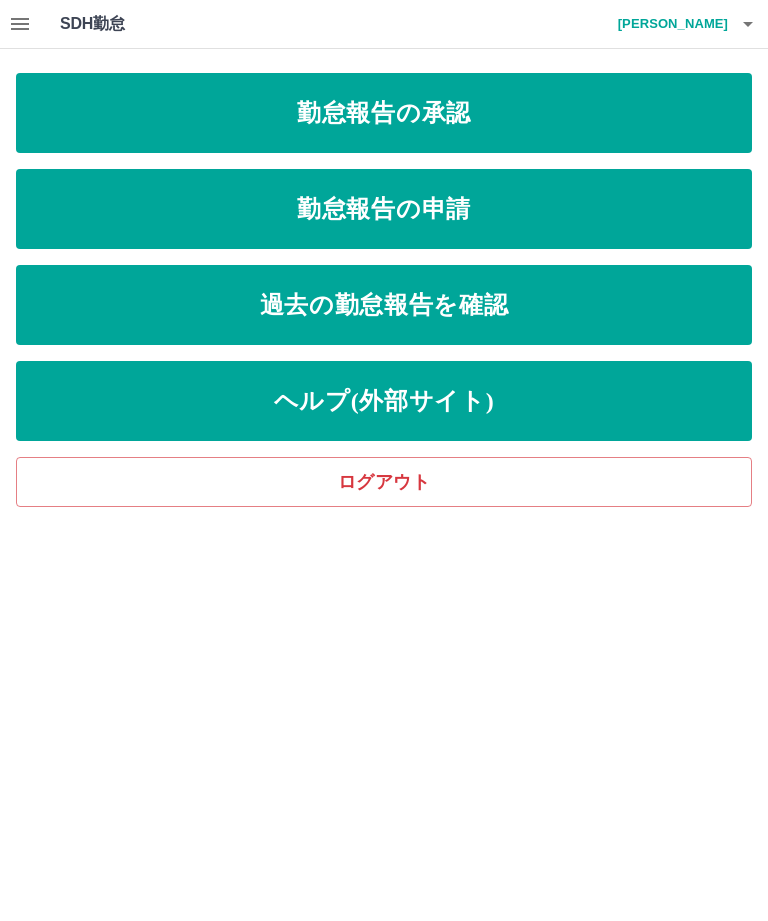 click on "勤怠報告の申請" at bounding box center (384, 209) 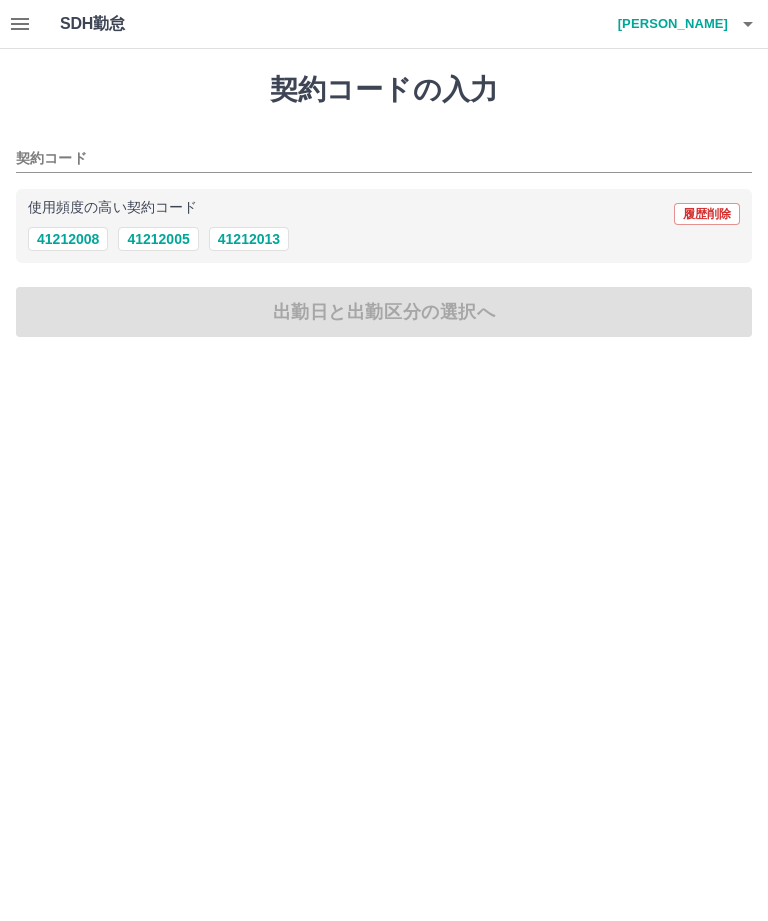 click on "41212008" at bounding box center (68, 239) 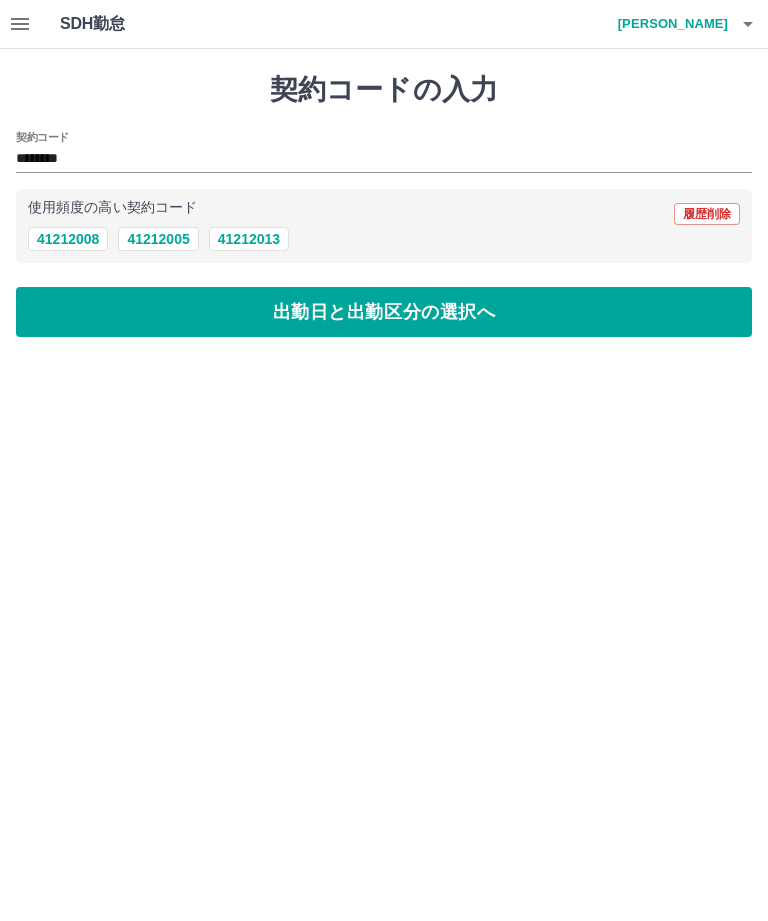 type on "********" 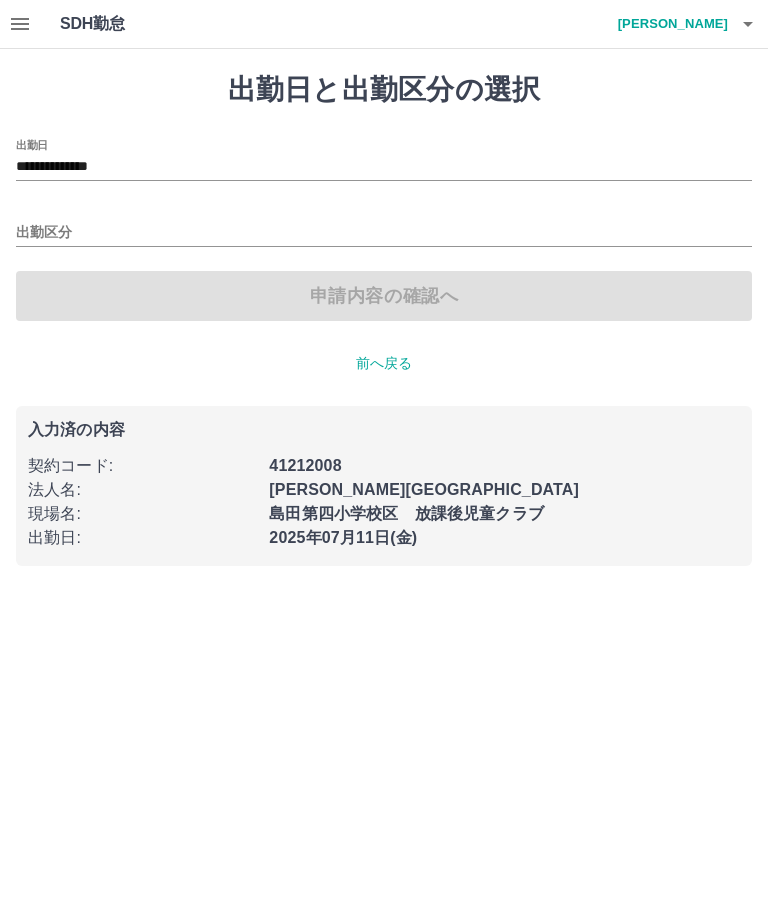 click on "出勤区分" at bounding box center [384, 233] 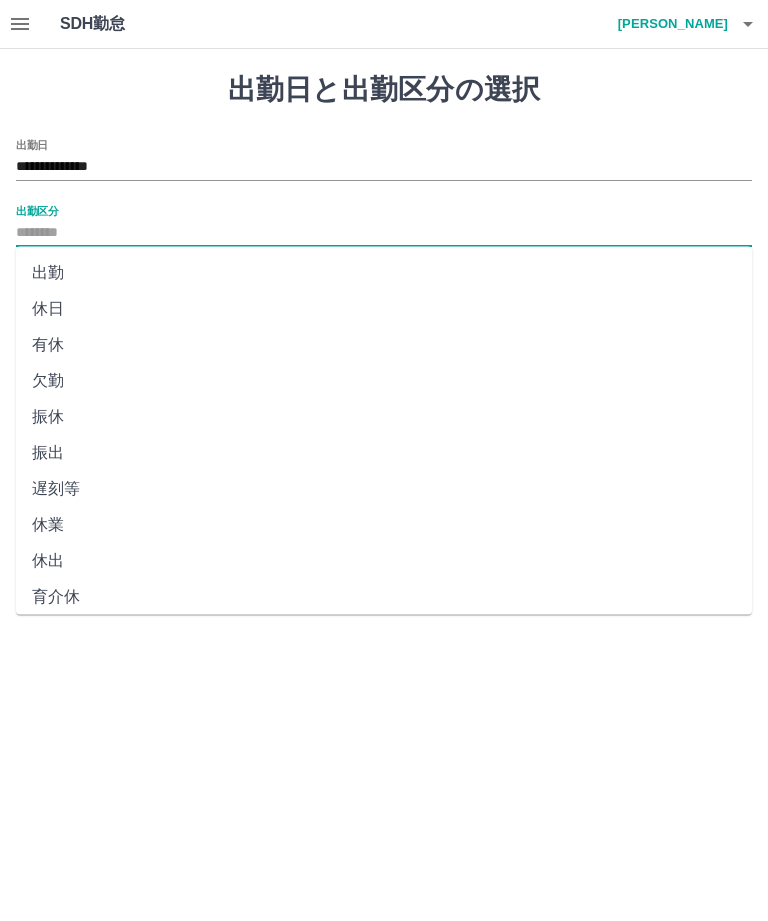 click on "出勤" at bounding box center (384, 273) 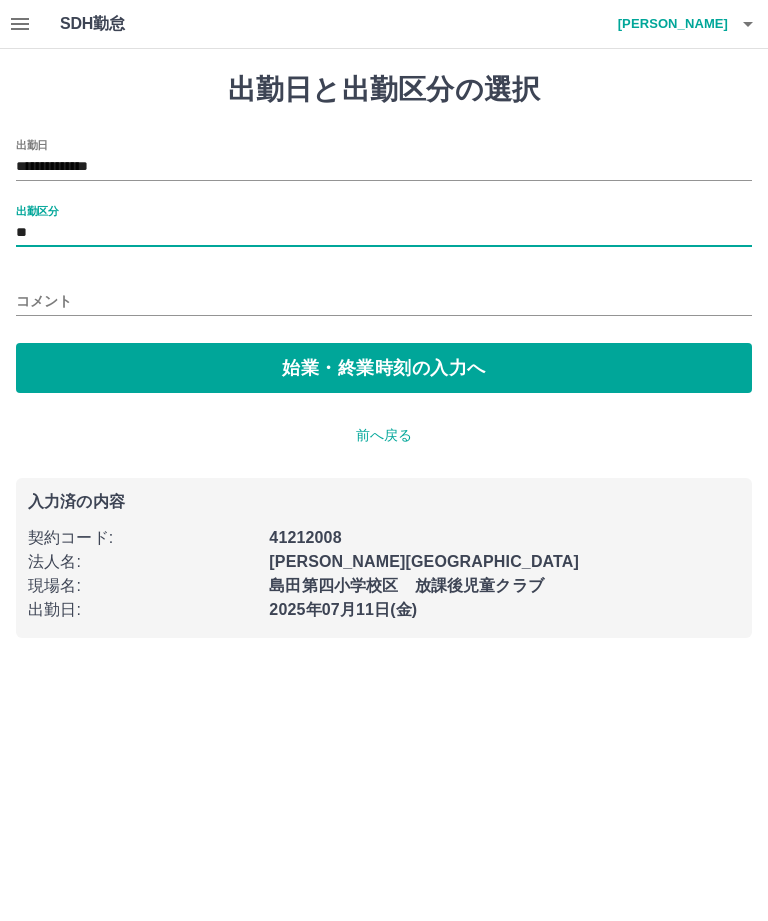 click on "始業・終業時刻の入力へ" at bounding box center (384, 368) 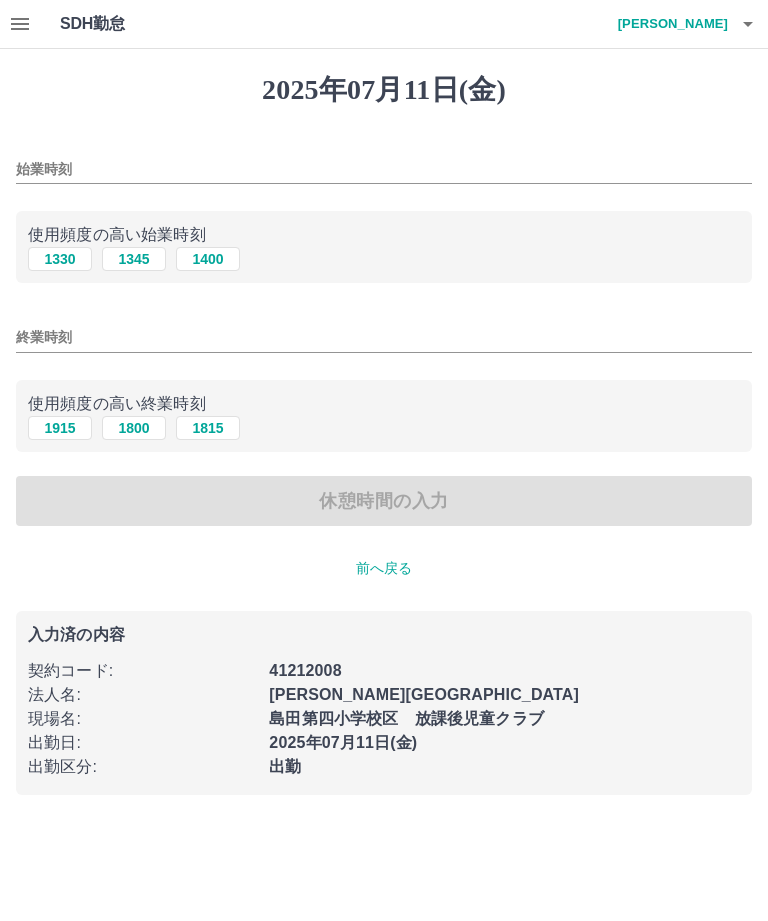 click on "始業時刻" at bounding box center [384, 169] 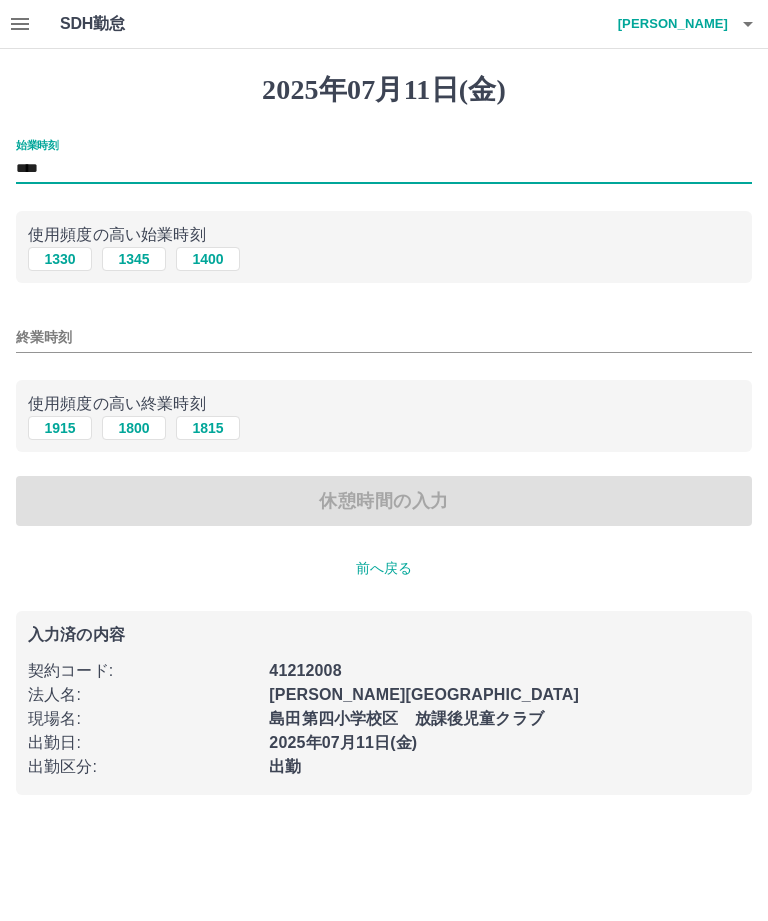 type on "****" 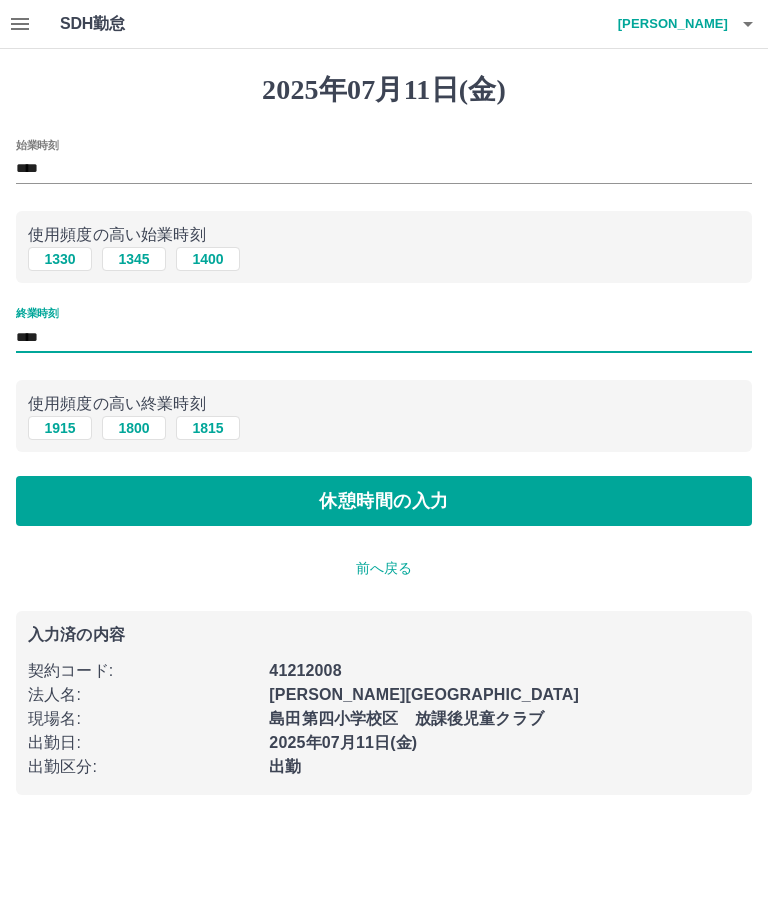 type on "****" 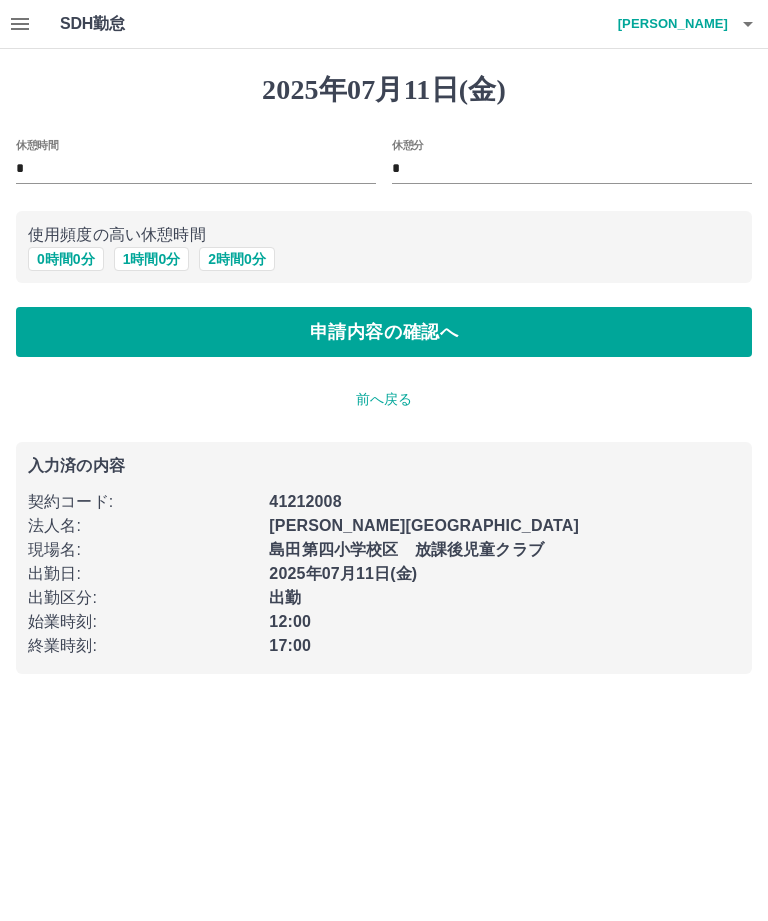 click on "申請内容の確認へ" at bounding box center [384, 332] 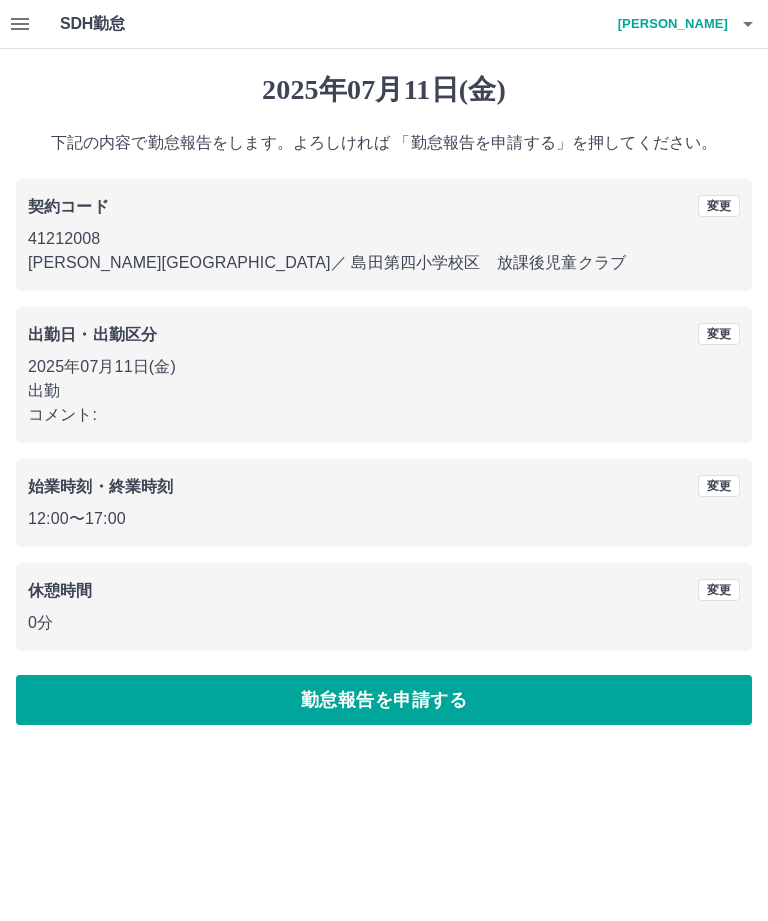 click on "勤怠報告を申請する" at bounding box center (384, 700) 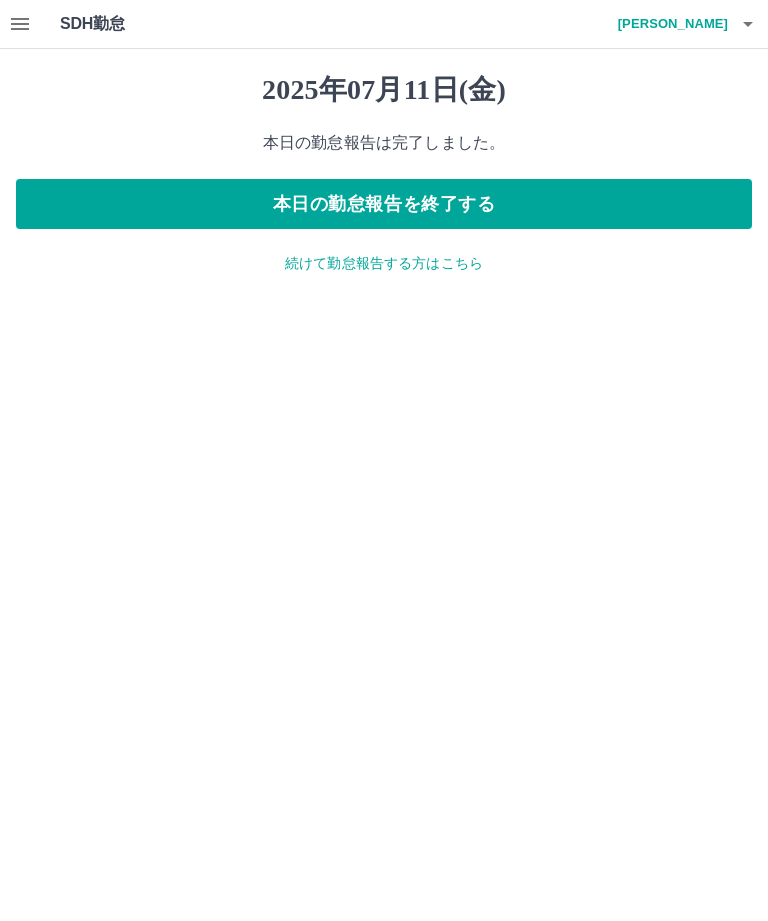 click on "続けて勤怠報告する方はこちら" at bounding box center [384, 263] 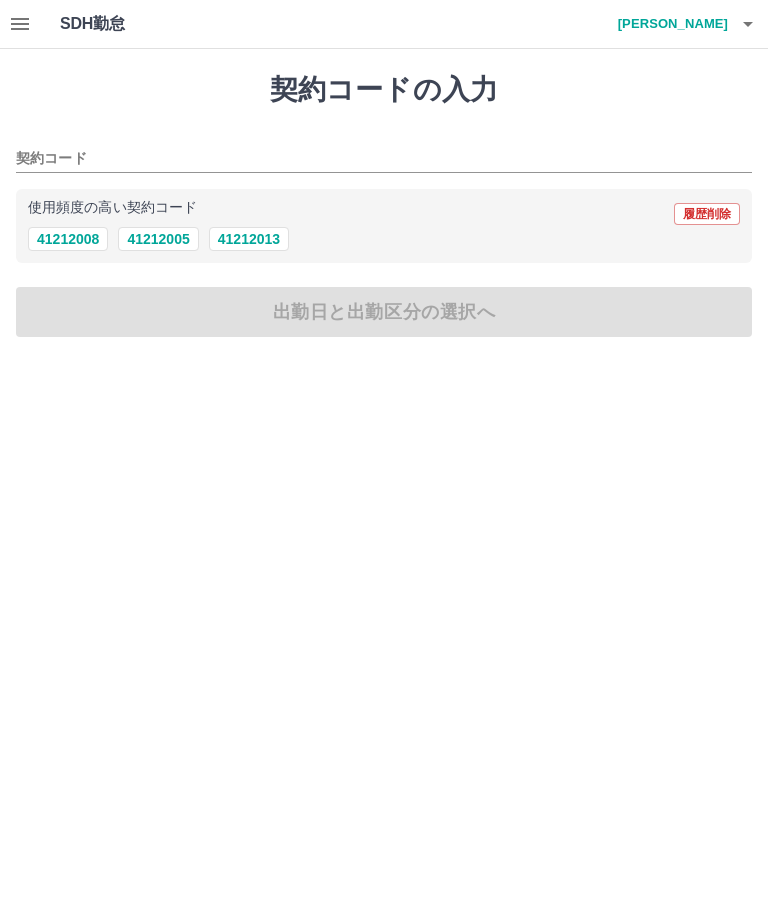 click on "41212008" at bounding box center [68, 239] 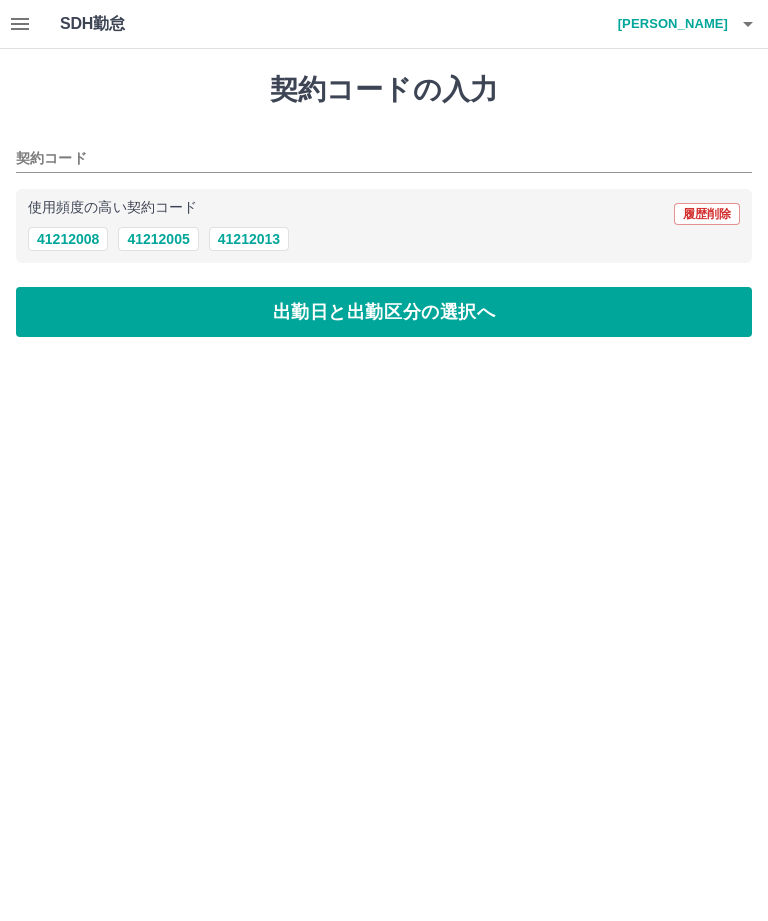 type on "********" 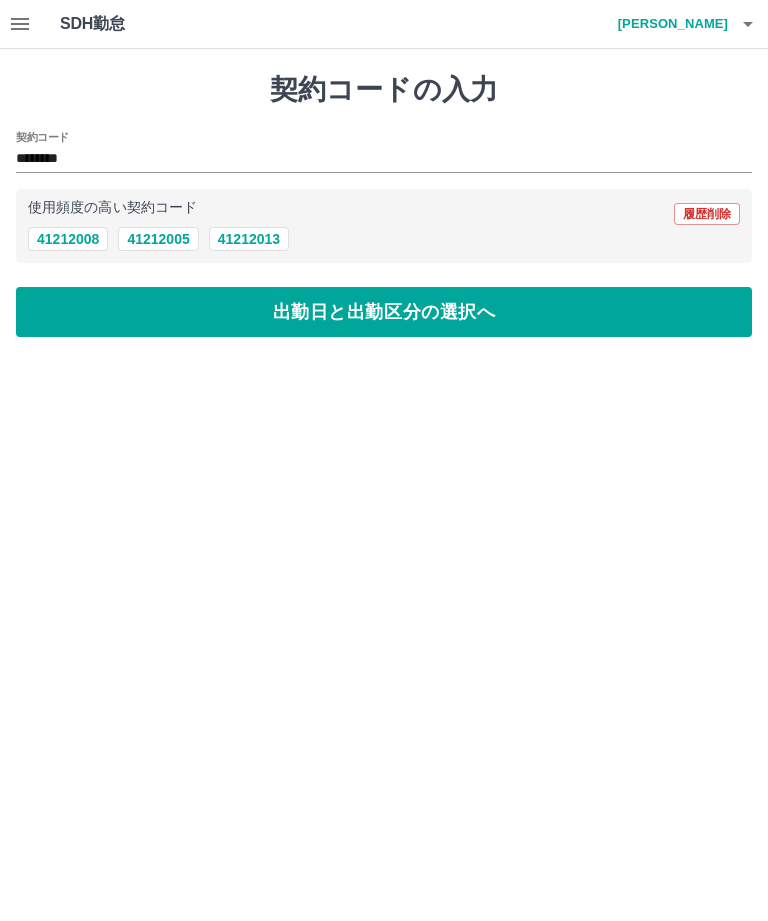 click on "出勤日と出勤区分の選択へ" at bounding box center [384, 312] 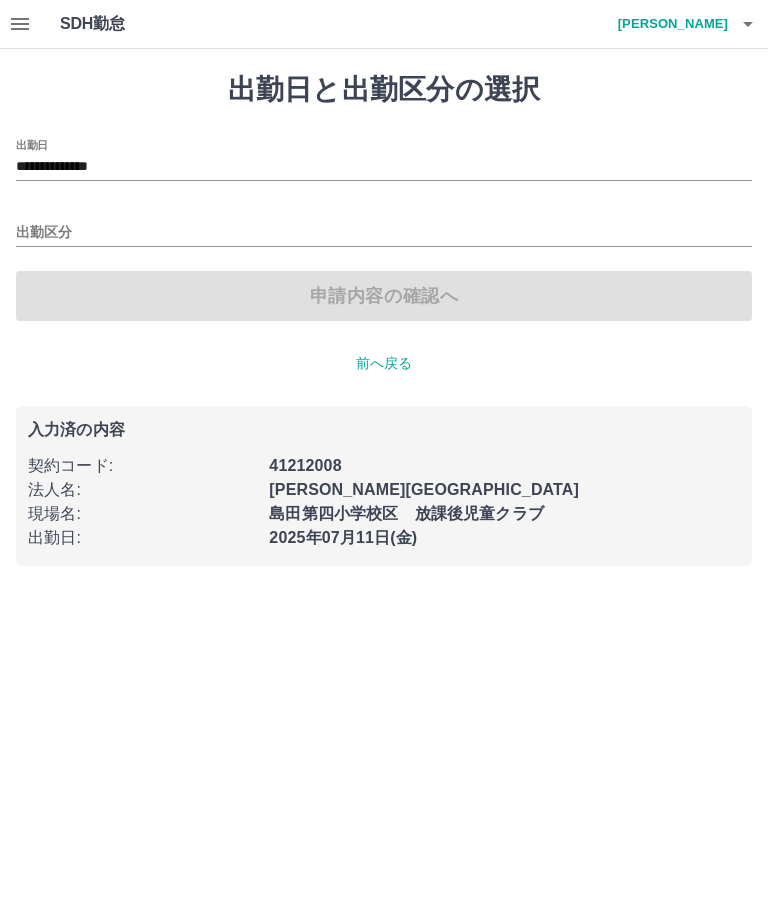 click on "出勤区分" at bounding box center (384, 233) 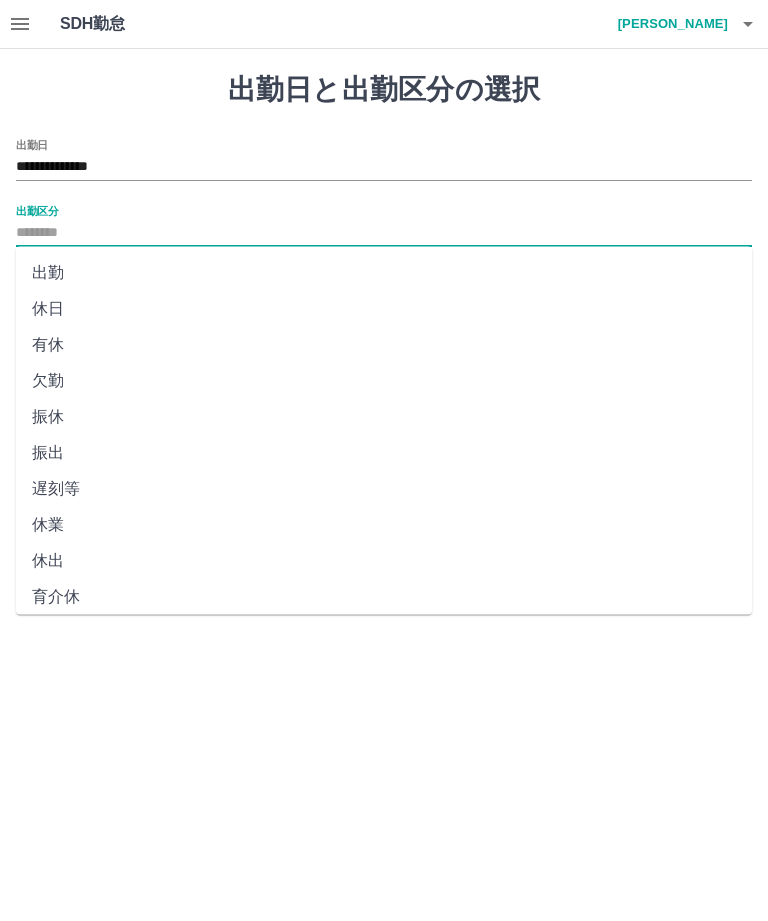 click on "**********" at bounding box center [384, 167] 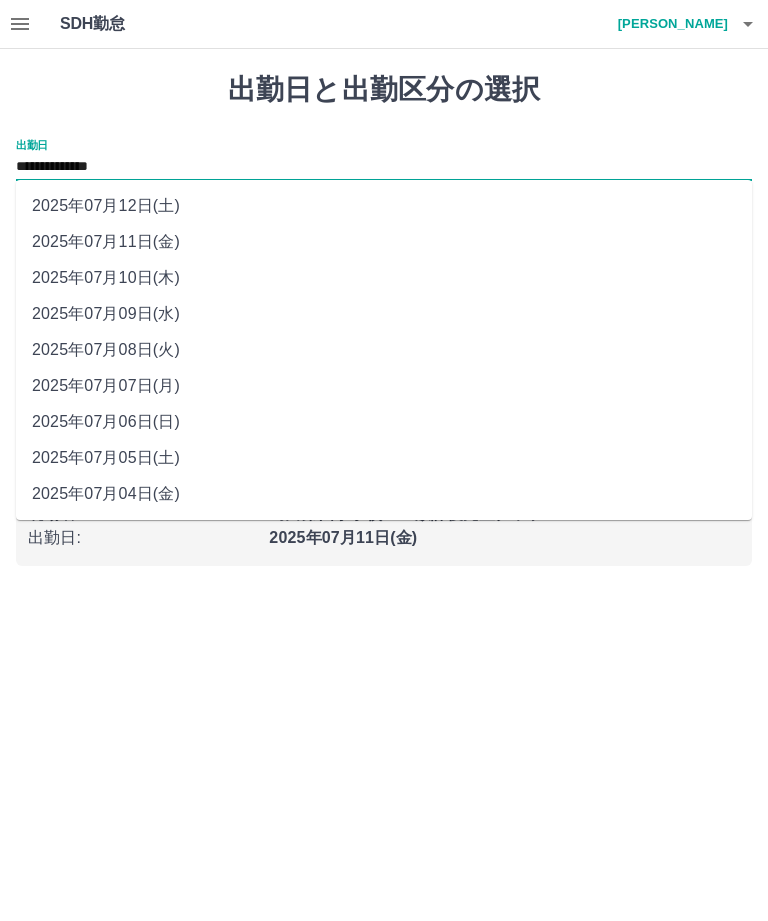 click on "2025年07月12日(土)" at bounding box center [384, 206] 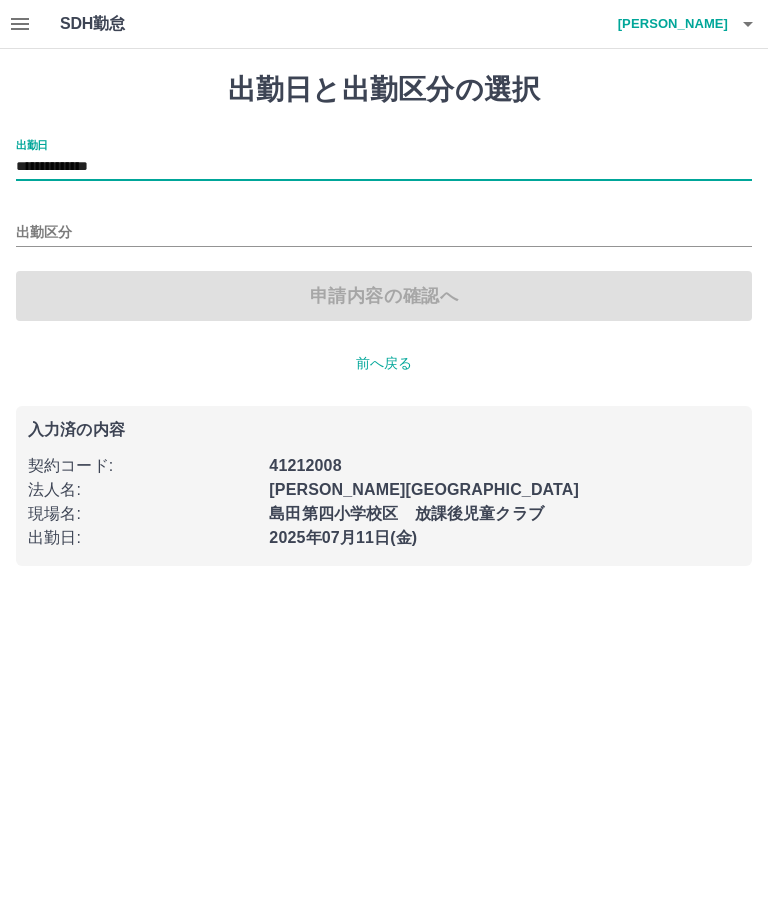 type on "**********" 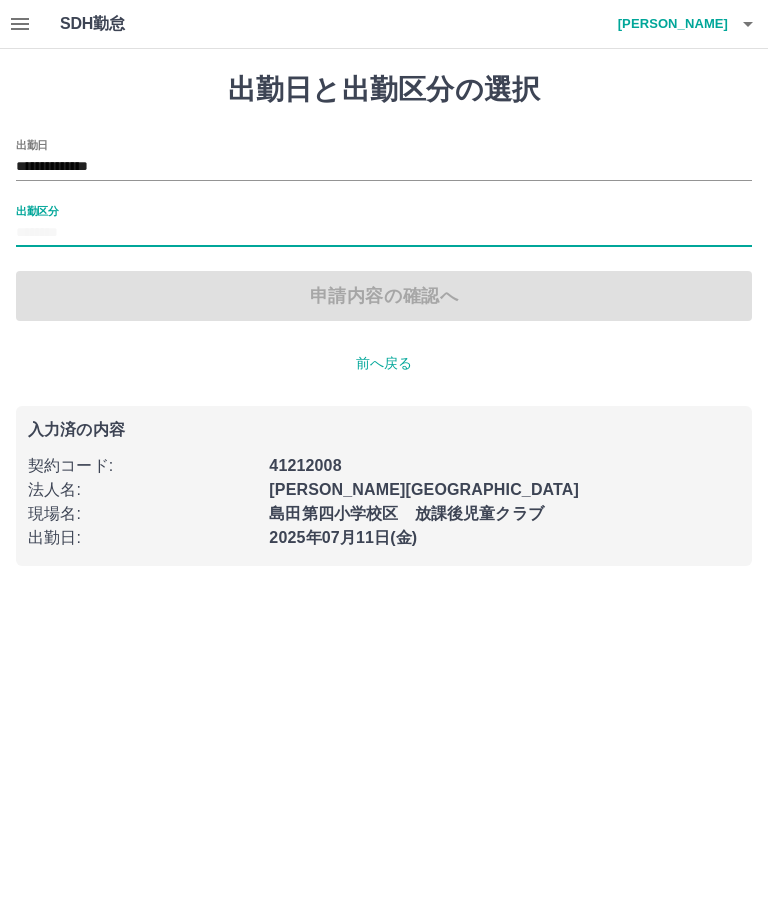 click on "出勤区分" at bounding box center (384, 233) 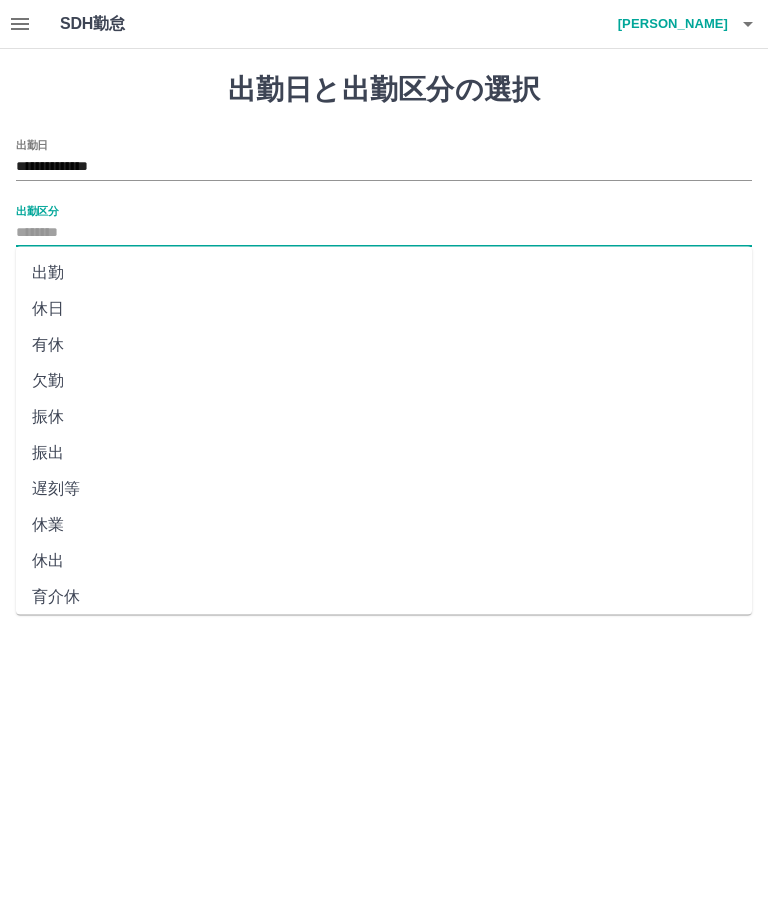 scroll, scrollTop: 0, scrollLeft: 0, axis: both 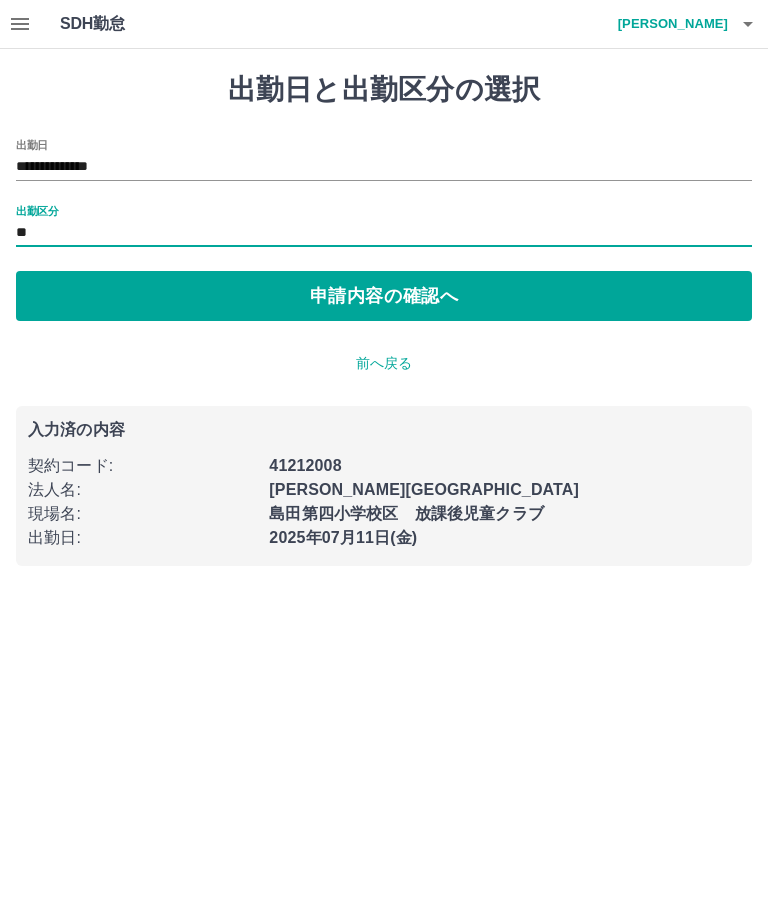 click on "申請内容の確認へ" at bounding box center [384, 296] 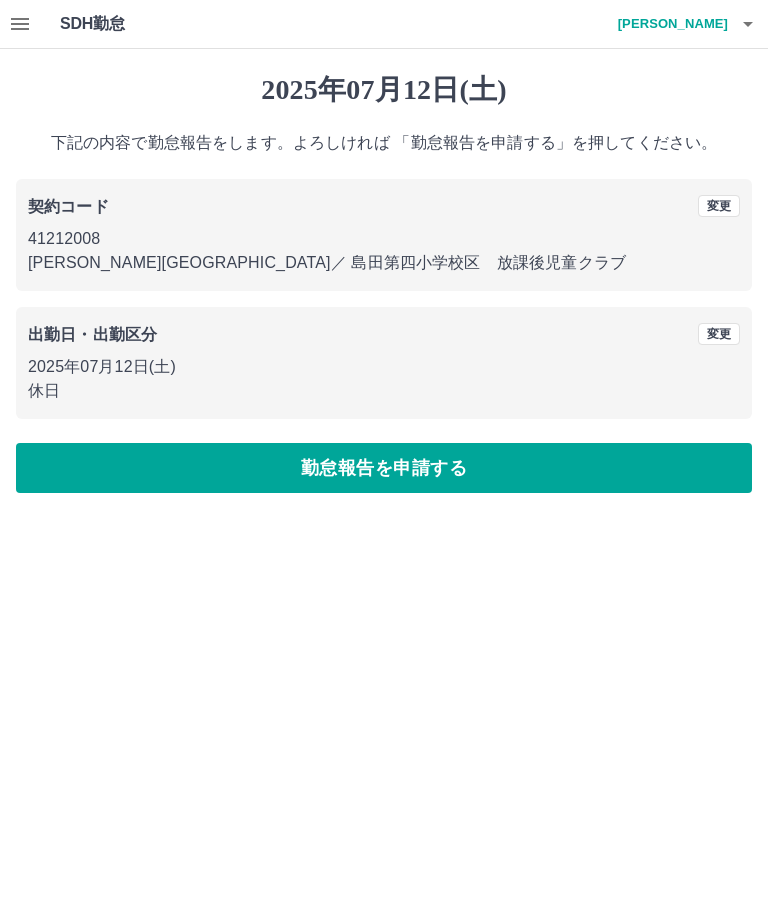 click on "勤怠報告を申請する" at bounding box center [384, 468] 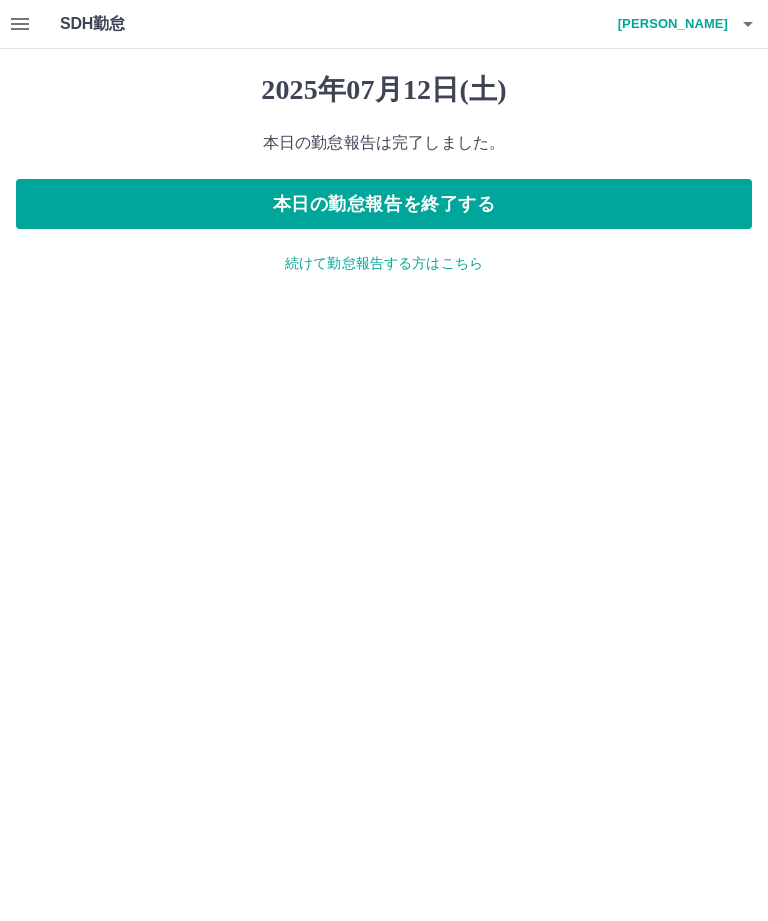 click on "本日の勤怠報告を終了する" at bounding box center (384, 204) 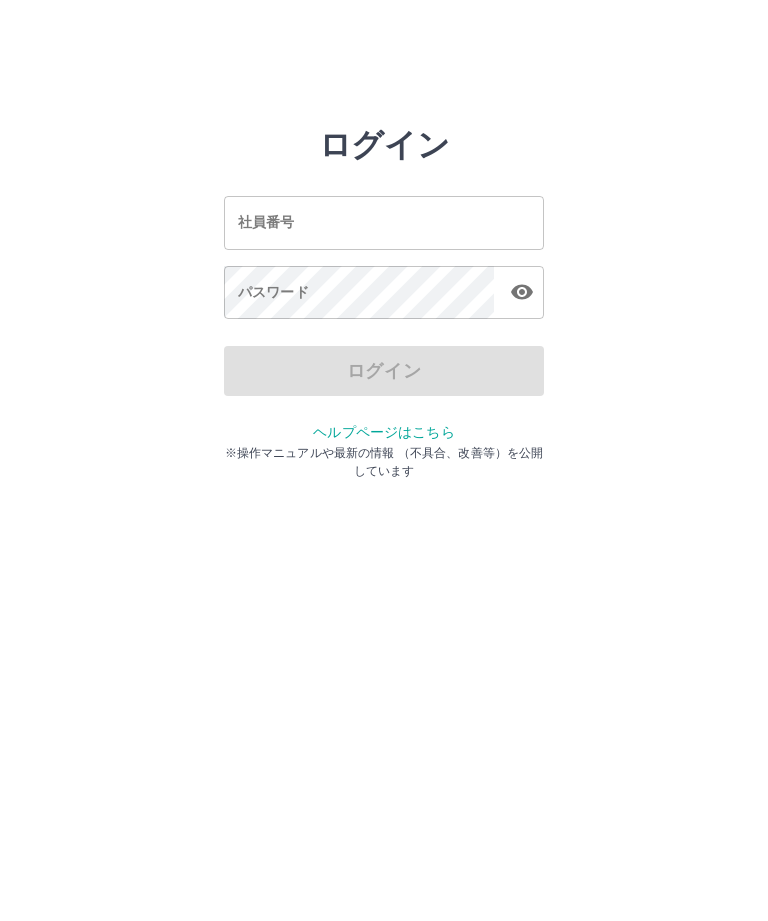 scroll, scrollTop: 0, scrollLeft: 0, axis: both 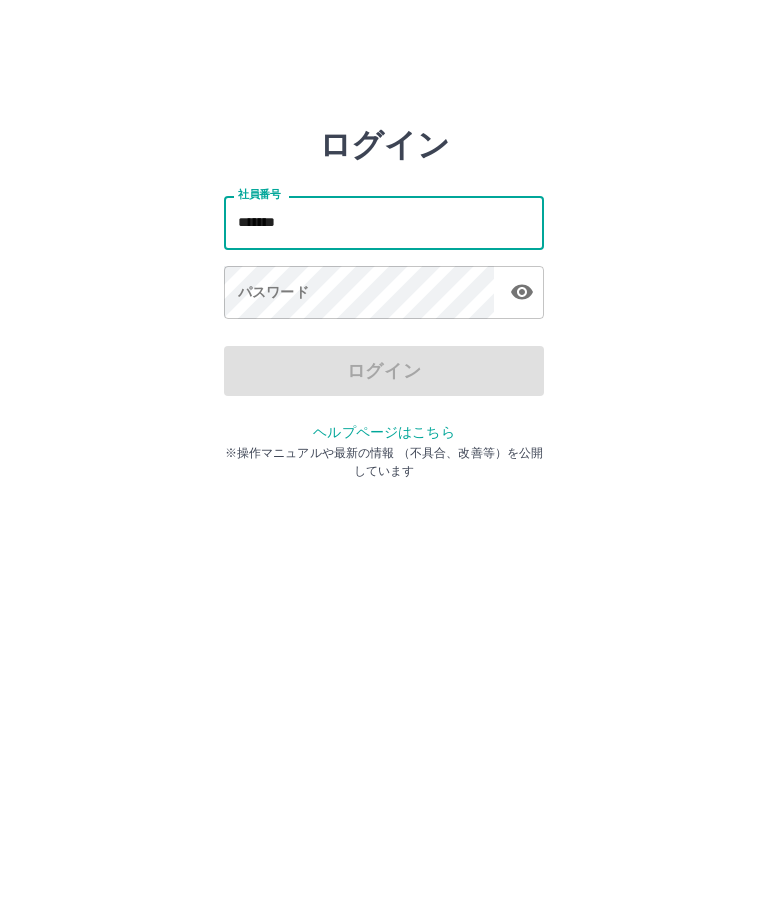 type on "*******" 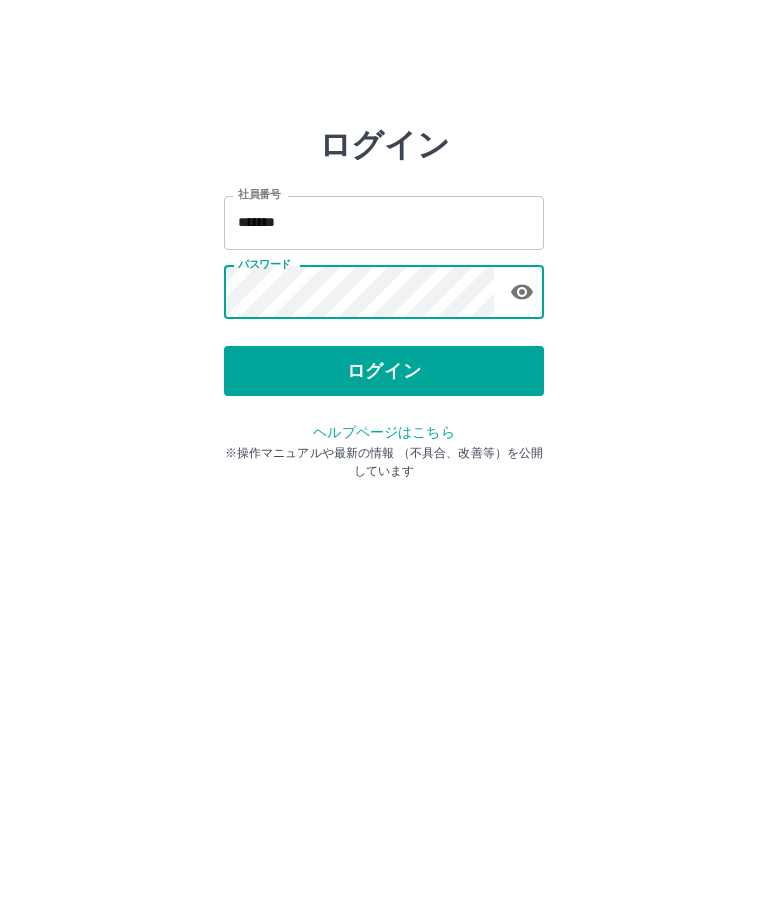 click on "ログイン" at bounding box center [384, 371] 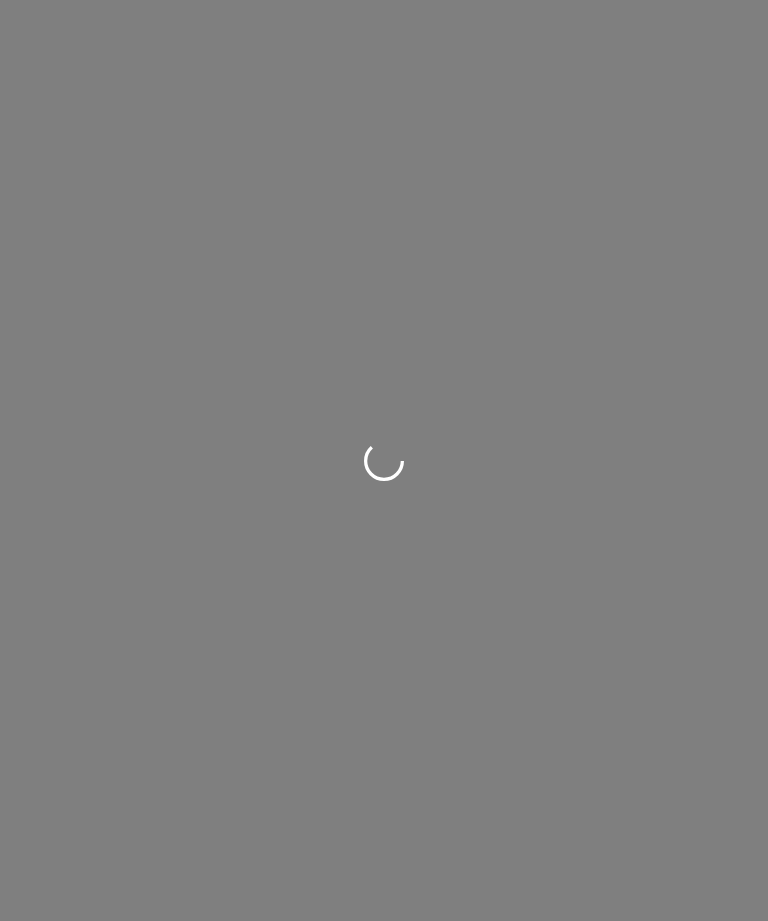 scroll, scrollTop: 0, scrollLeft: 0, axis: both 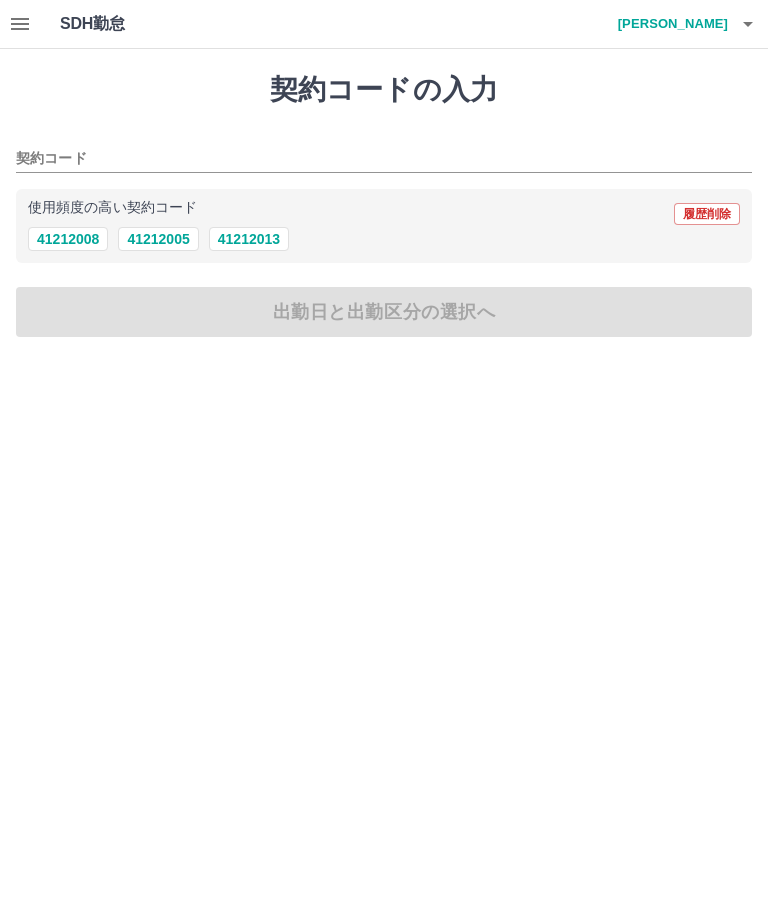 click on "契約コード" at bounding box center (369, 159) 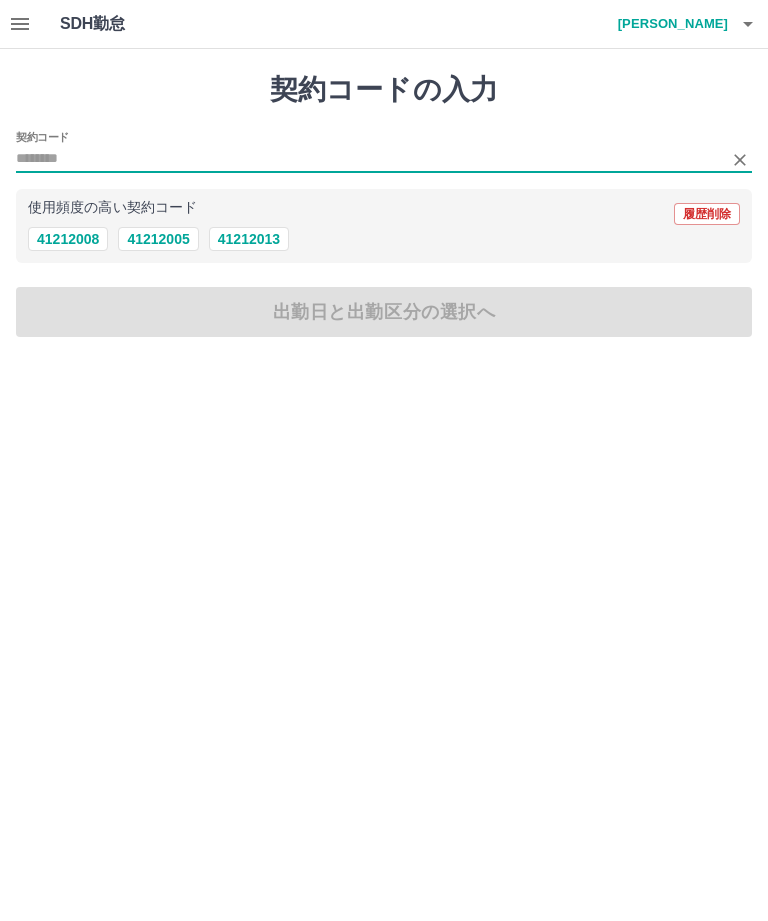 click on "41212008" at bounding box center [68, 239] 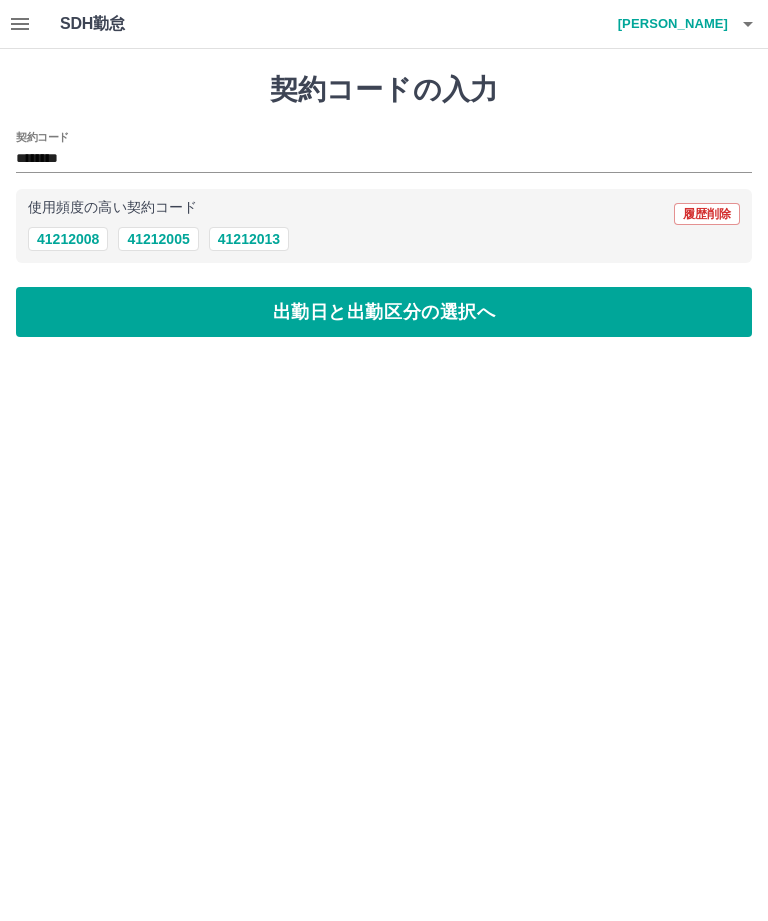 click on "出勤日と出勤区分の選択へ" at bounding box center [384, 312] 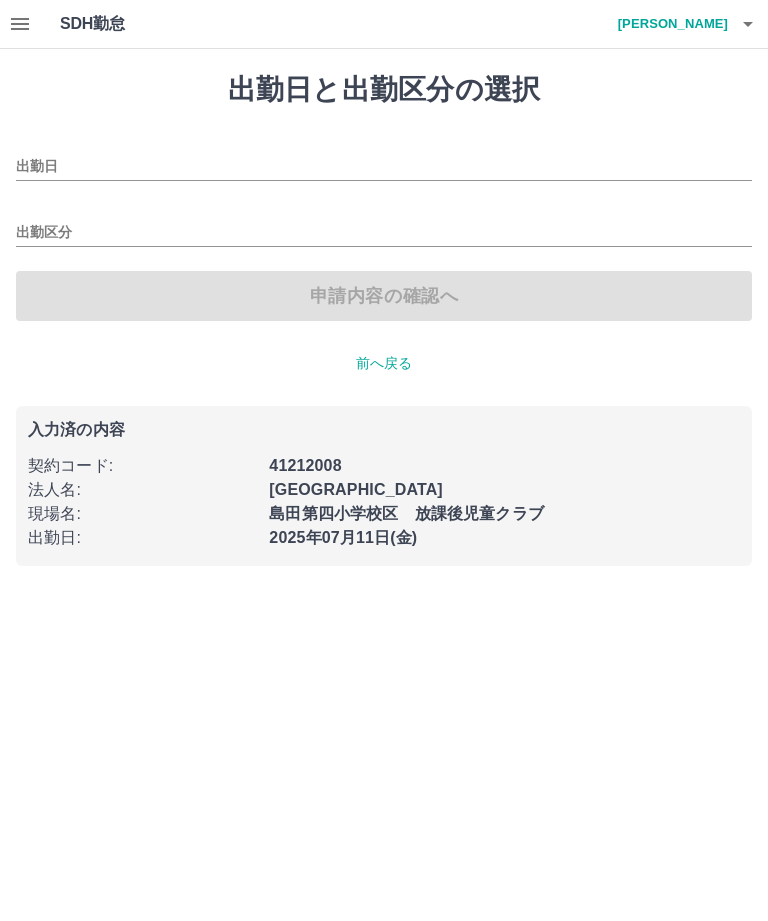 type on "**********" 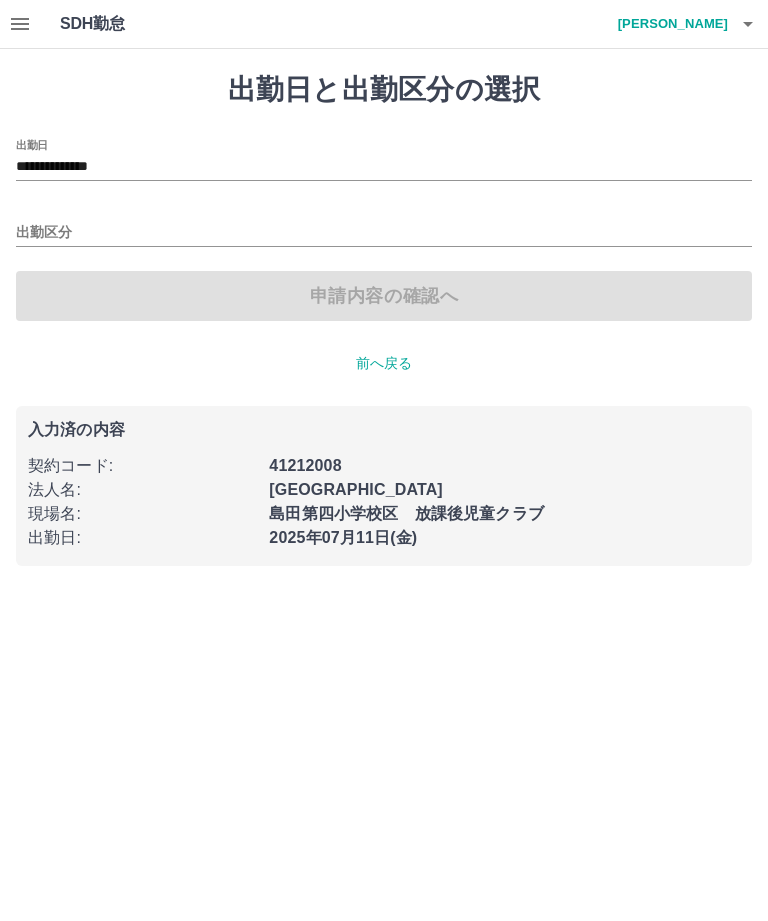 click on "出勤区分" at bounding box center (384, 233) 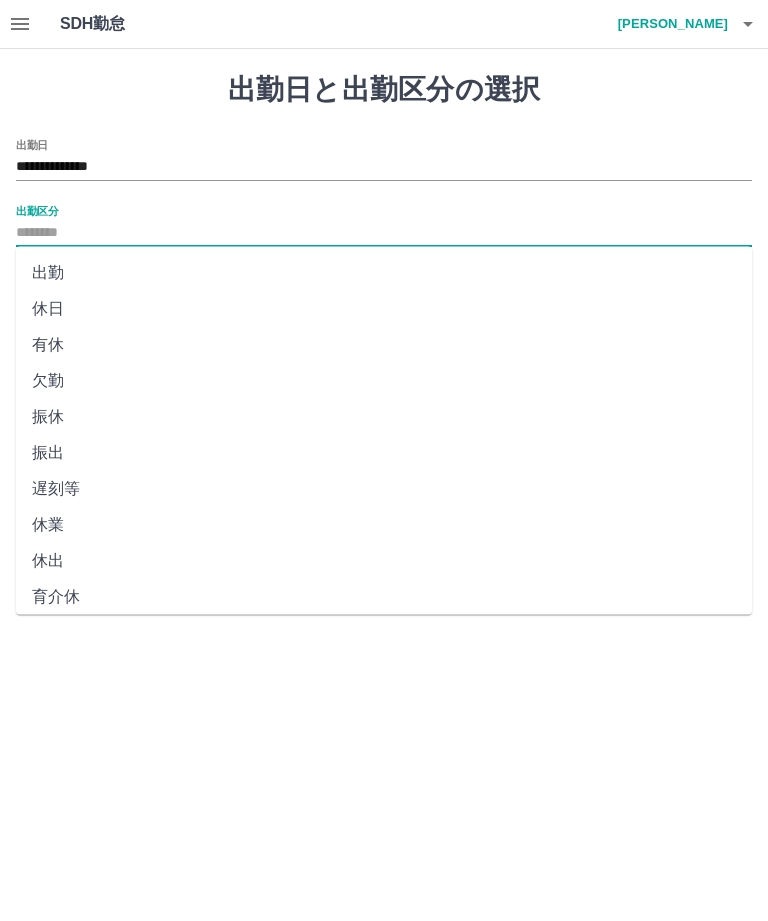 click on "出勤" at bounding box center (384, 273) 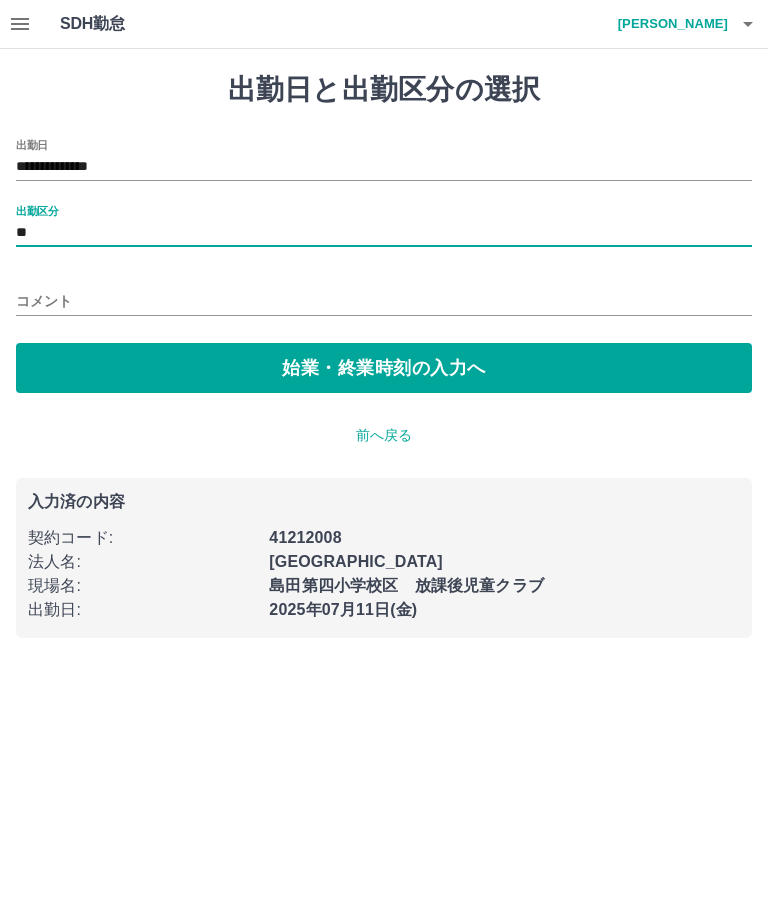 click on "始業・終業時刻の入力へ" at bounding box center [384, 368] 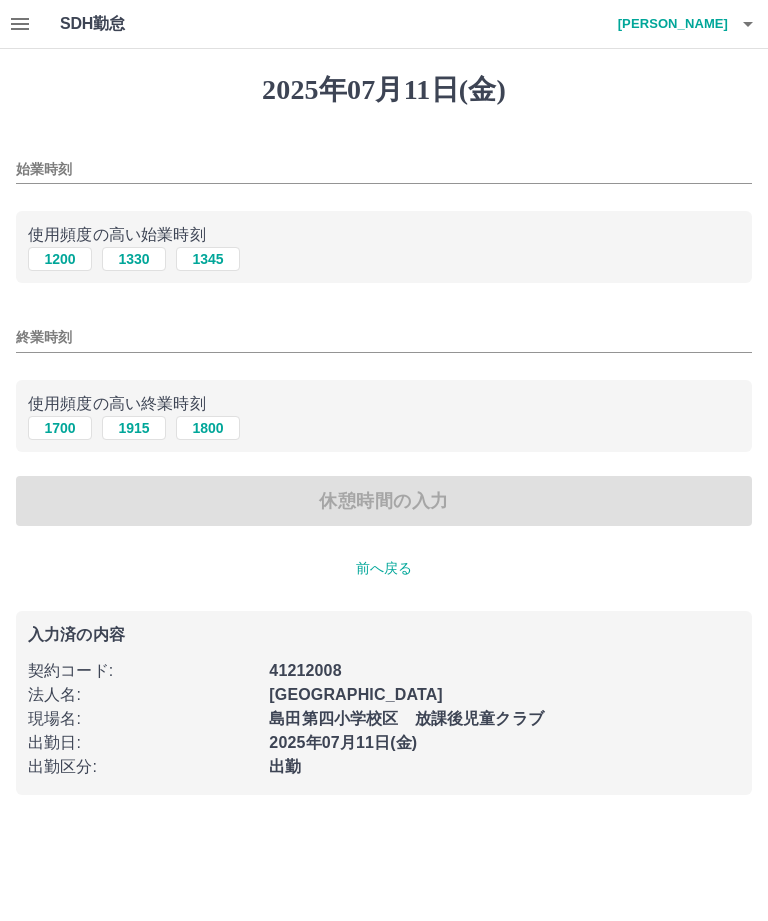 click on "始業時刻" at bounding box center [384, 169] 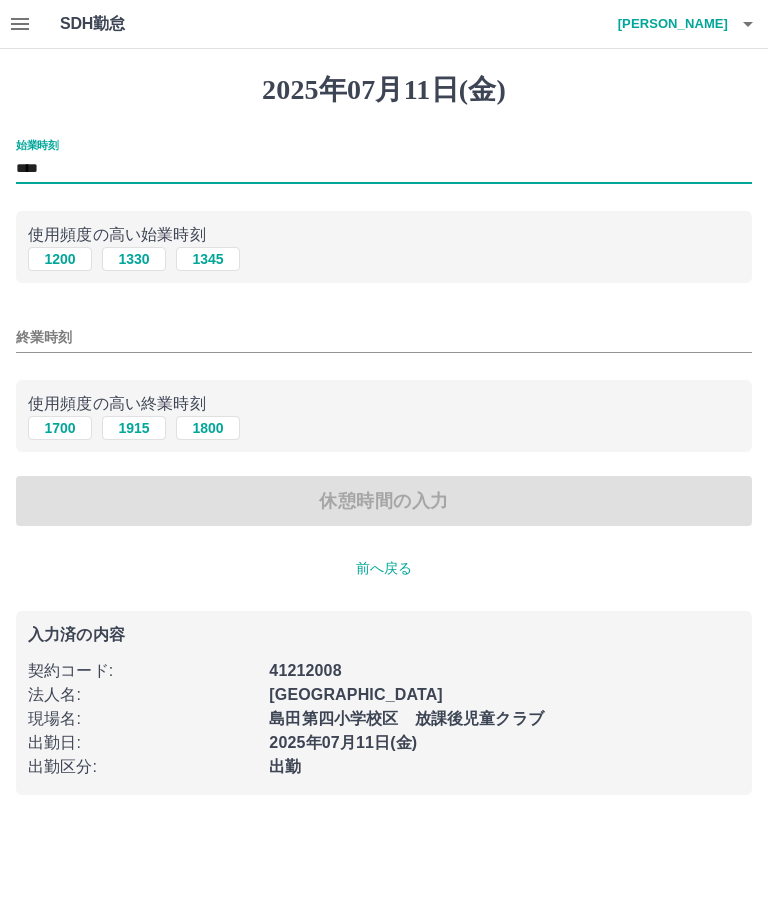 type on "****" 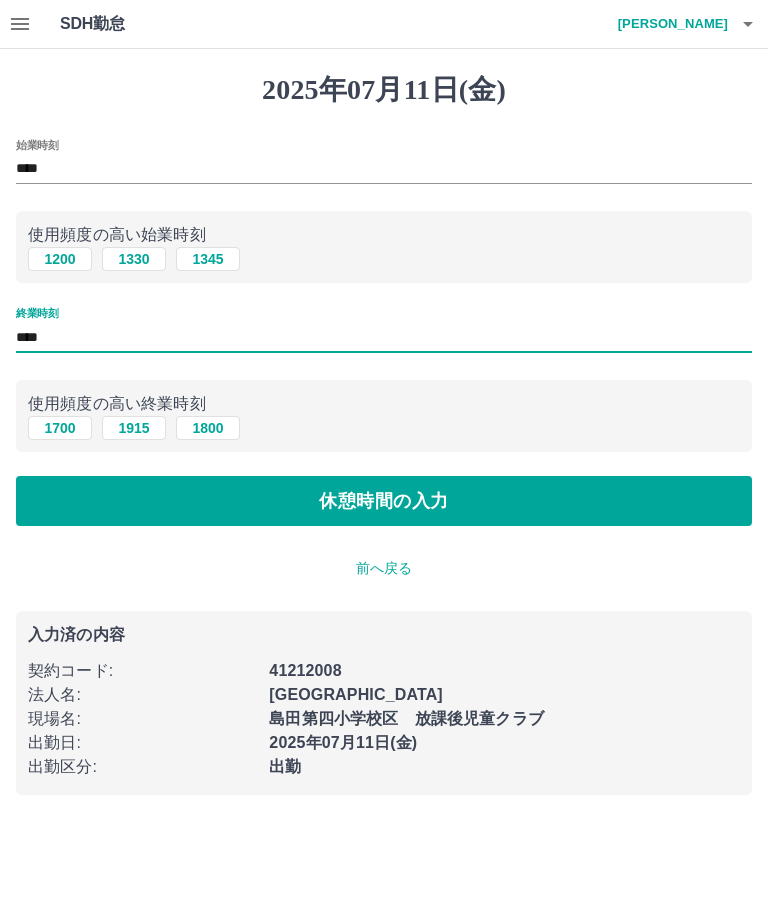 type on "****" 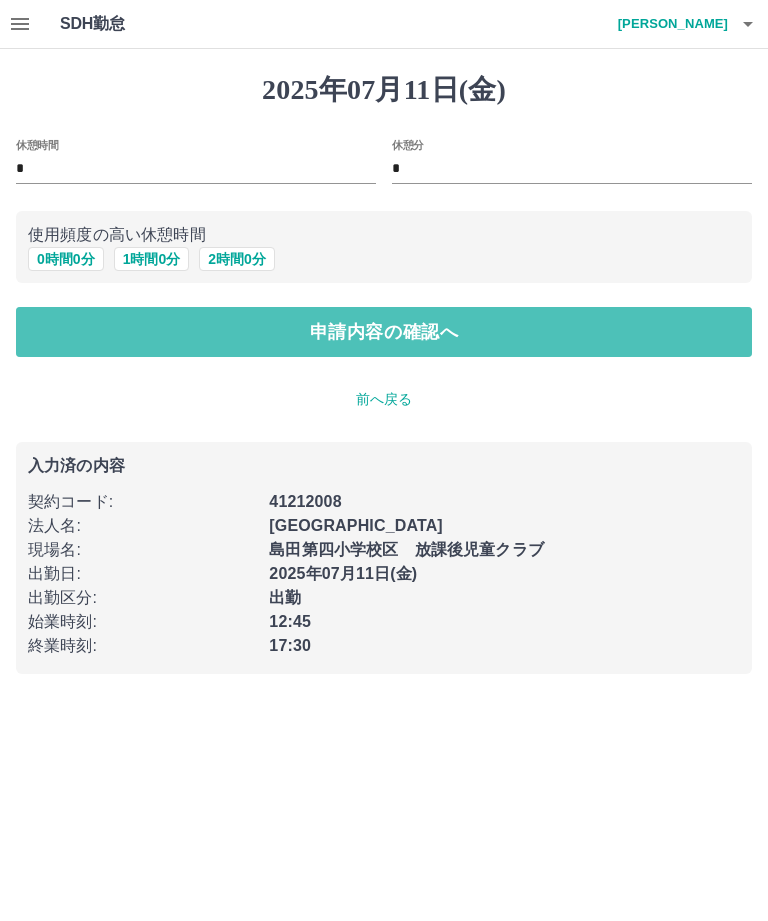 click on "申請内容の確認へ" at bounding box center [384, 332] 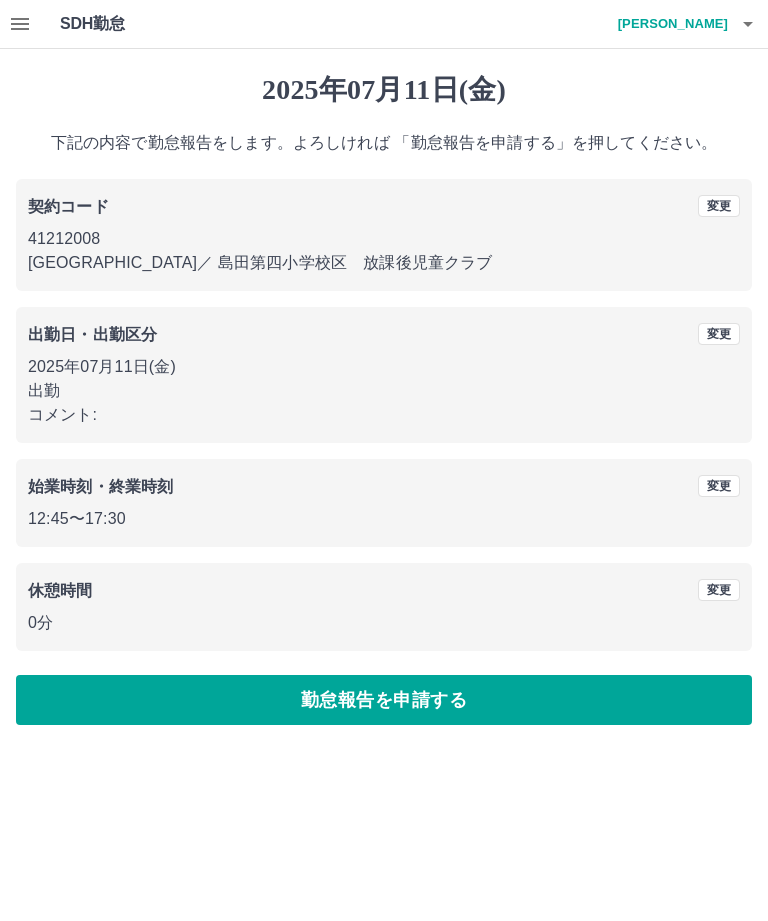 click on "勤怠報告を申請する" at bounding box center (384, 700) 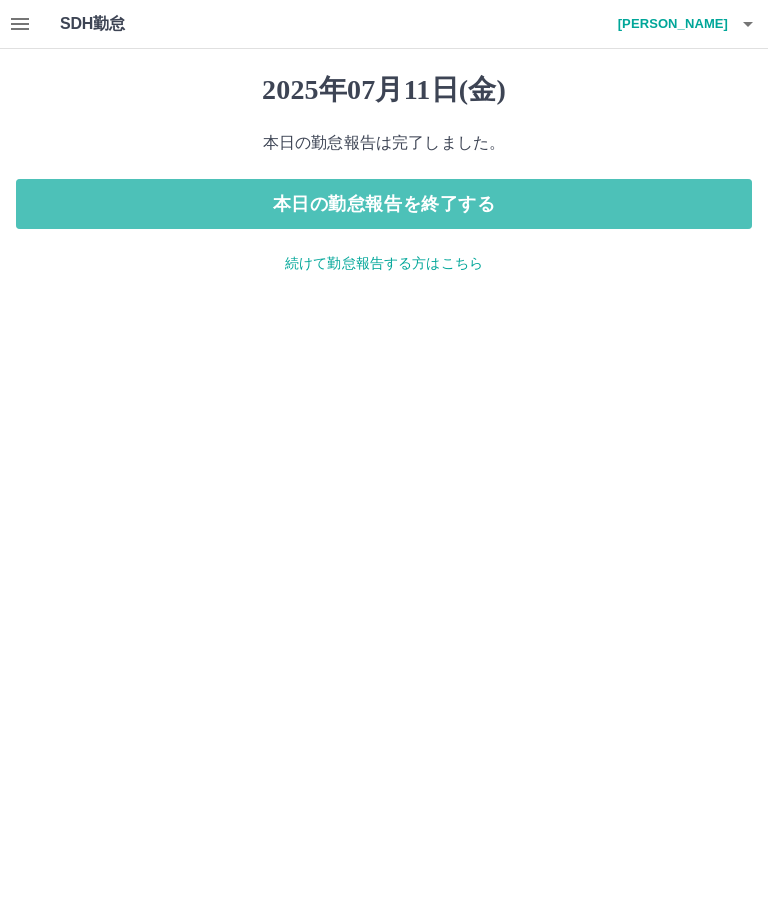 click on "本日の勤怠報告を終了する" at bounding box center [384, 204] 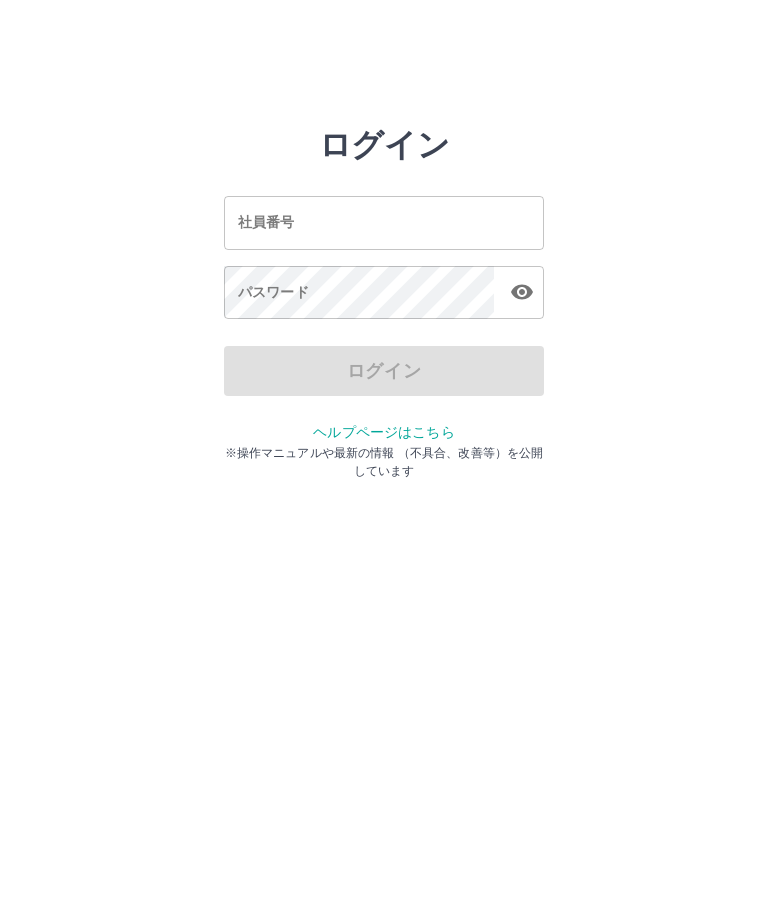 scroll, scrollTop: 0, scrollLeft: 0, axis: both 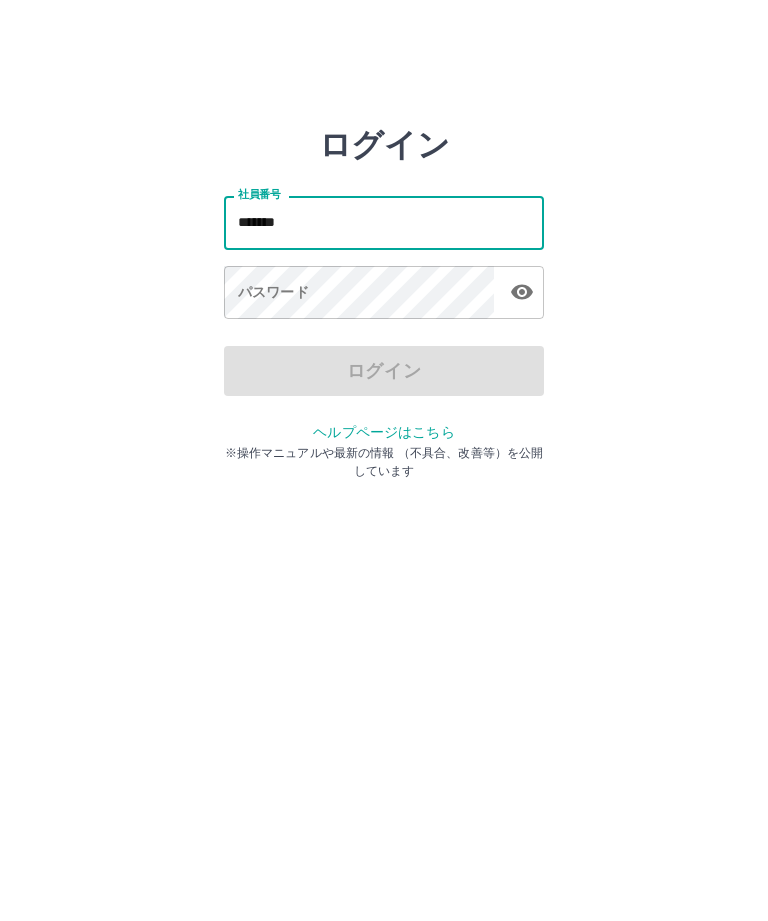 type on "*******" 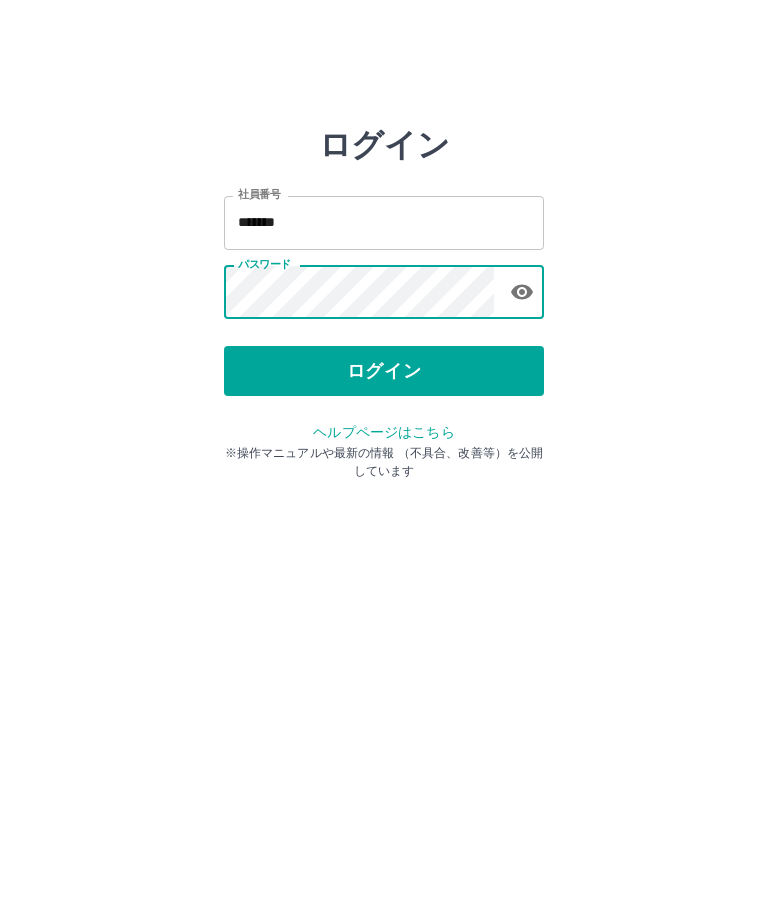 click on "ログイン" at bounding box center [384, 371] 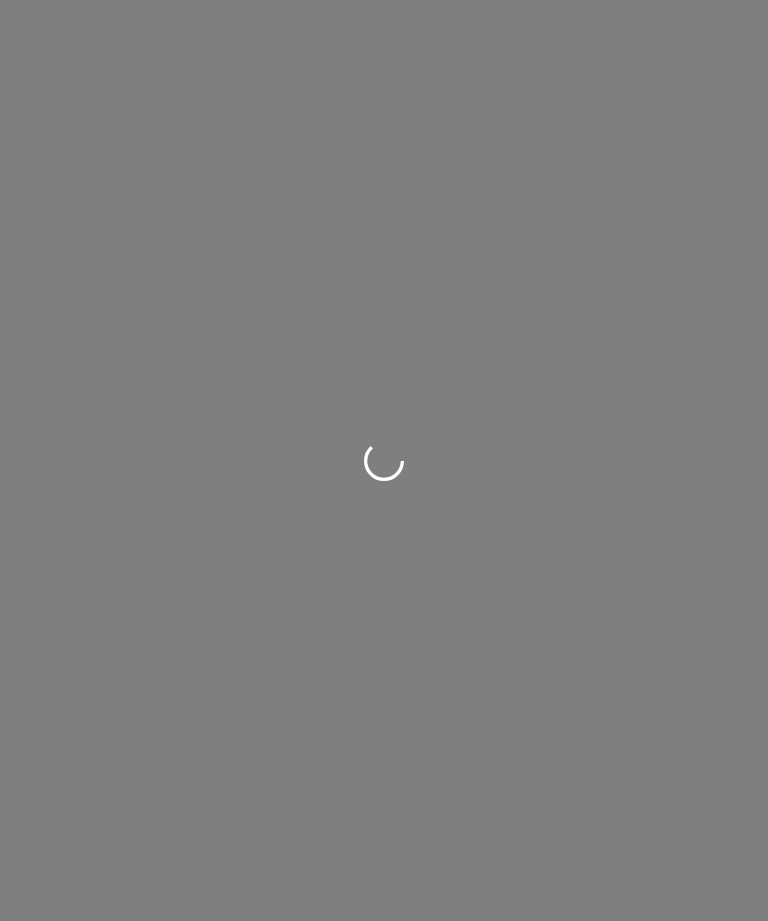 scroll, scrollTop: 0, scrollLeft: 0, axis: both 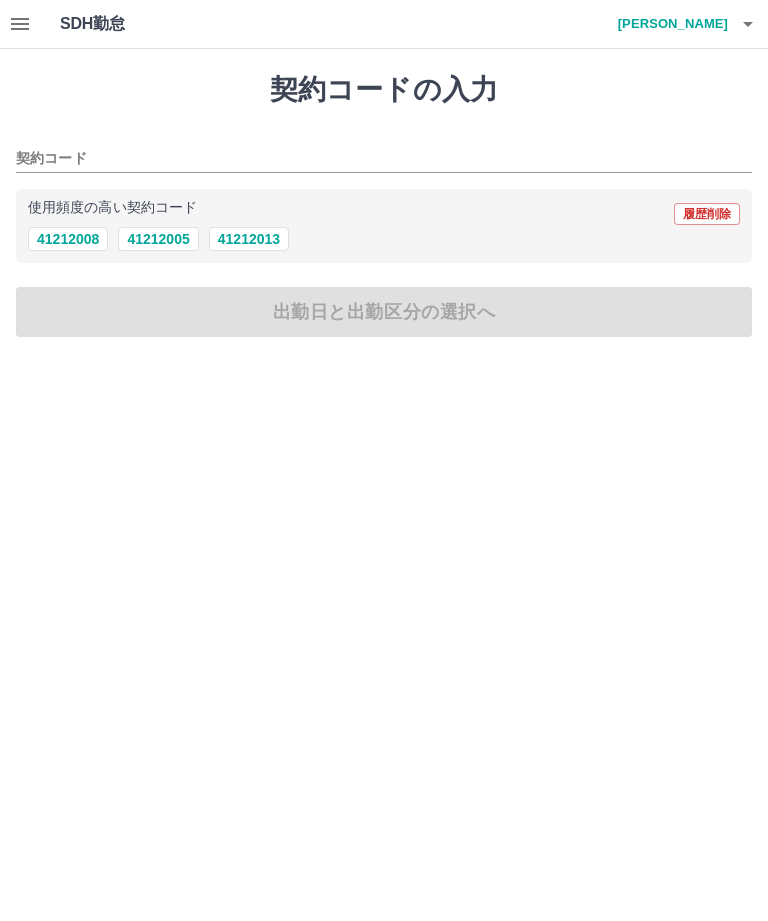 click on "41212013" at bounding box center (249, 239) 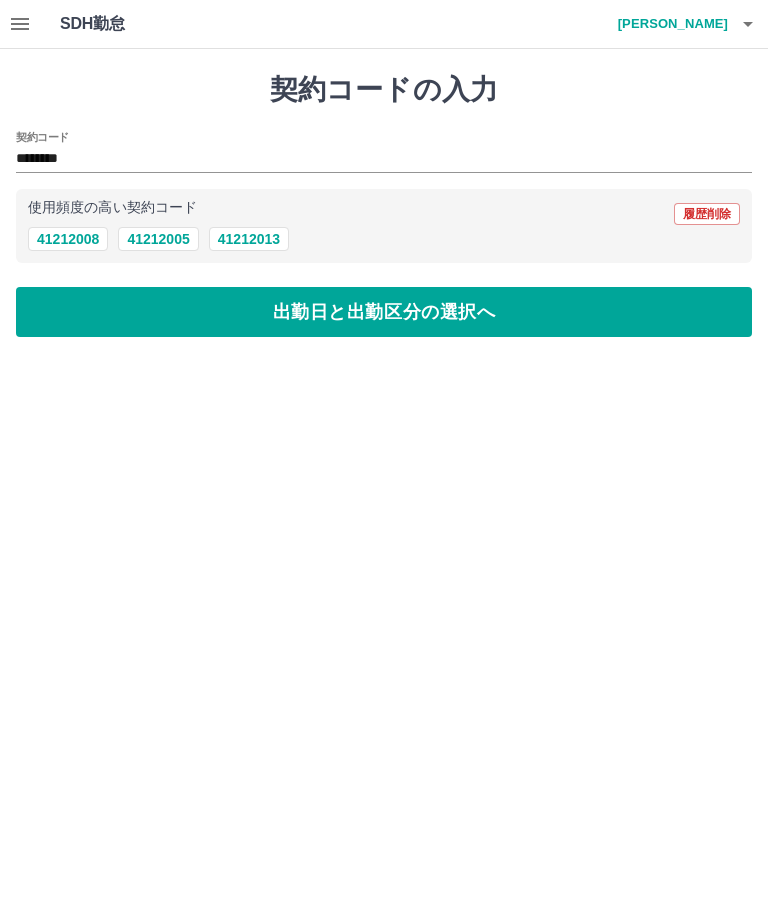 click on "出勤日と出勤区分の選択へ" at bounding box center [384, 312] 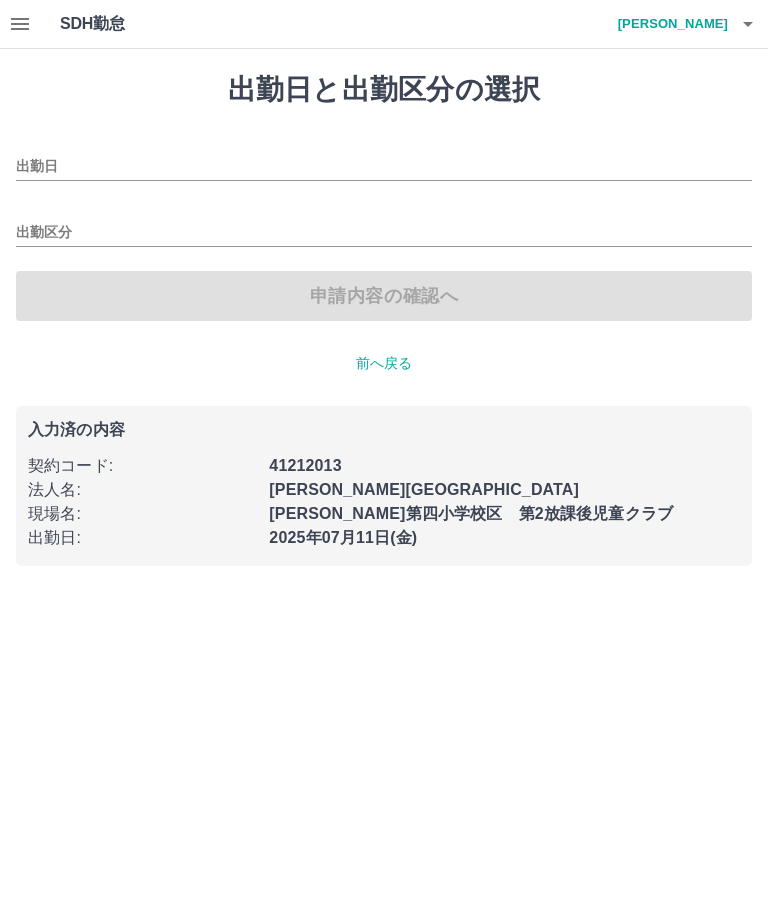 type on "**********" 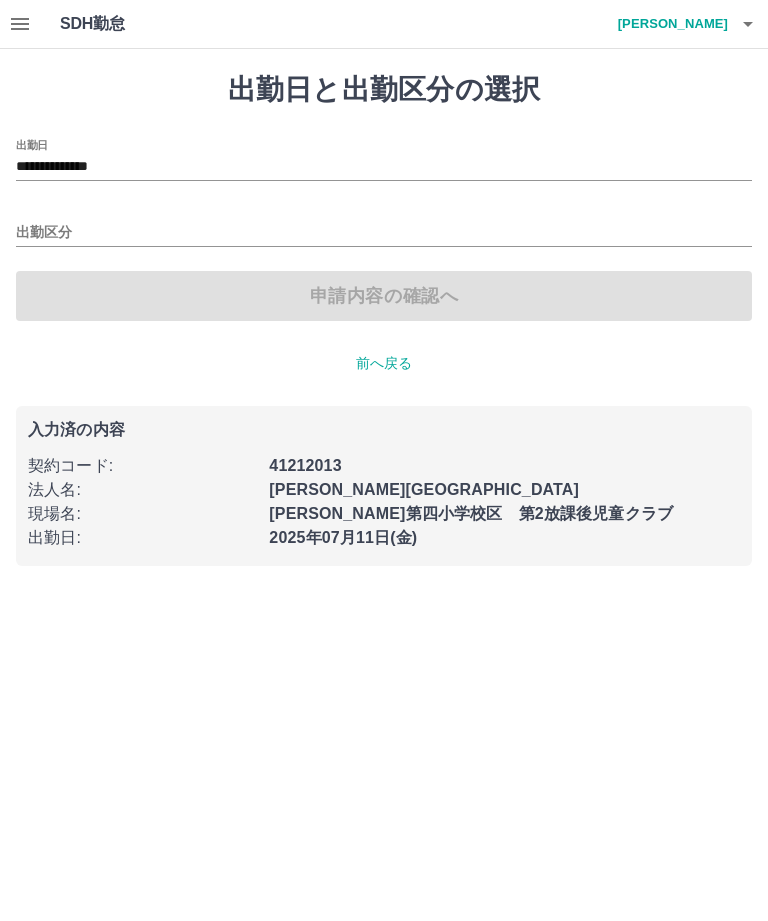 click on "出勤区分" at bounding box center [384, 233] 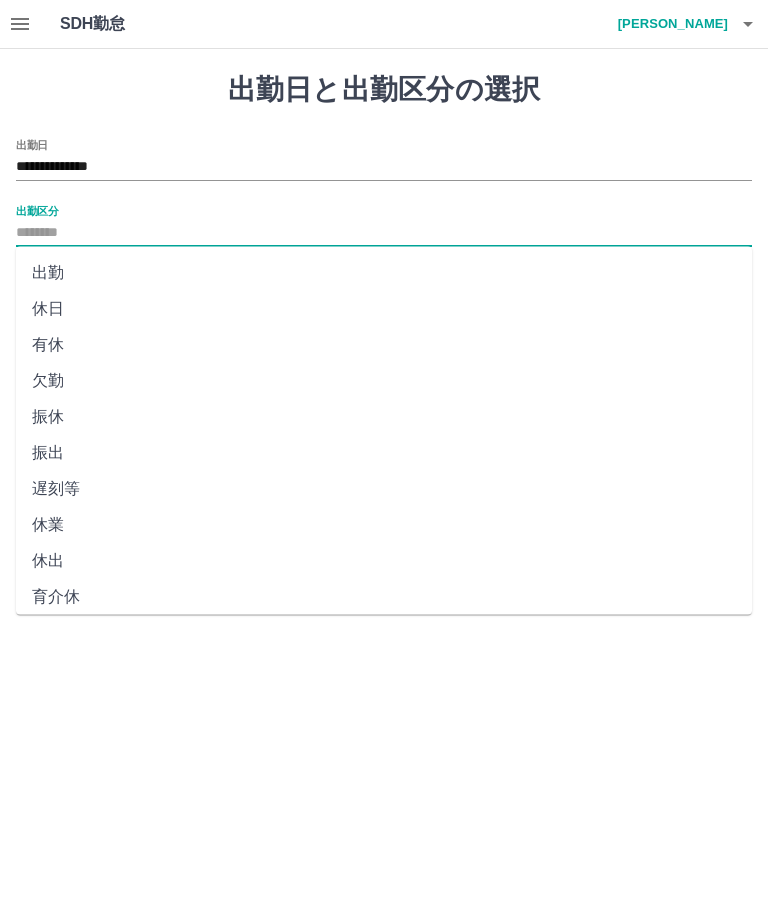 click on "出勤" at bounding box center (384, 273) 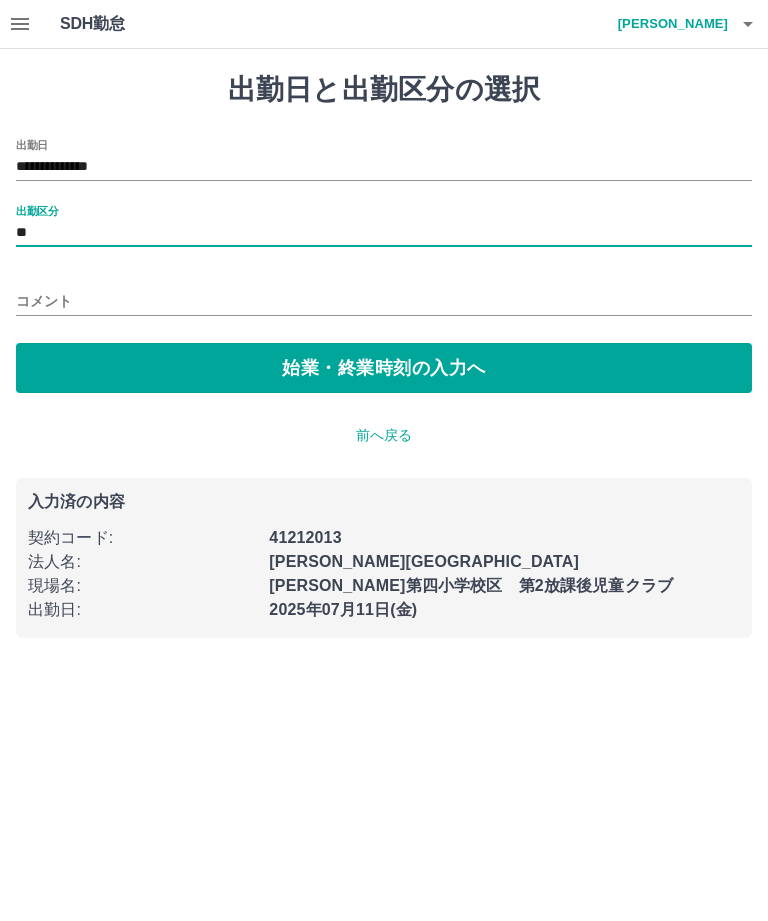 click on "始業・終業時刻の入力へ" at bounding box center [384, 368] 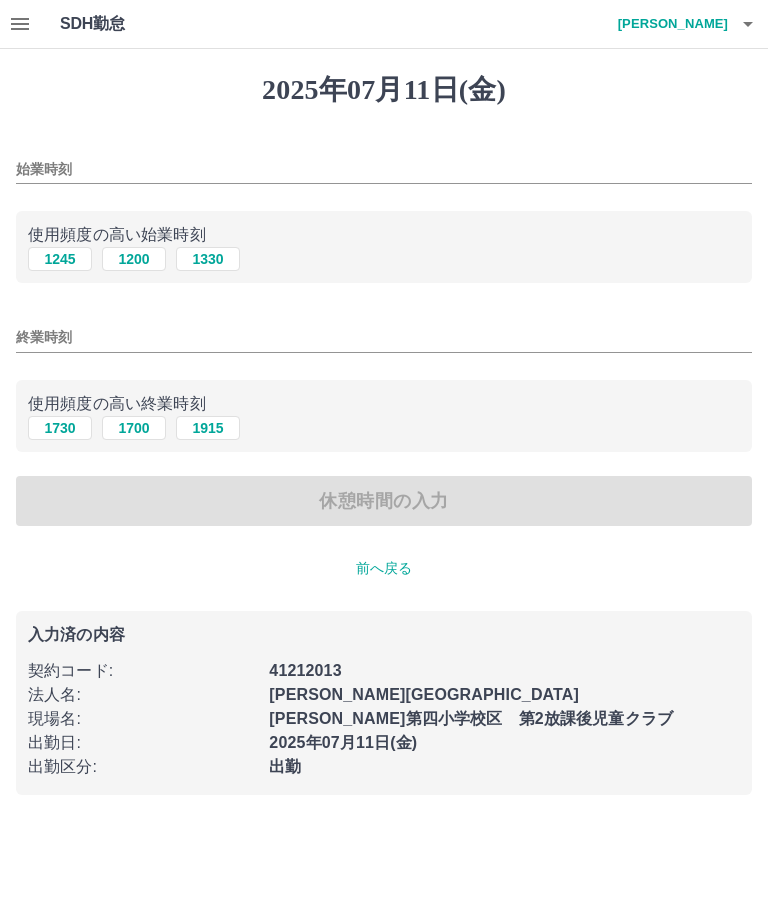click on "始業時刻" at bounding box center [384, 169] 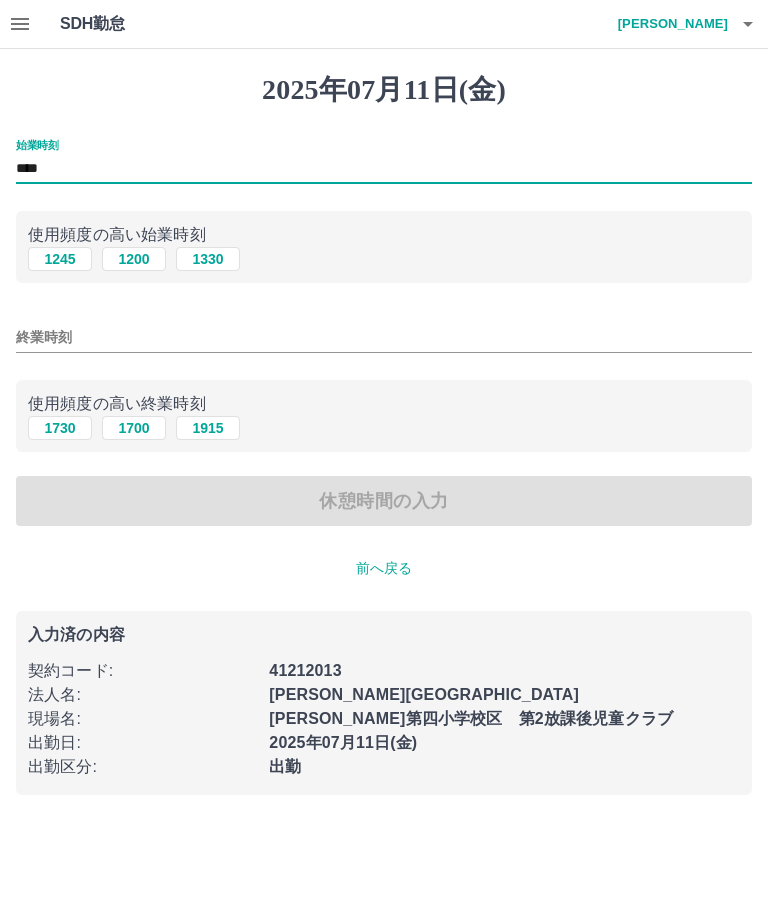 type on "****" 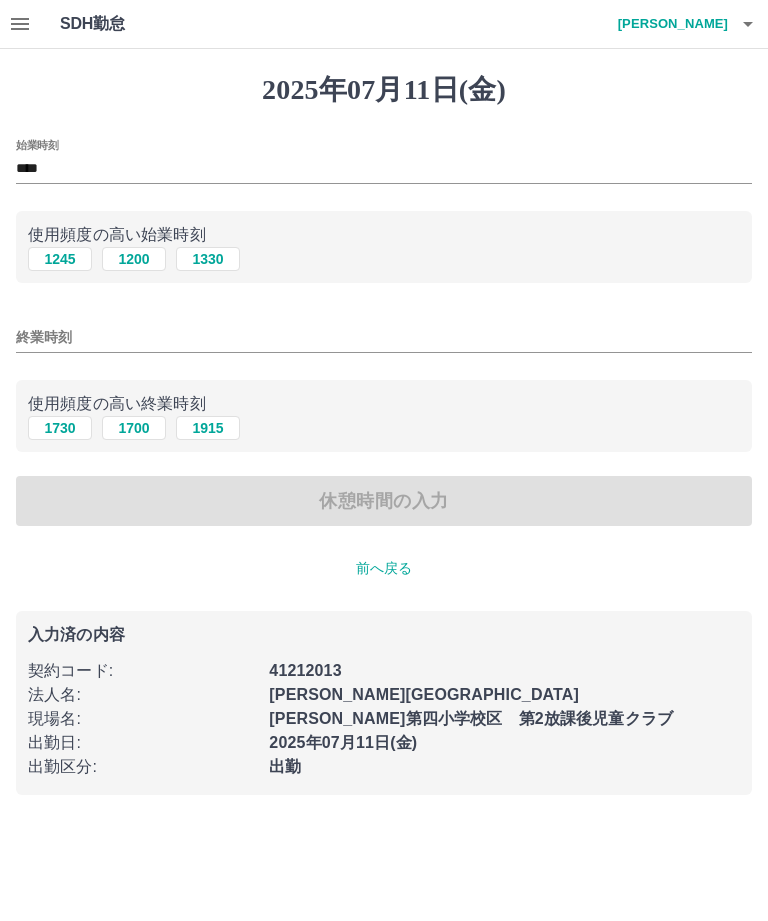 click on "1730" at bounding box center (60, 428) 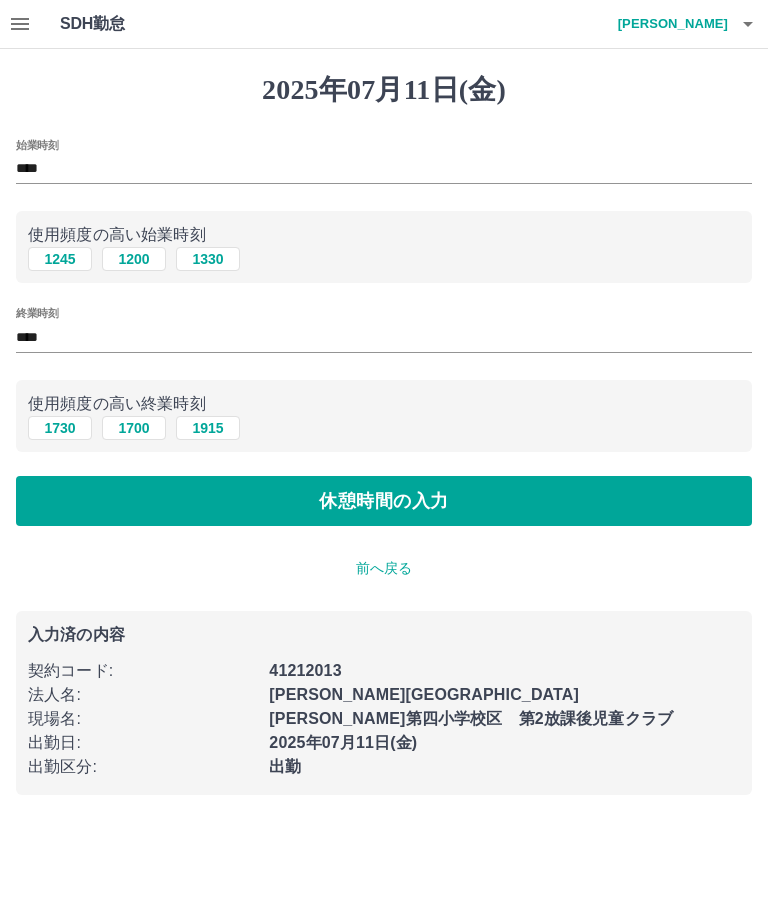 click on "休憩時間の入力" at bounding box center [384, 501] 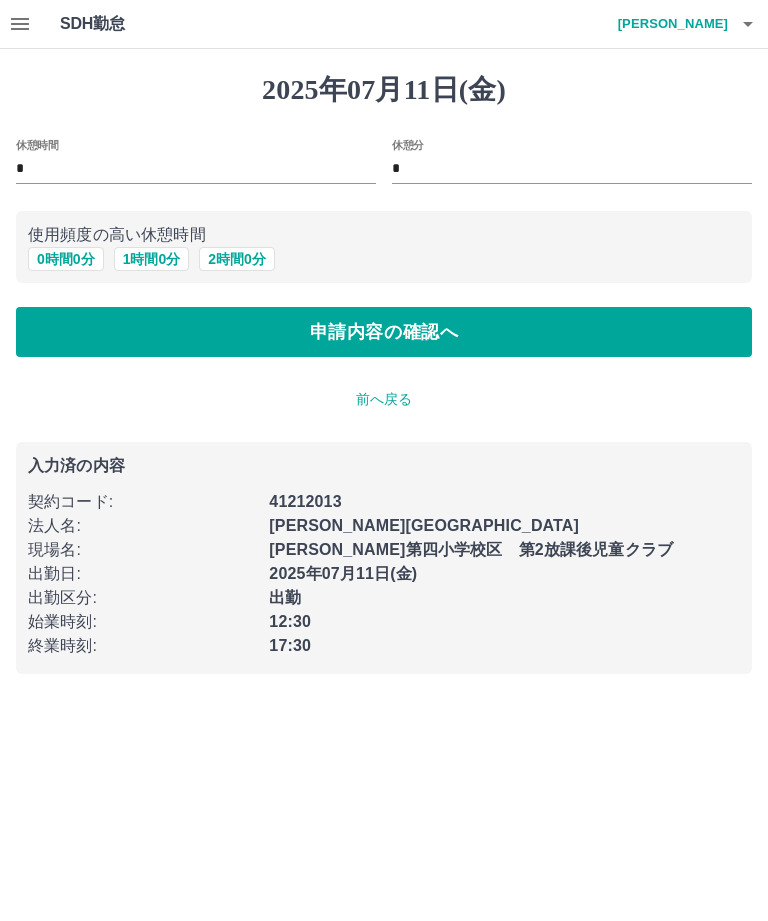 click on "申請内容の確認へ" at bounding box center (384, 332) 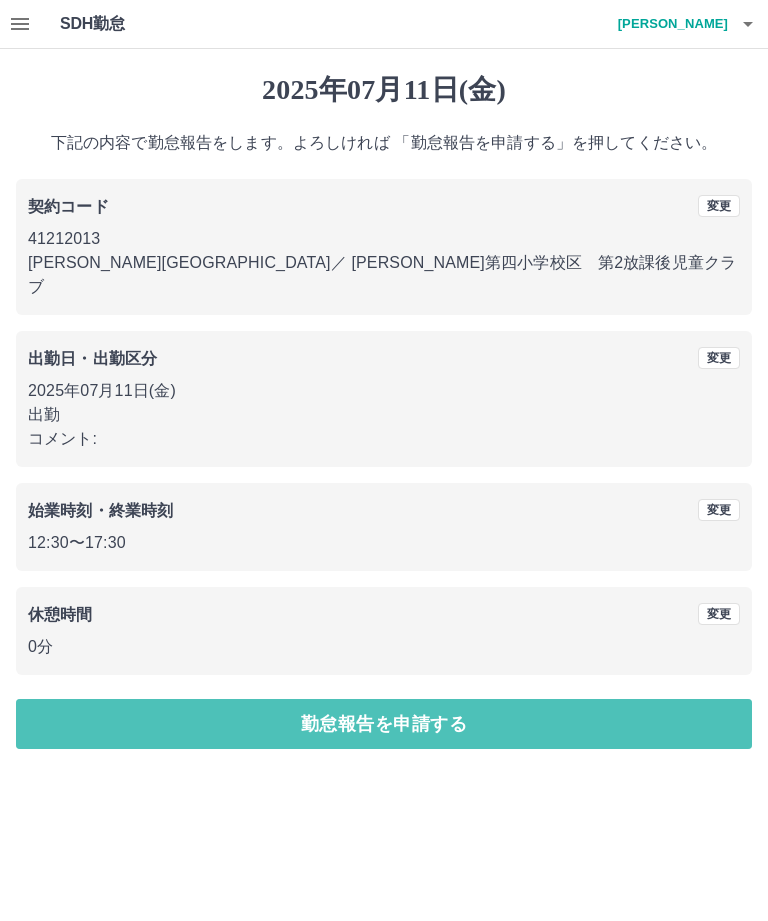 click on "勤怠報告を申請する" at bounding box center [384, 724] 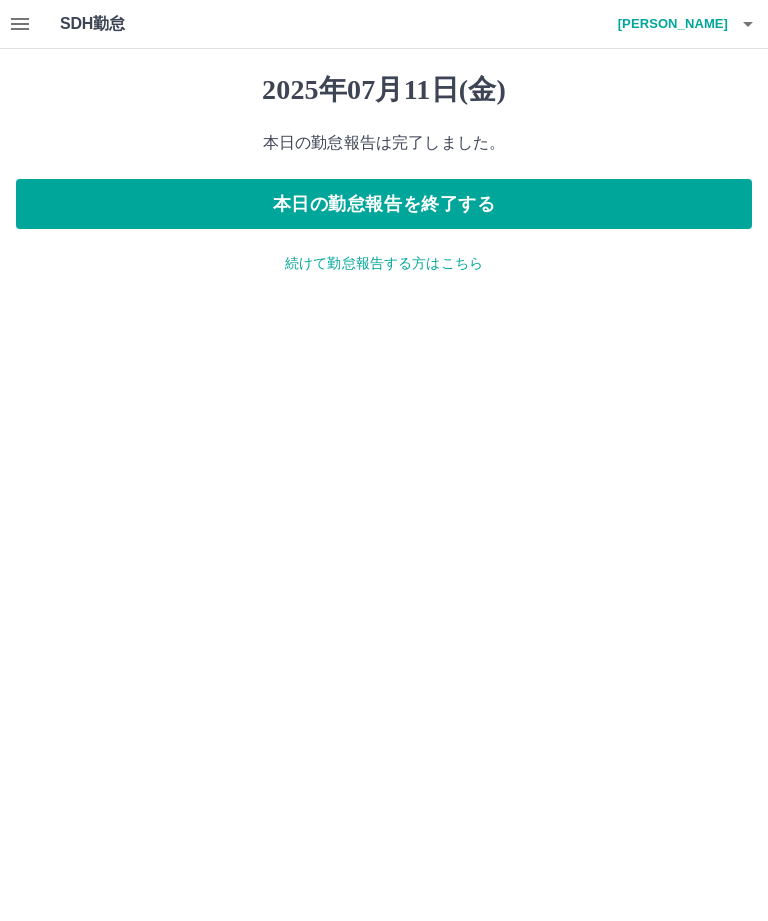 click on "本日の勤怠報告を終了する" at bounding box center (384, 204) 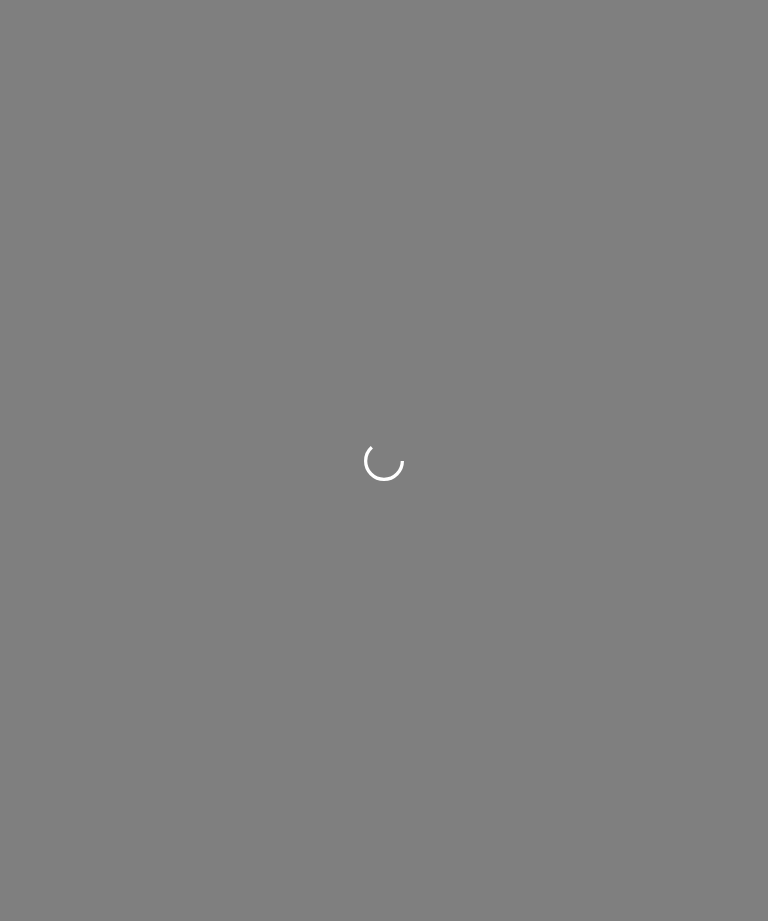 scroll, scrollTop: 0, scrollLeft: 0, axis: both 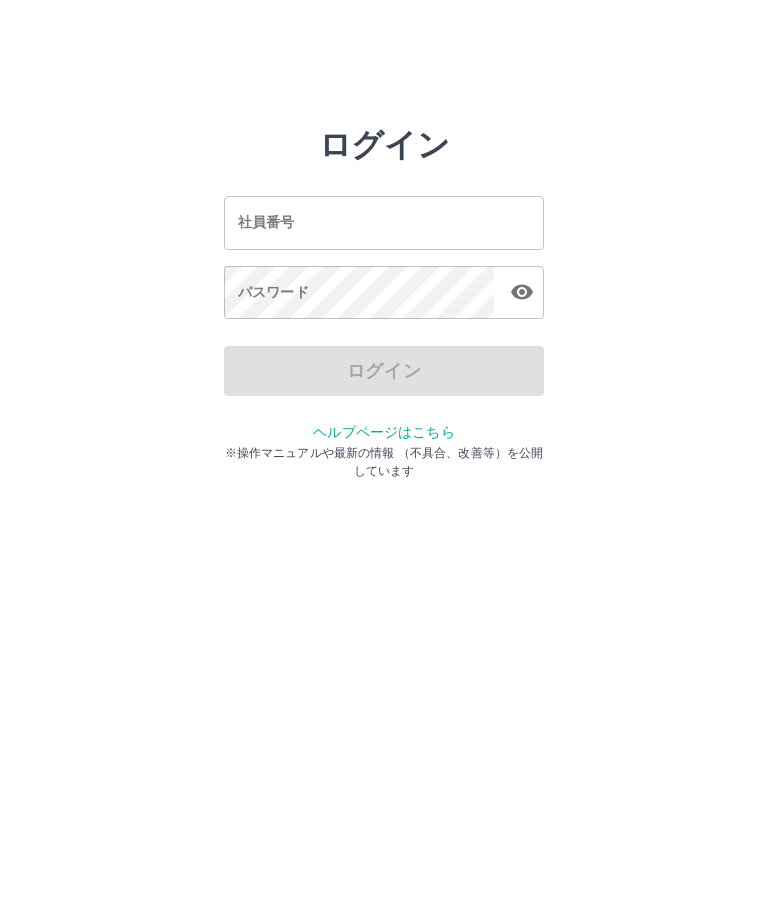 click on "社員番号" at bounding box center (384, 222) 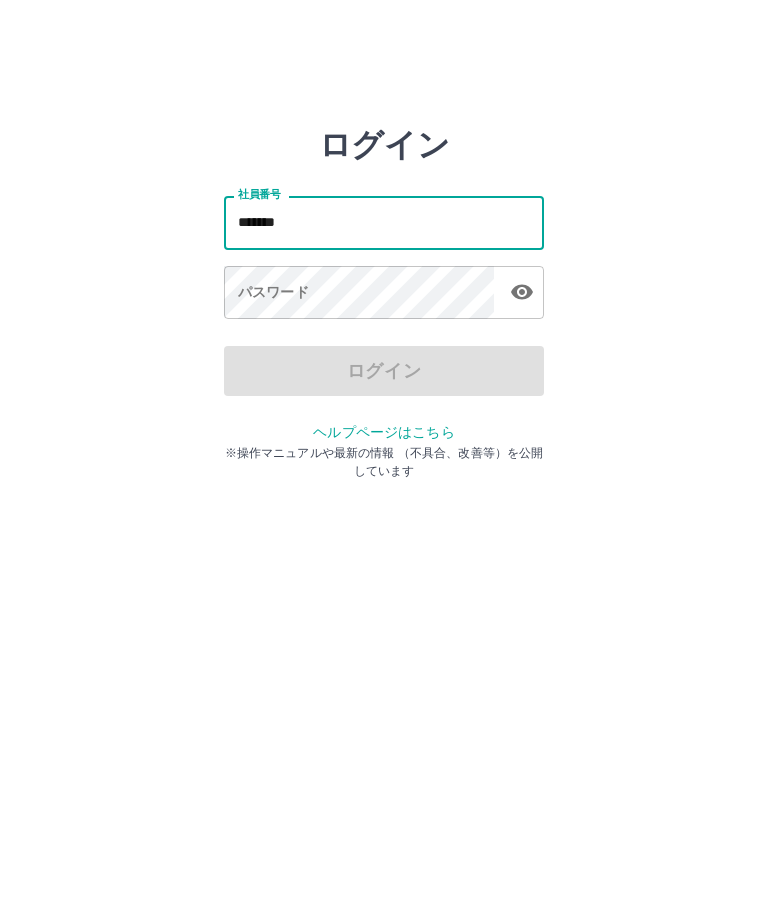 type on "*******" 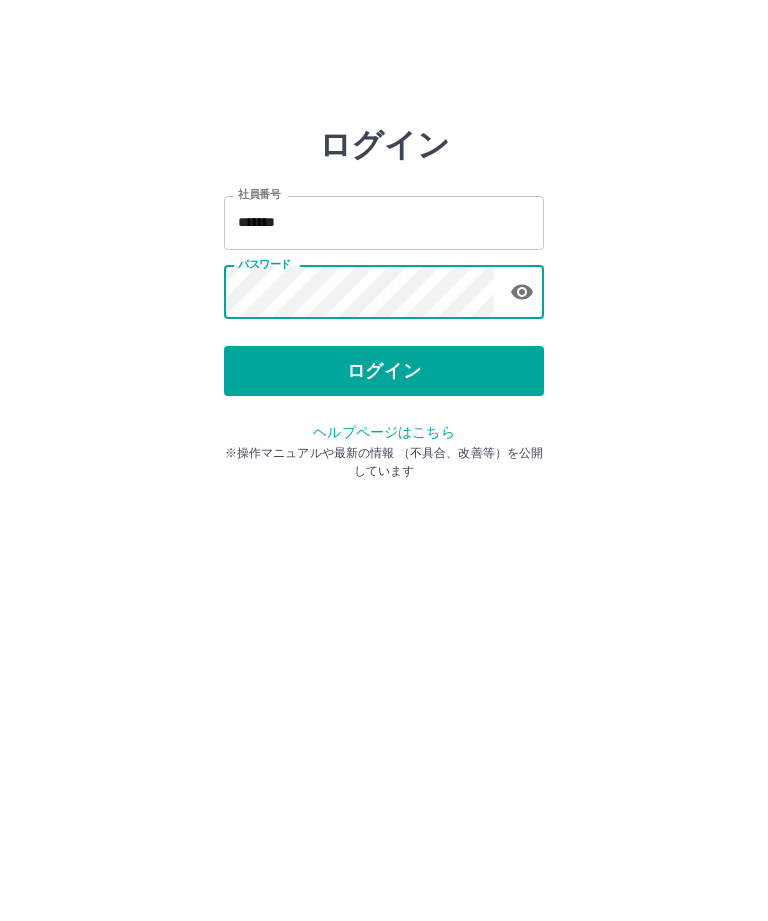 click on "ログイン" at bounding box center (384, 371) 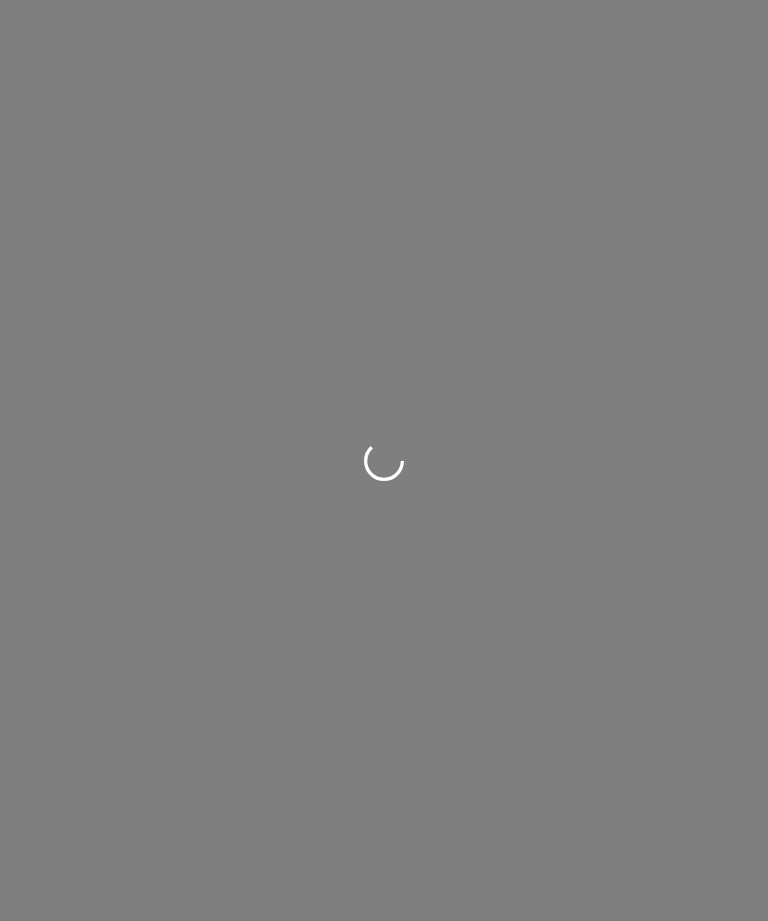 scroll, scrollTop: 0, scrollLeft: 0, axis: both 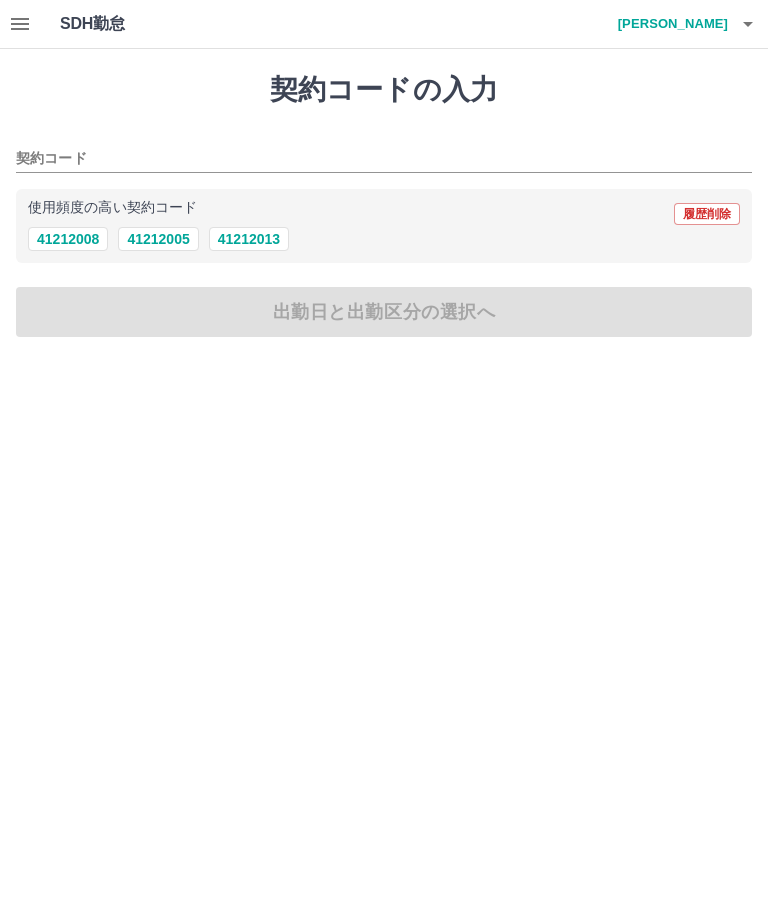 click on "41212013" at bounding box center (249, 239) 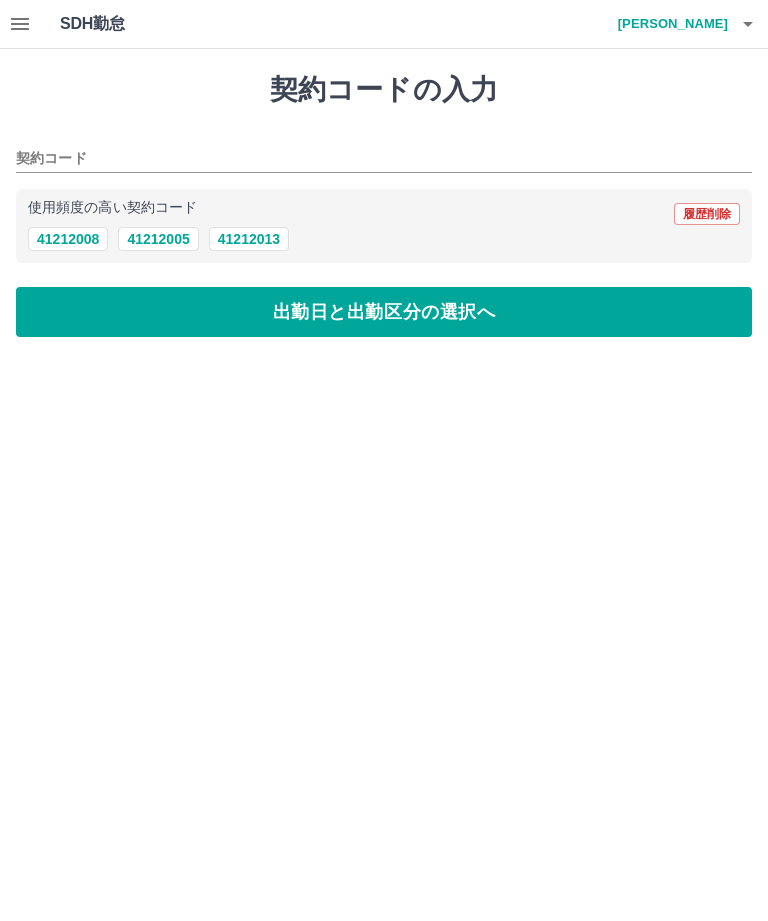 type on "********" 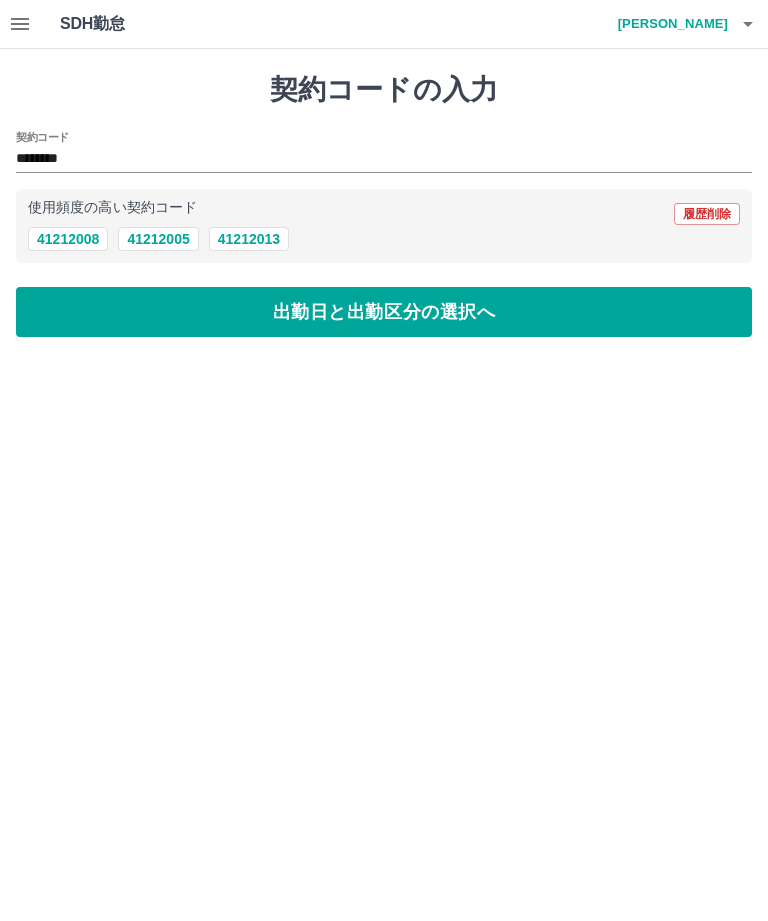 click on "出勤日と出勤区分の選択へ" at bounding box center (384, 312) 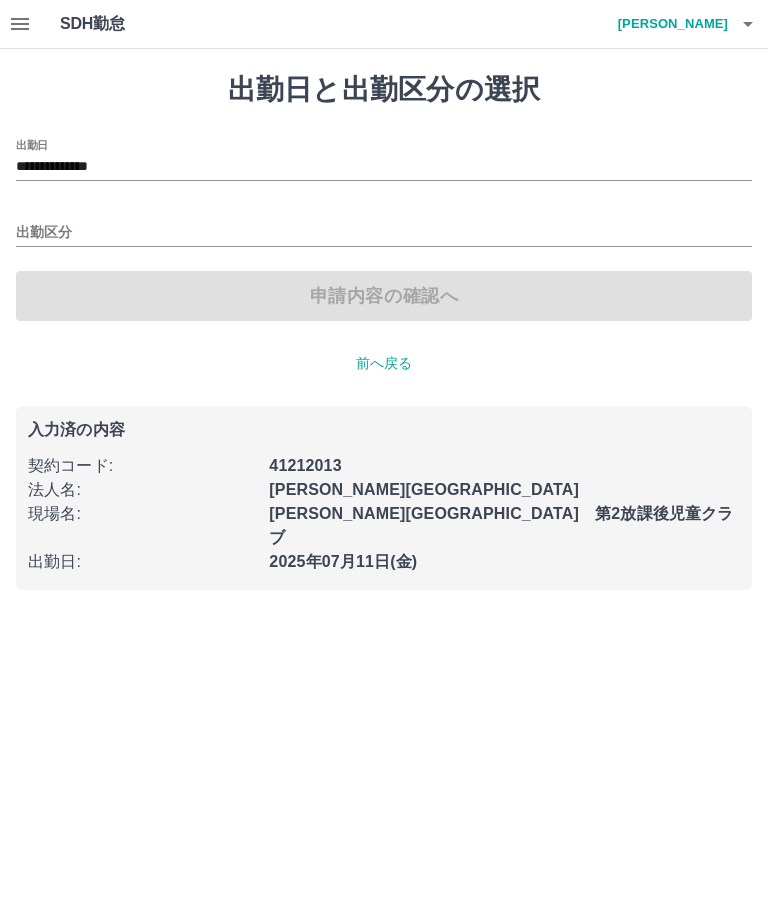 click on "出勤区分" at bounding box center (384, 233) 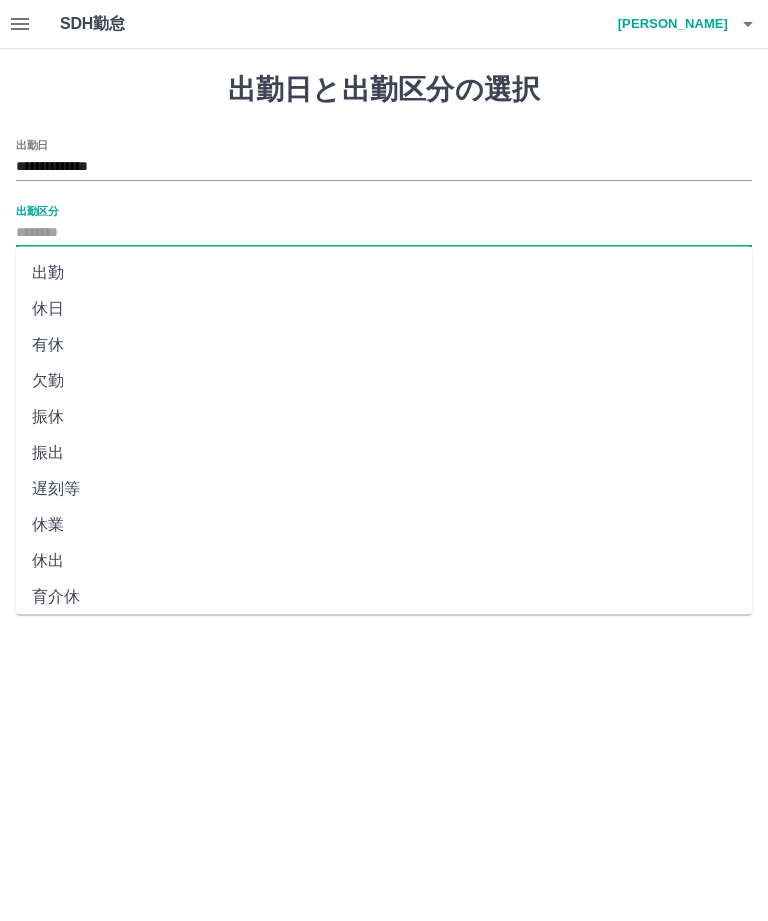 click on "出勤" at bounding box center [384, 273] 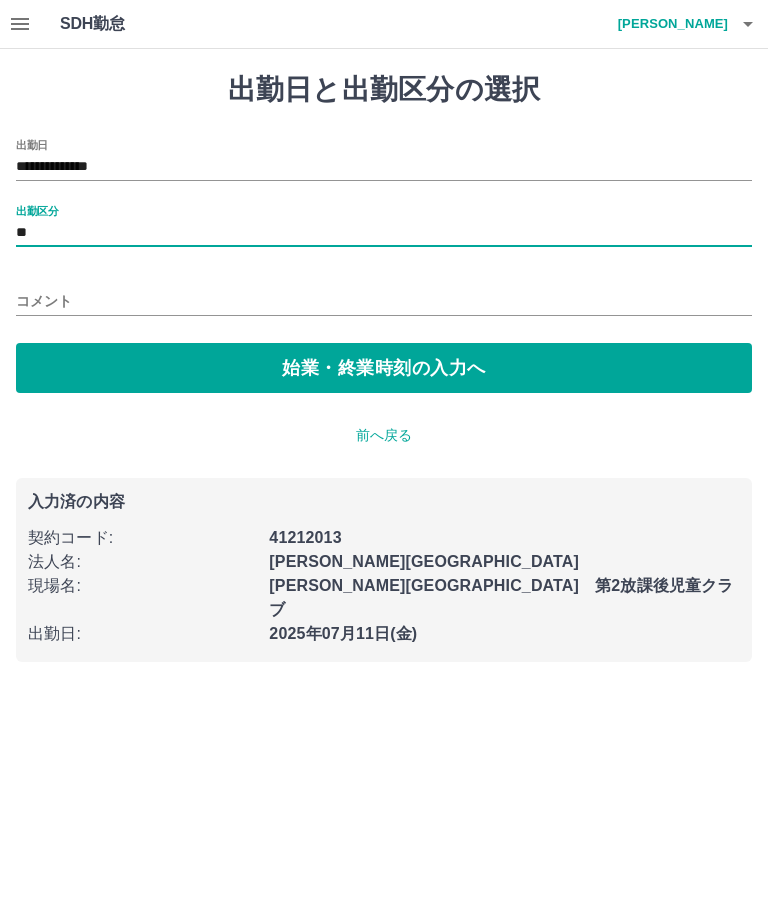 click on "始業・終業時刻の入力へ" at bounding box center [384, 368] 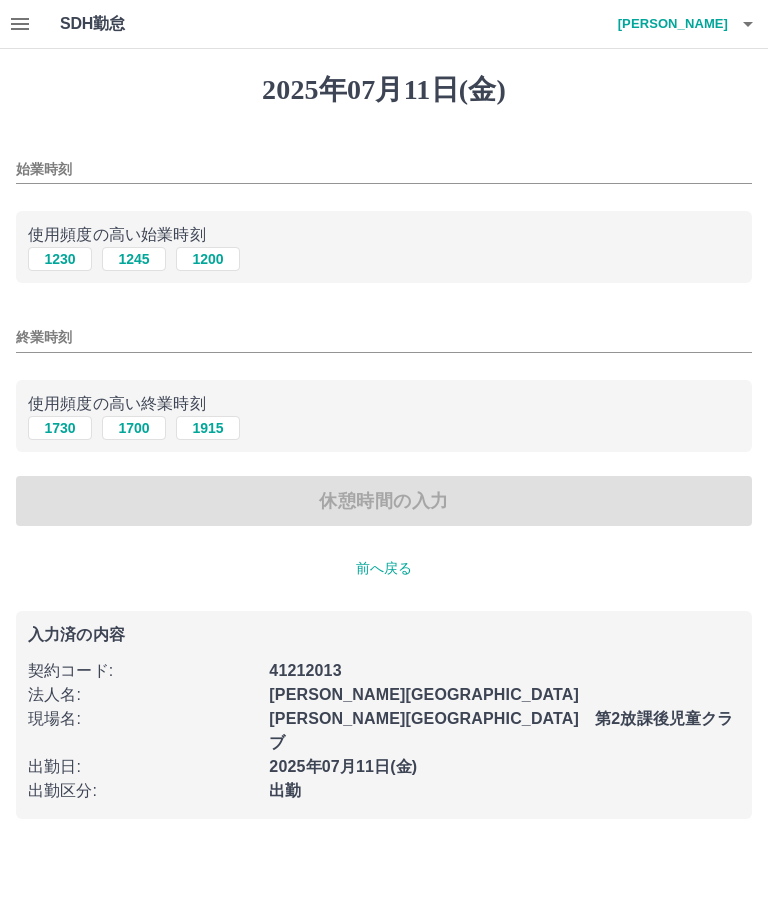 click on "1245" at bounding box center (134, 259) 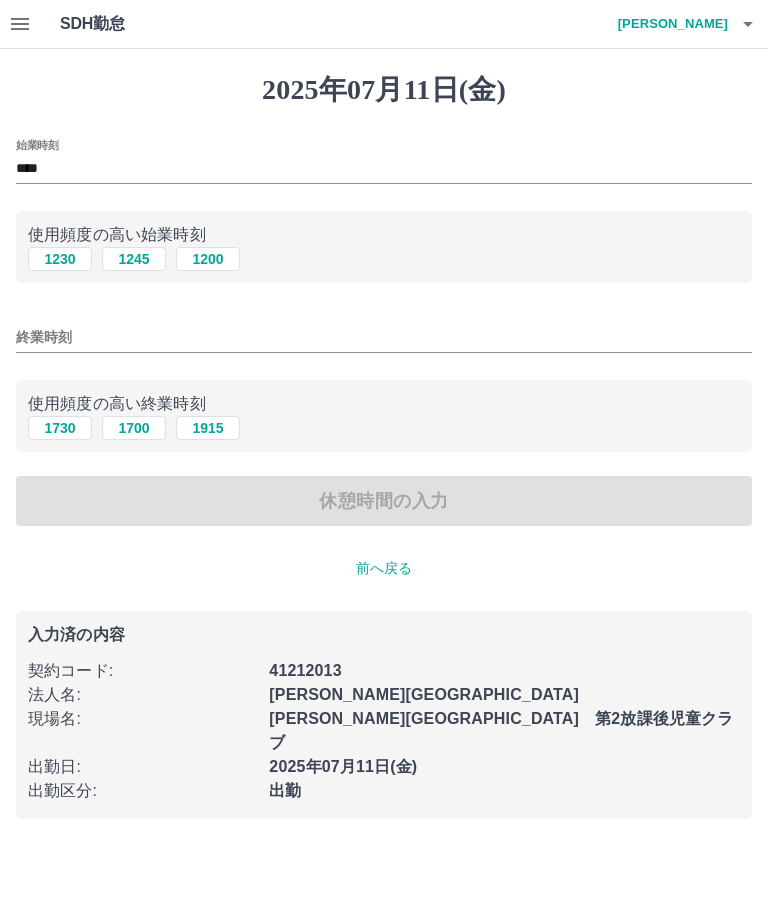 click on "終業時刻" at bounding box center (384, 337) 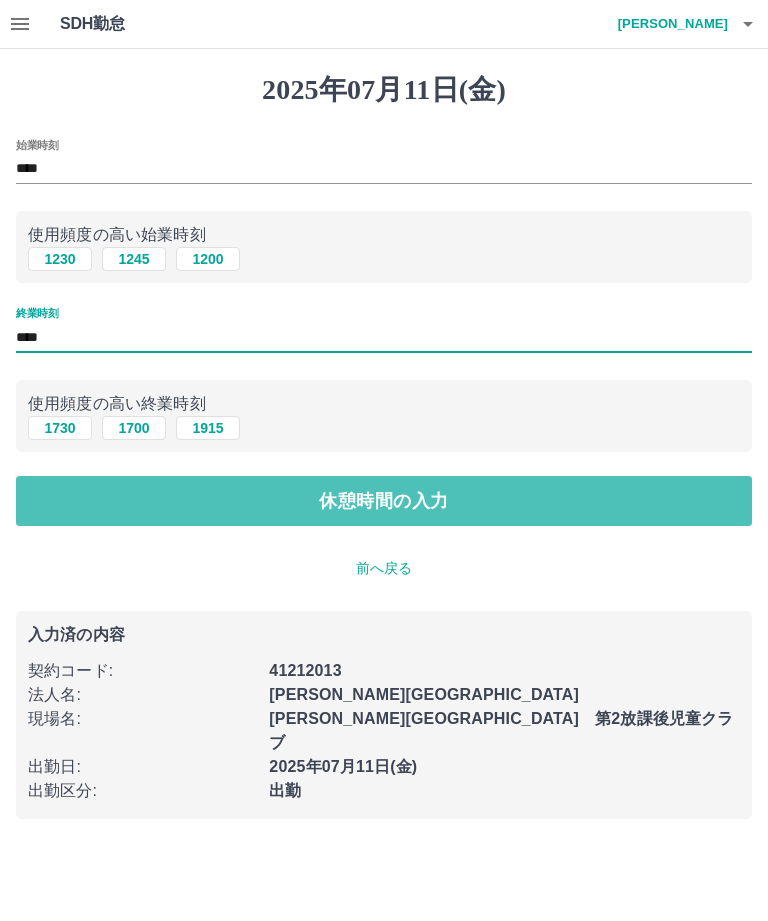 type on "****" 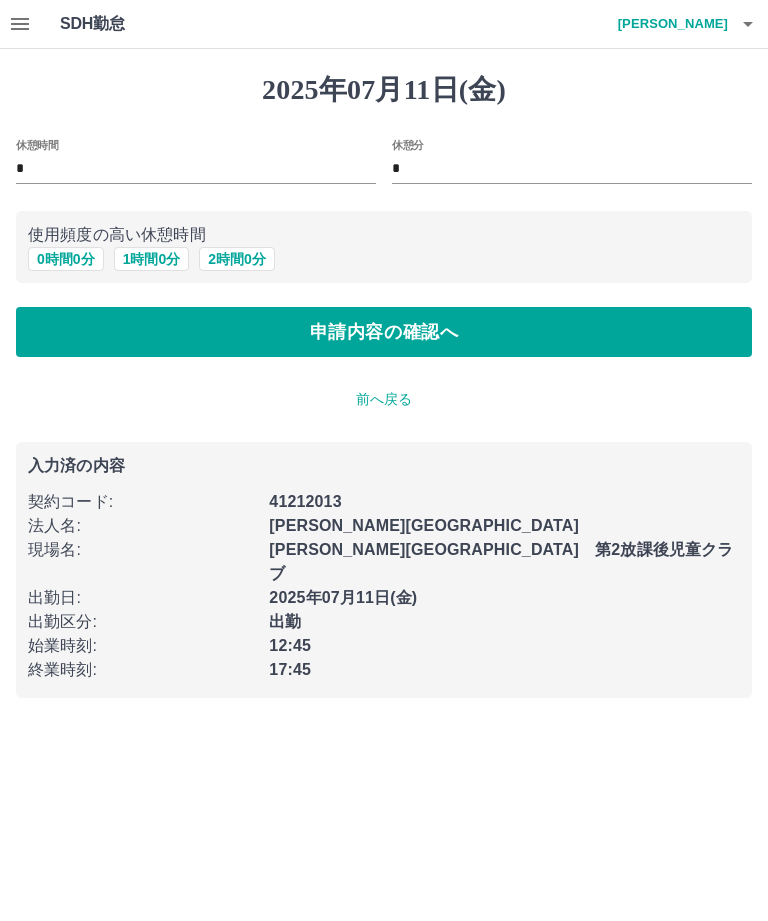 click on "申請内容の確認へ" at bounding box center [384, 332] 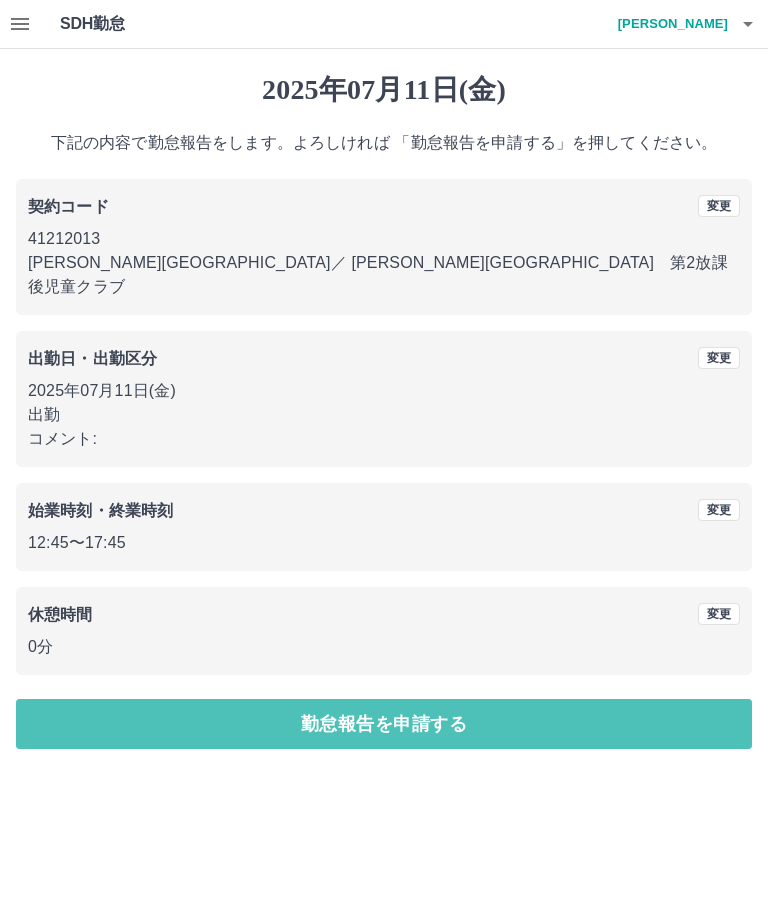 click on "勤怠報告を申請する" at bounding box center [384, 724] 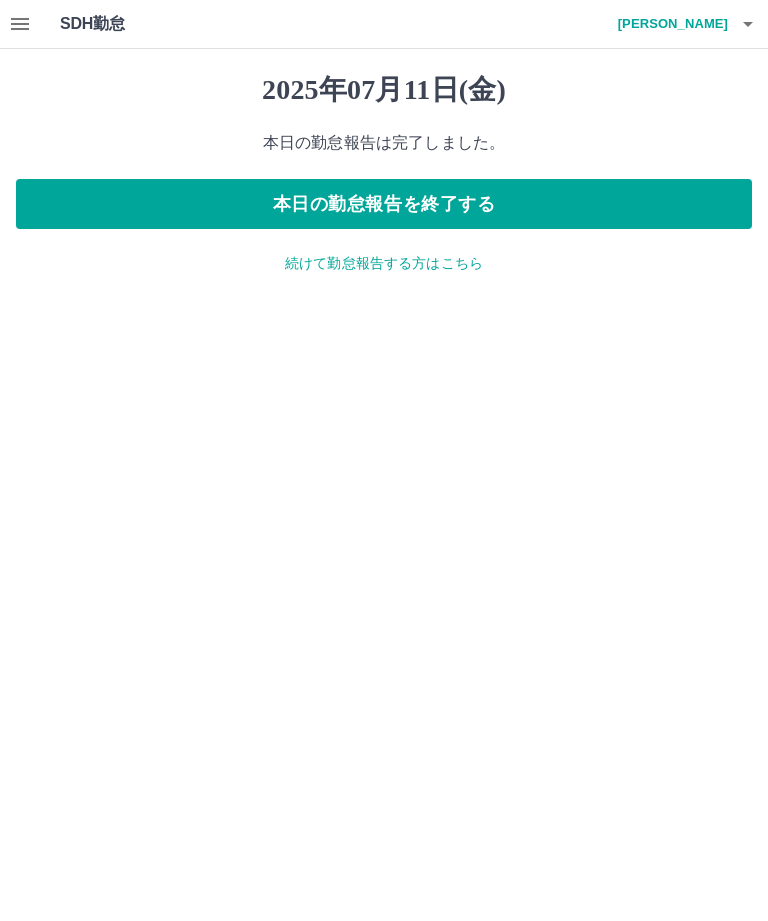 click on "本日の勤怠報告を終了する" at bounding box center [384, 204] 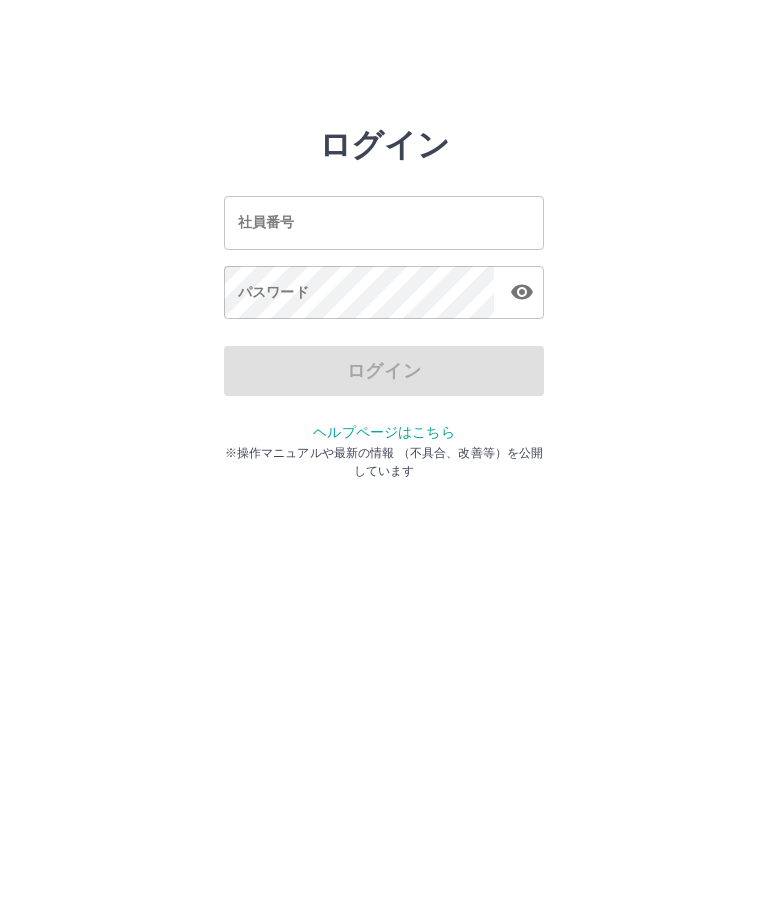 scroll, scrollTop: 0, scrollLeft: 0, axis: both 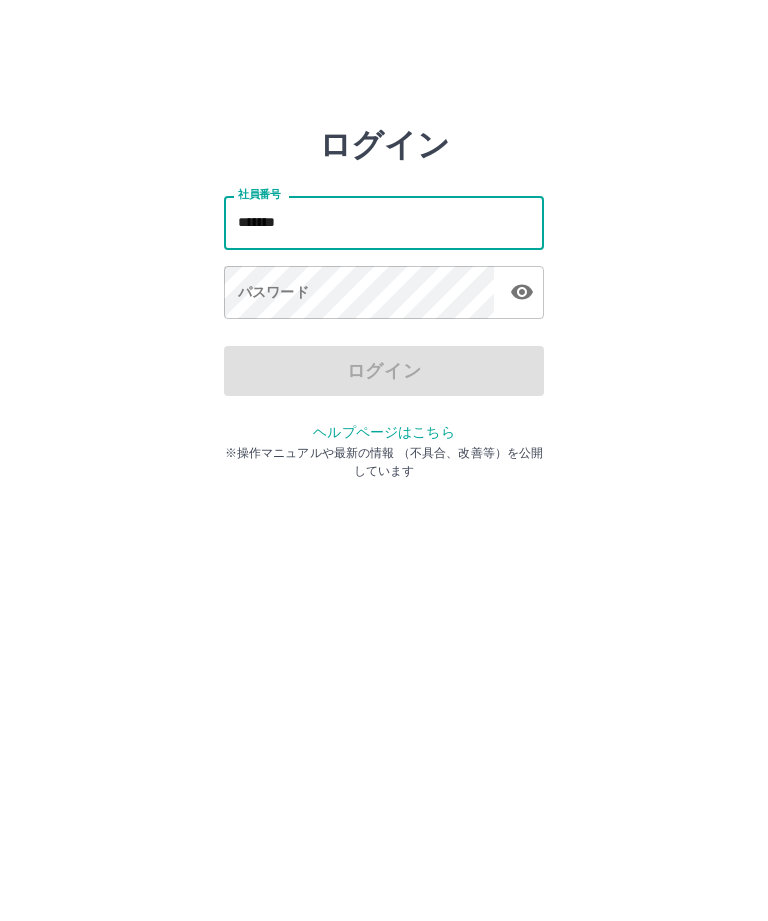 type on "*******" 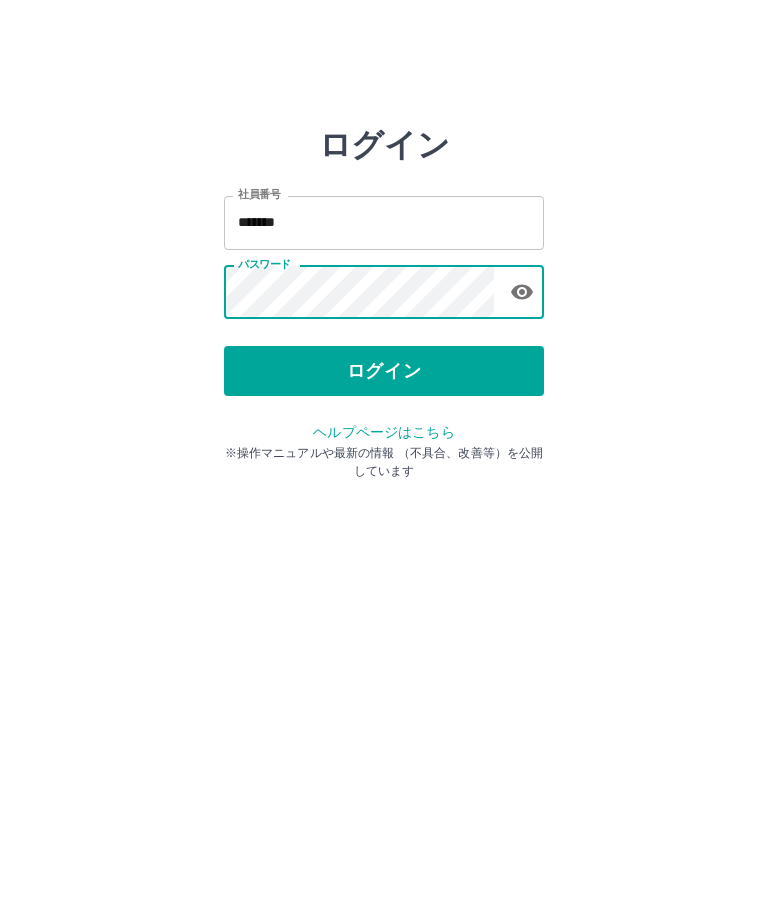 click on "ログイン" at bounding box center (384, 371) 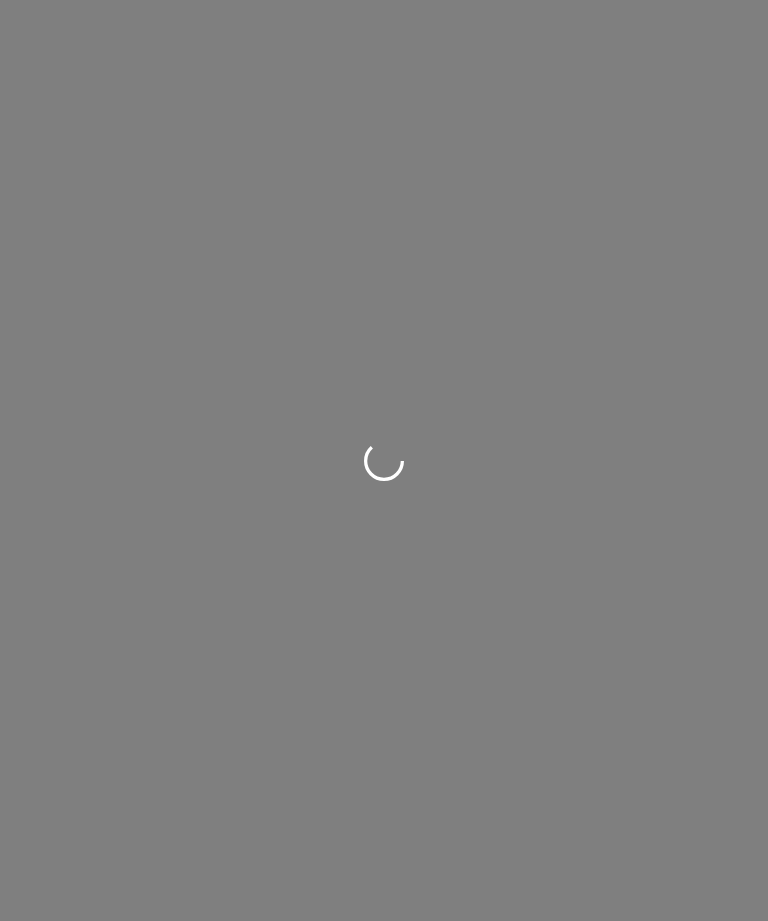 scroll, scrollTop: 0, scrollLeft: 0, axis: both 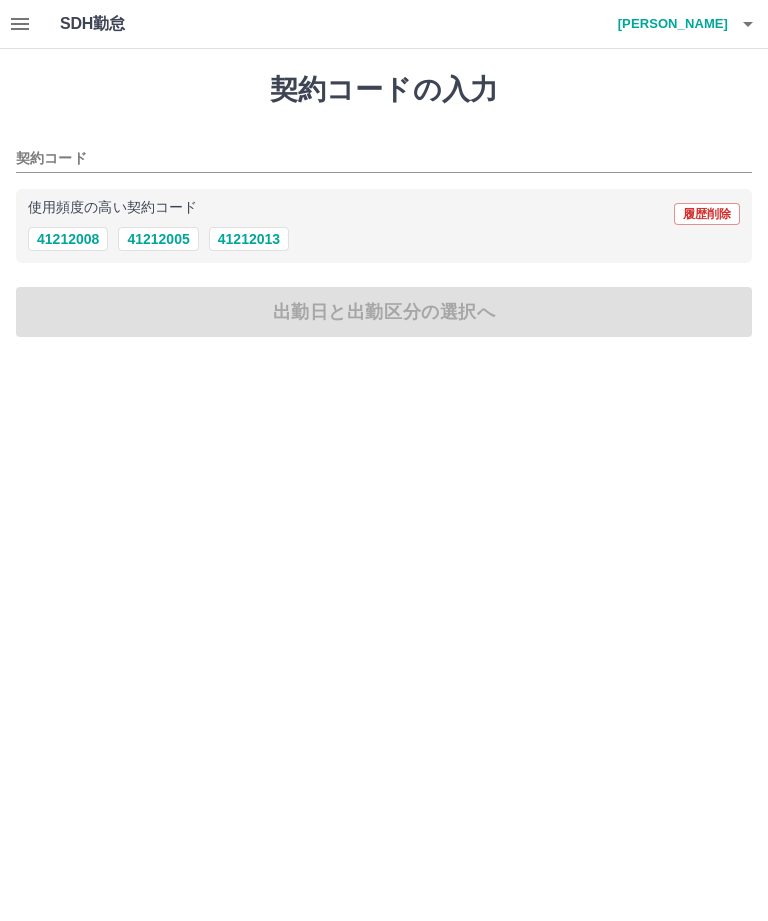 click on "41212013" at bounding box center [249, 239] 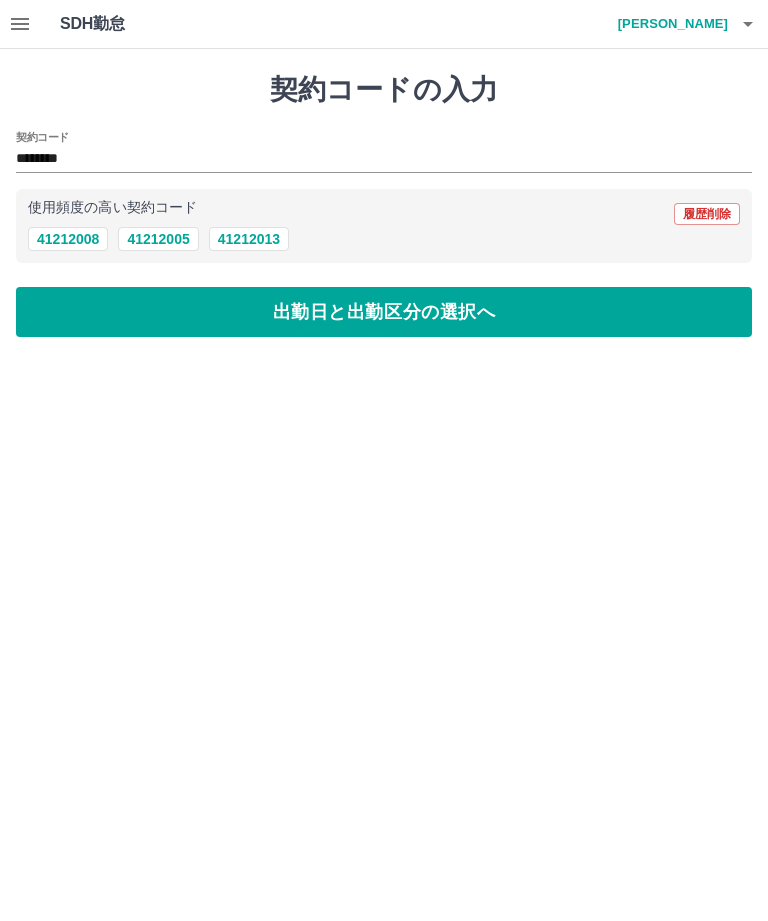 type on "********" 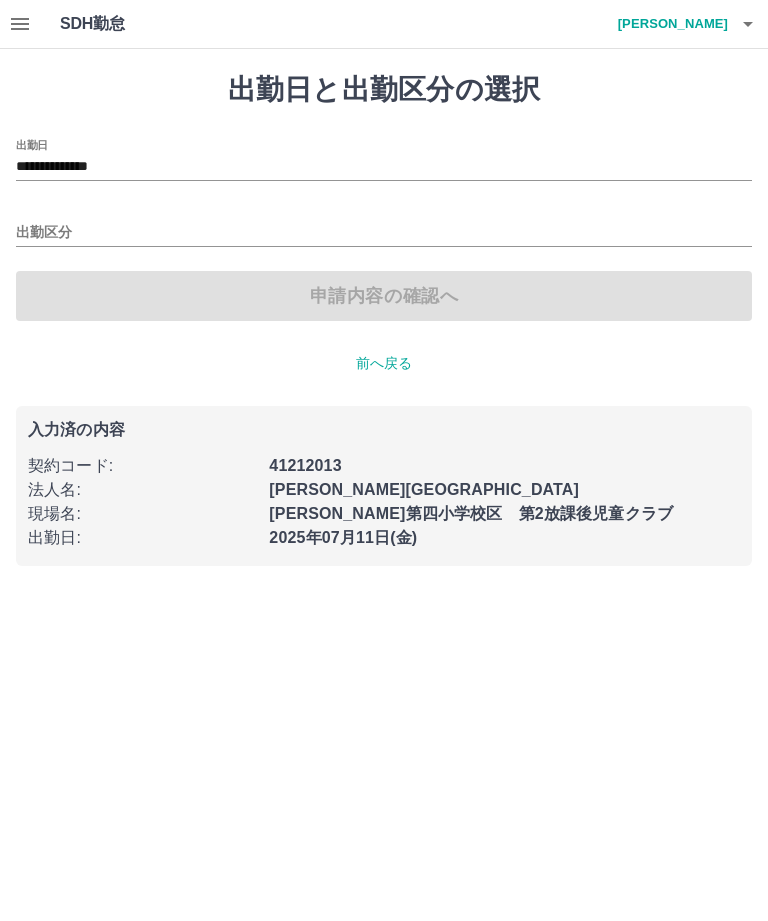 click on "**********" at bounding box center (384, 167) 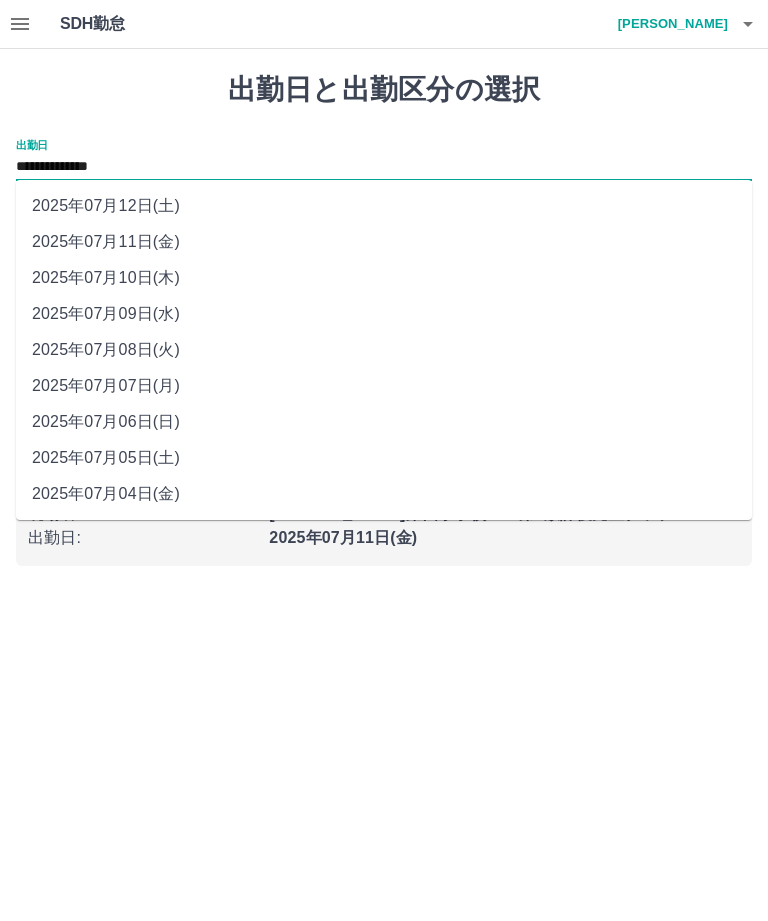 click on "2025年07月12日(土)" at bounding box center (384, 206) 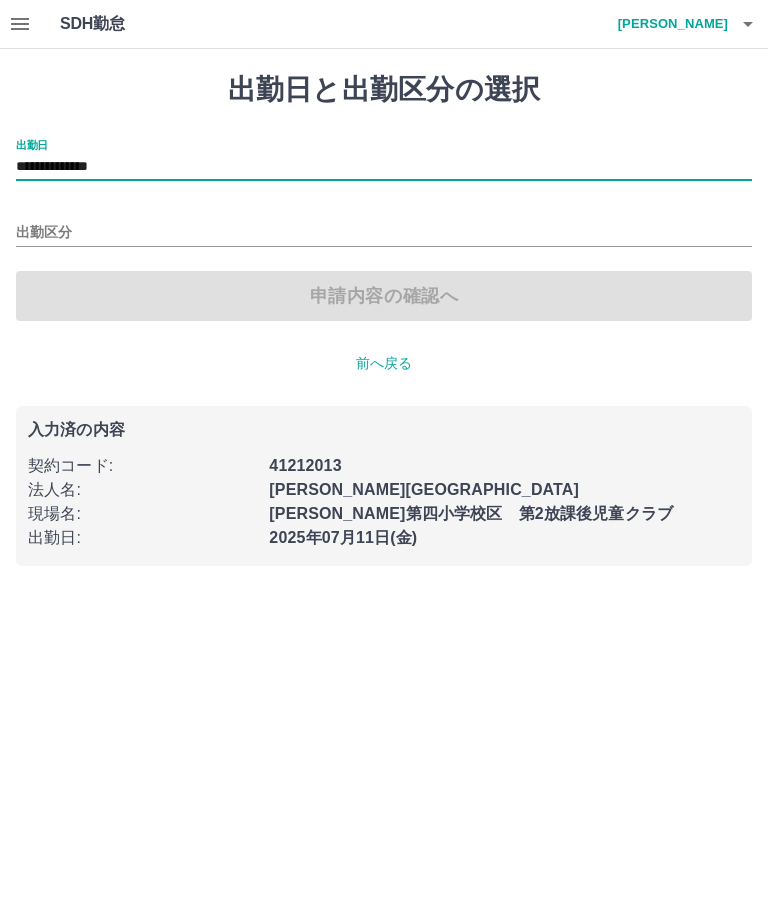 click on "出勤区分" at bounding box center (384, 233) 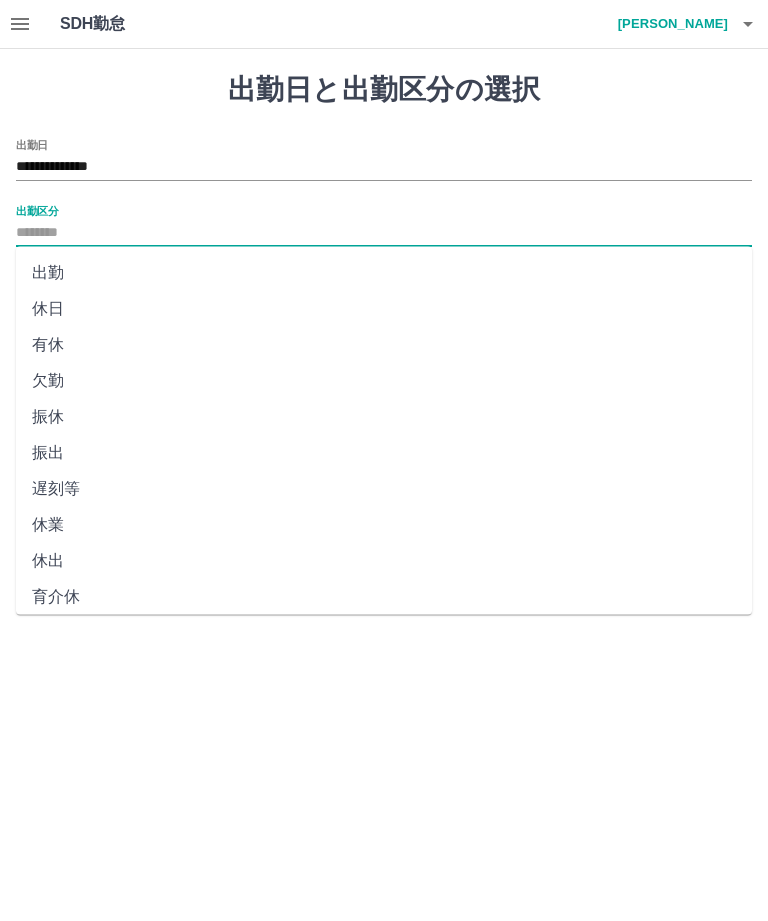 click on "休日" at bounding box center [384, 309] 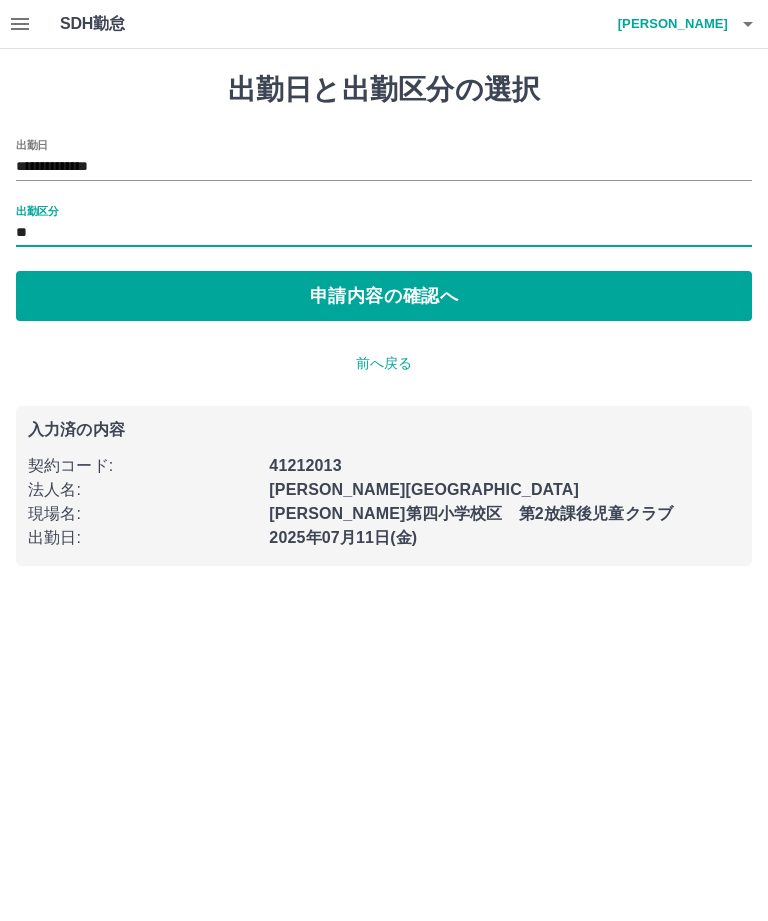click on "申請内容の確認へ" at bounding box center [384, 296] 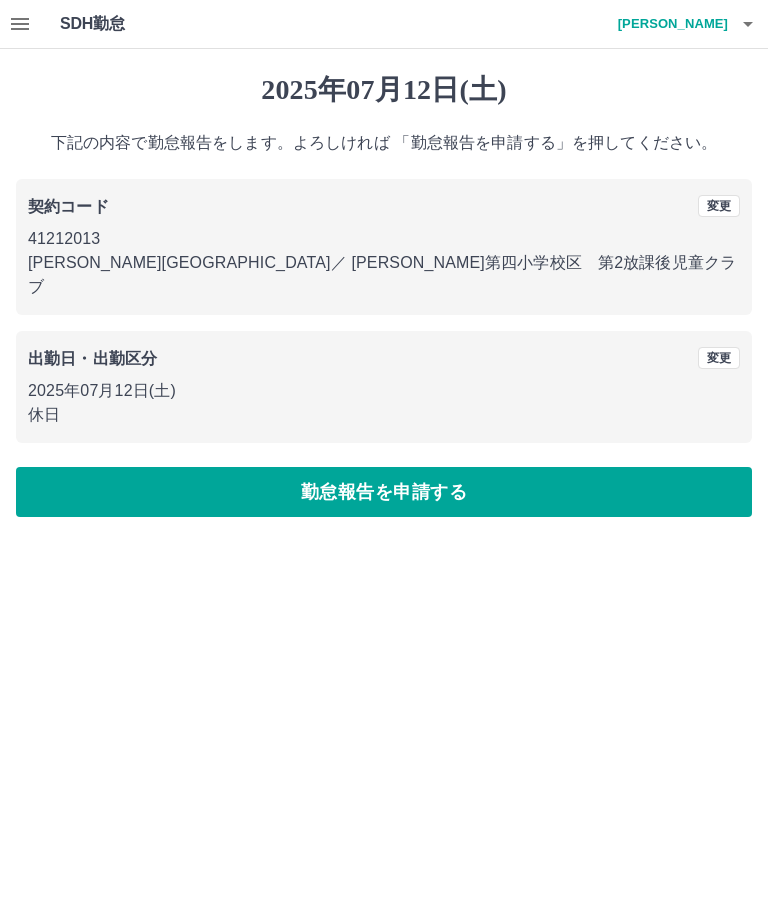 click on "勤怠報告を申請する" at bounding box center [384, 492] 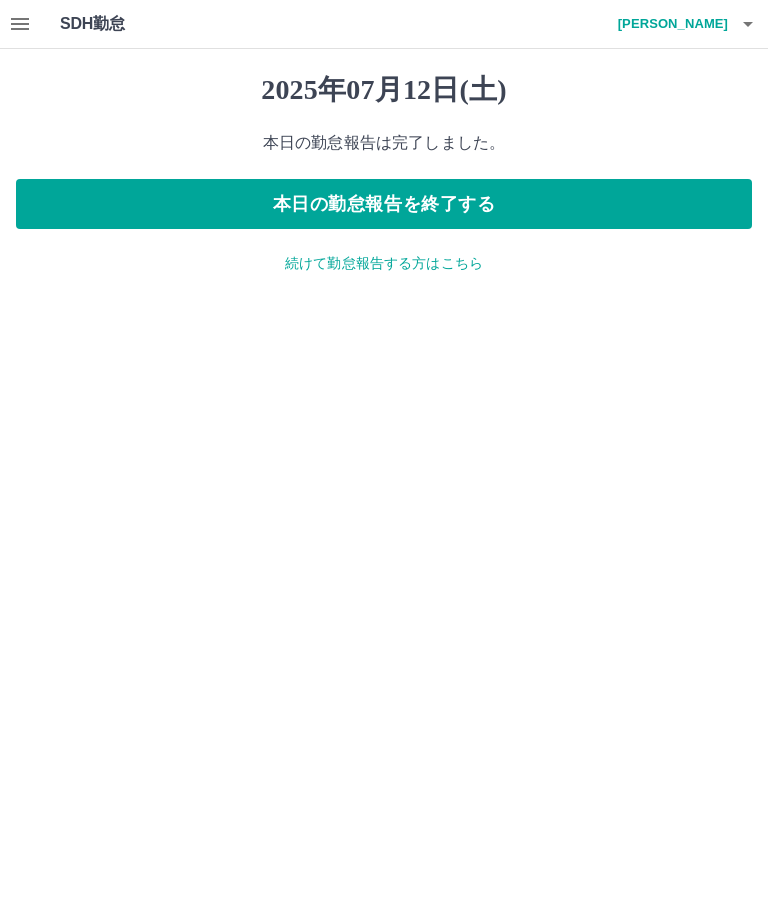 click on "本日の勤怠報告を終了する" at bounding box center [384, 204] 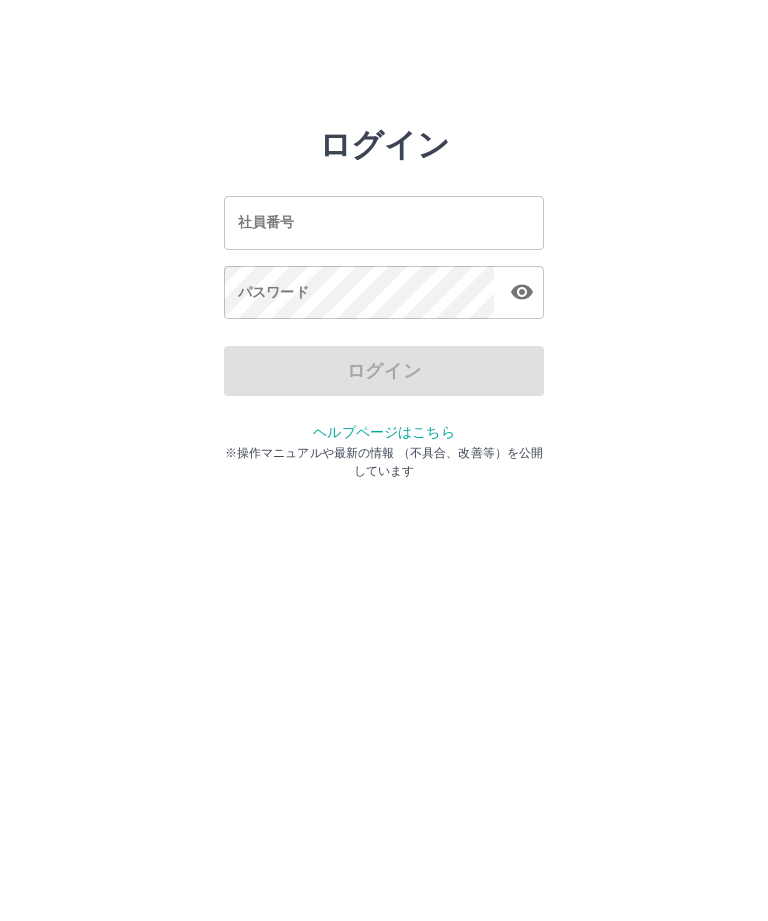 scroll, scrollTop: 0, scrollLeft: 0, axis: both 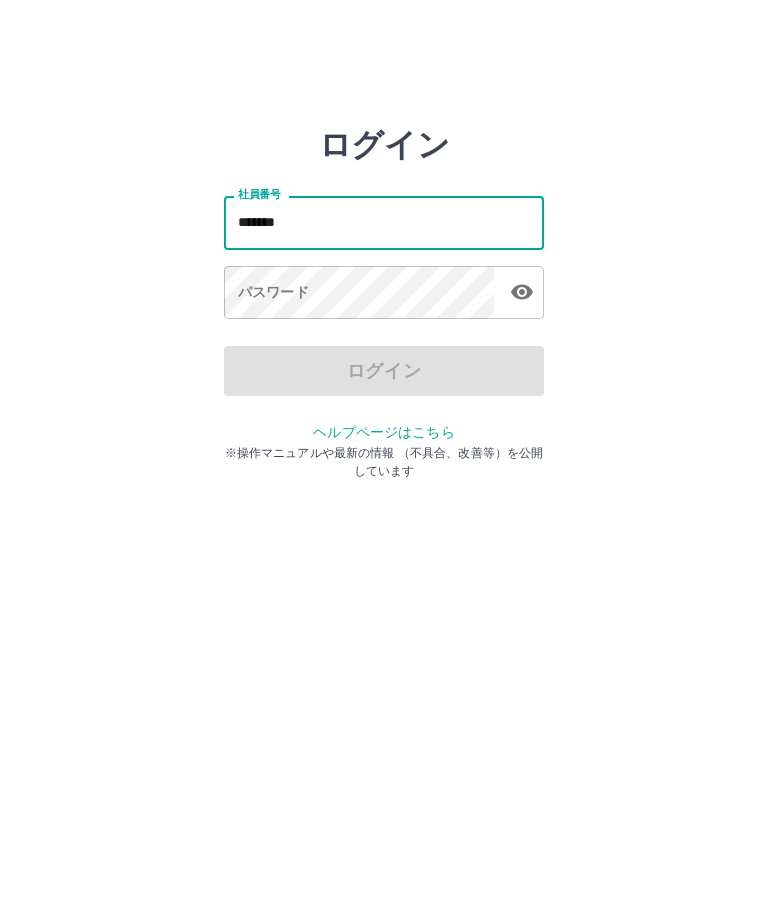 type on "*******" 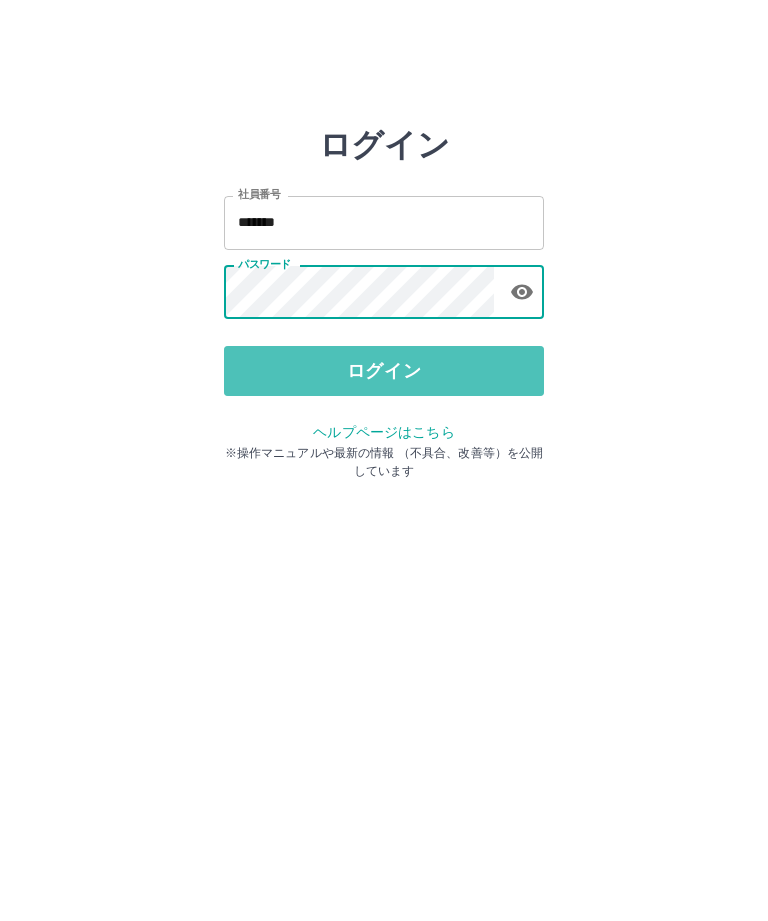 click on "ログイン" at bounding box center [384, 371] 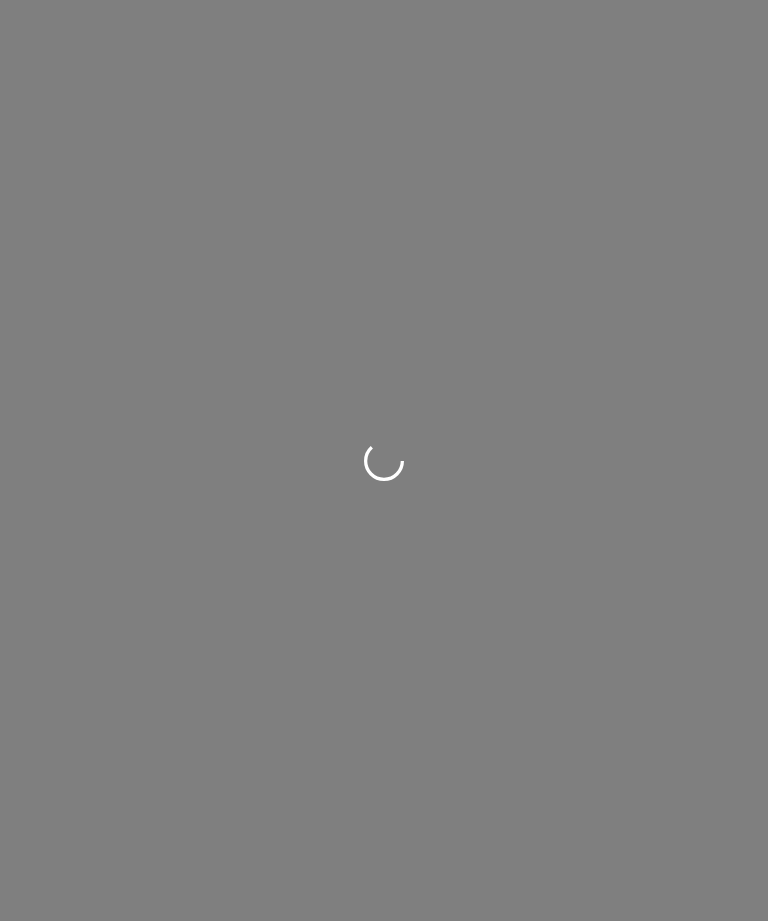 scroll, scrollTop: 0, scrollLeft: 0, axis: both 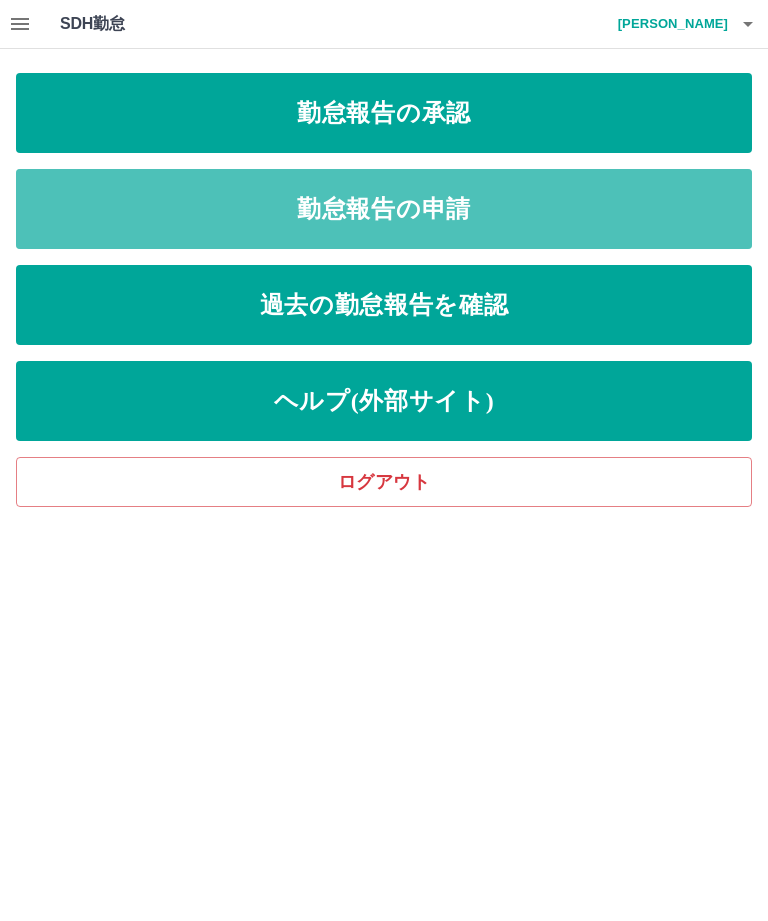 click on "勤怠報告の申請" at bounding box center (384, 209) 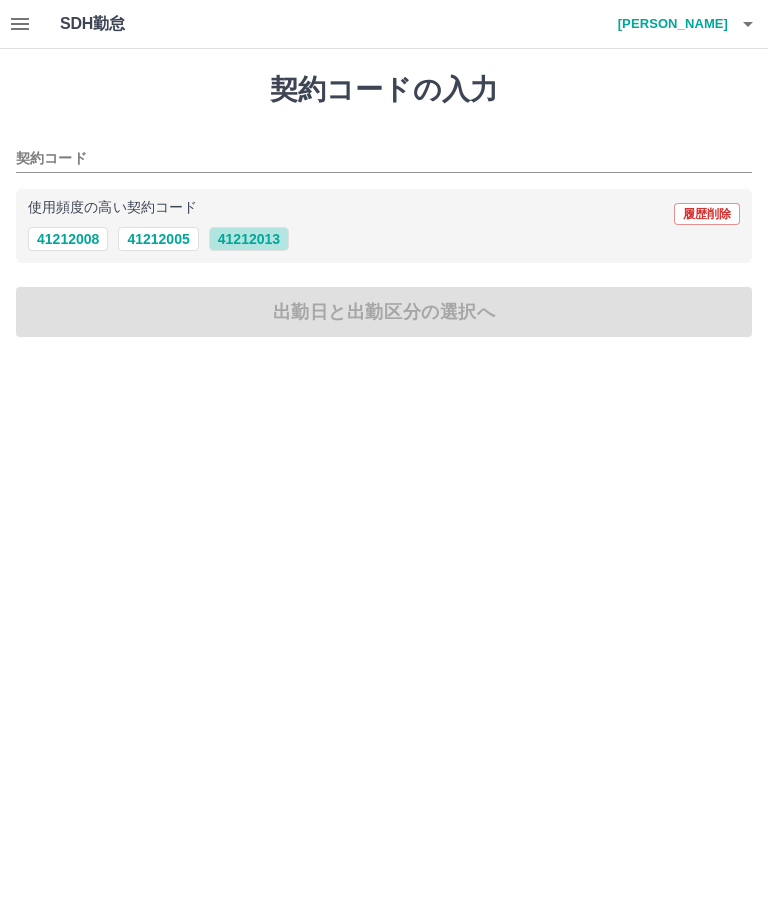 click on "41212013" at bounding box center [249, 239] 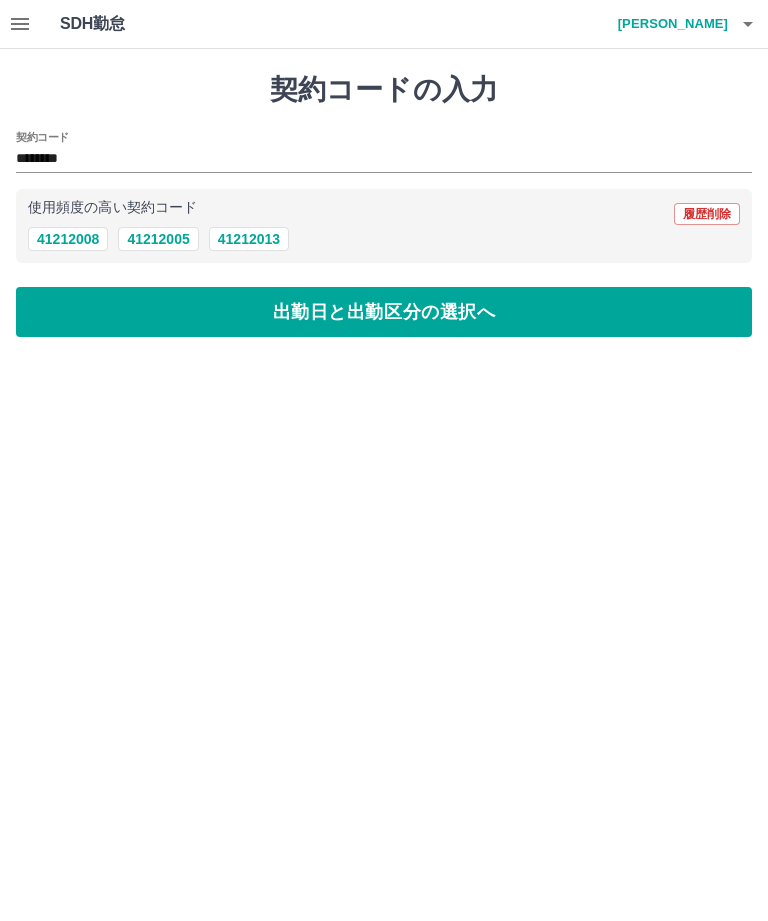 click on "出勤日と出勤区分の選択へ" at bounding box center [384, 312] 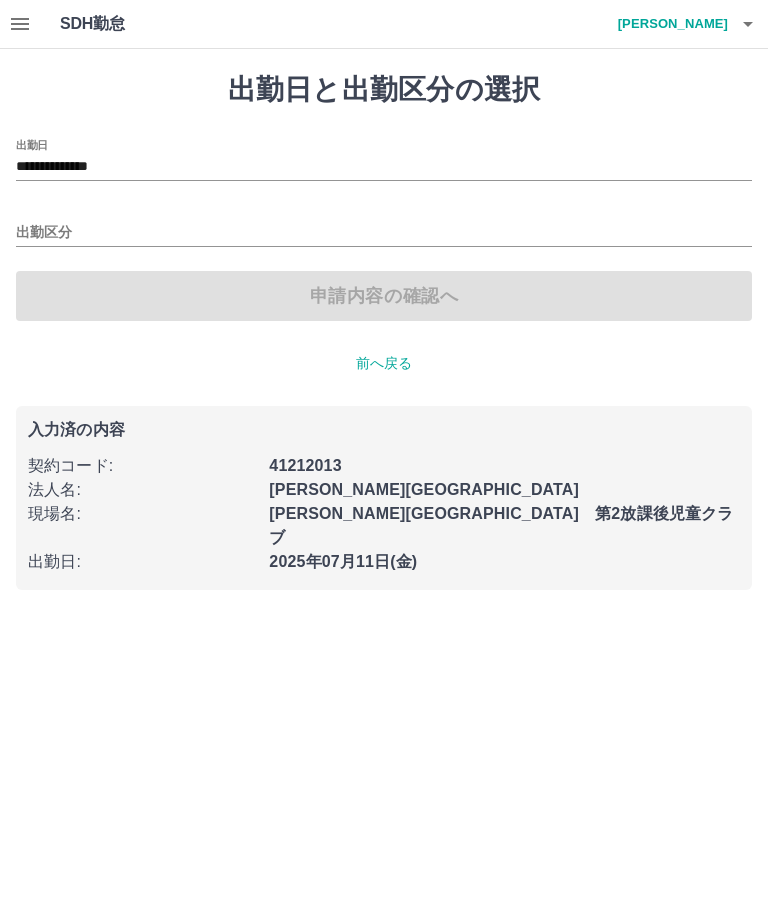 click on "出勤区分" at bounding box center (384, 233) 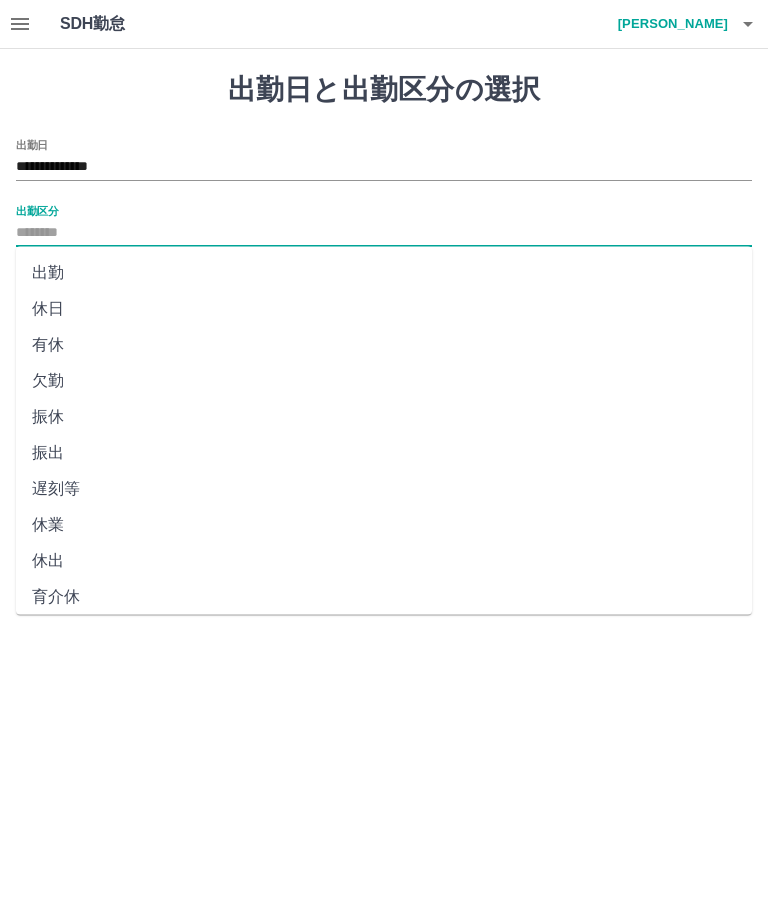 click on "出勤" at bounding box center (384, 273) 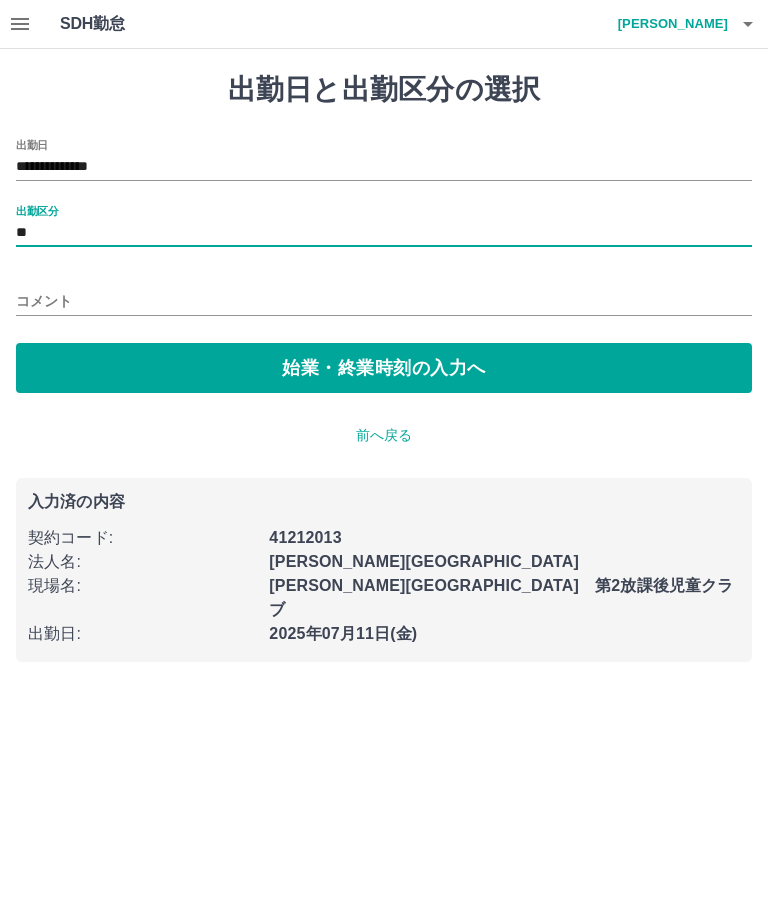 click on "始業・終業時刻の入力へ" at bounding box center [384, 368] 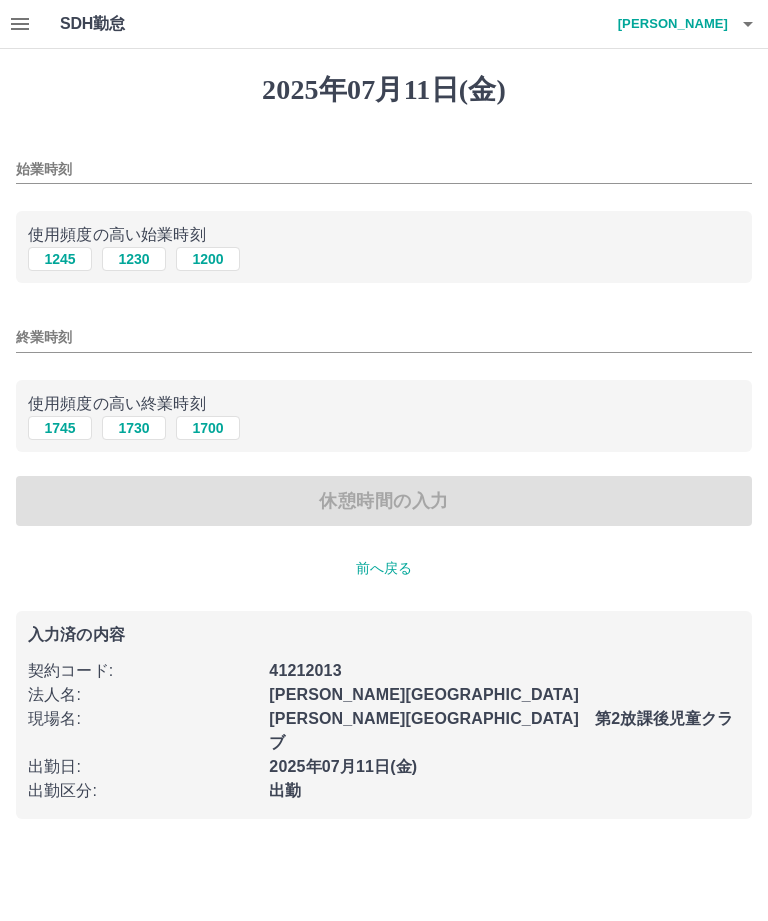 click on "始業時刻" at bounding box center (384, 169) 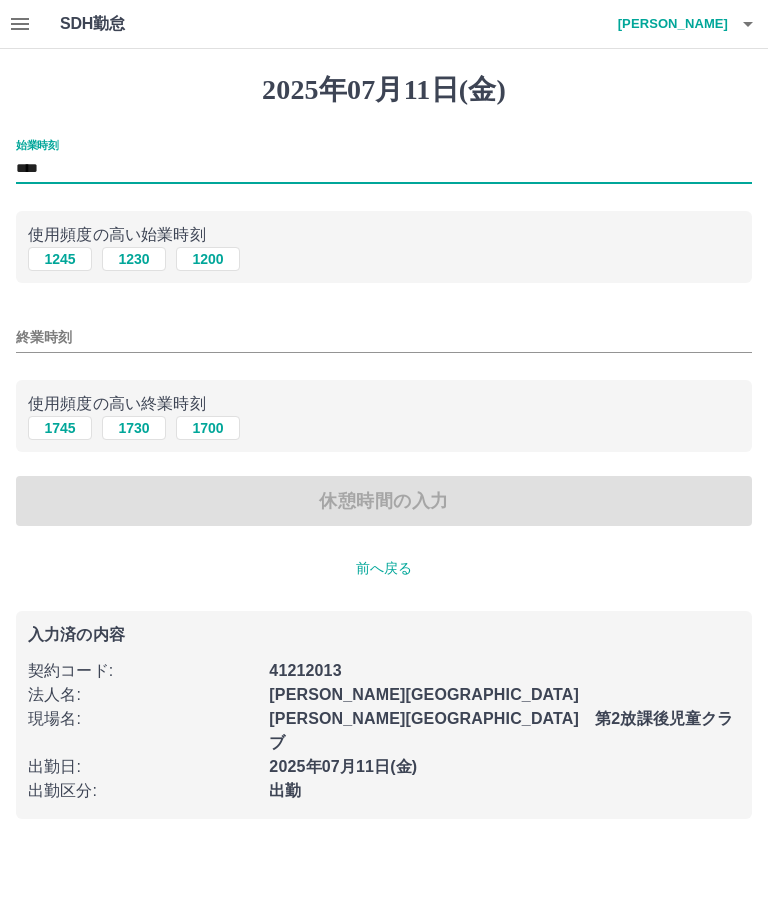 type on "****" 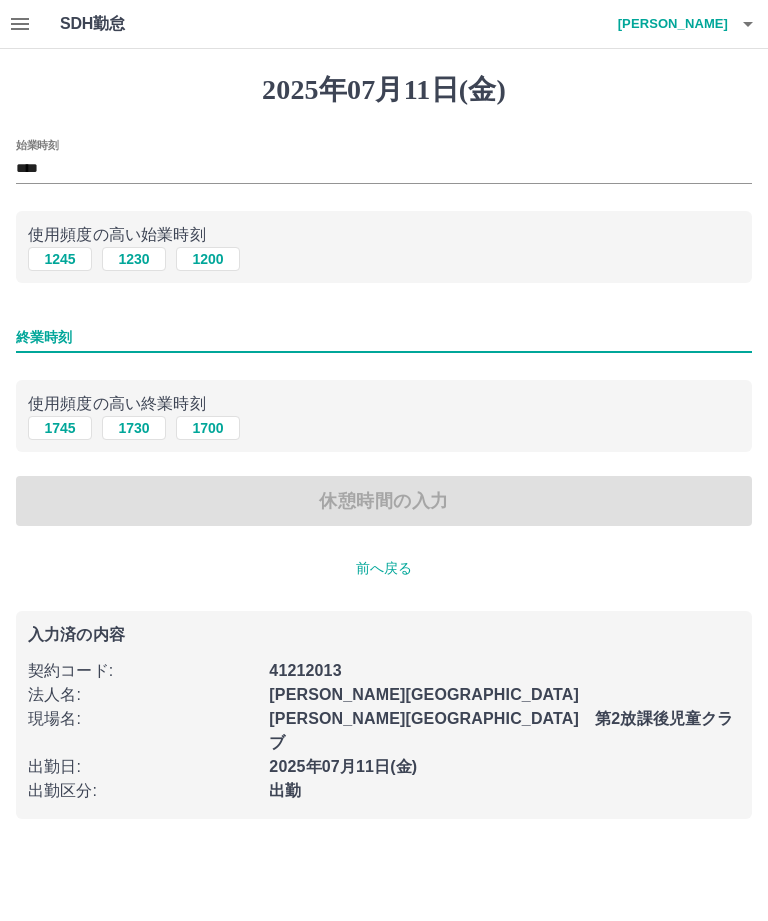 click on "終業時刻" at bounding box center [384, 337] 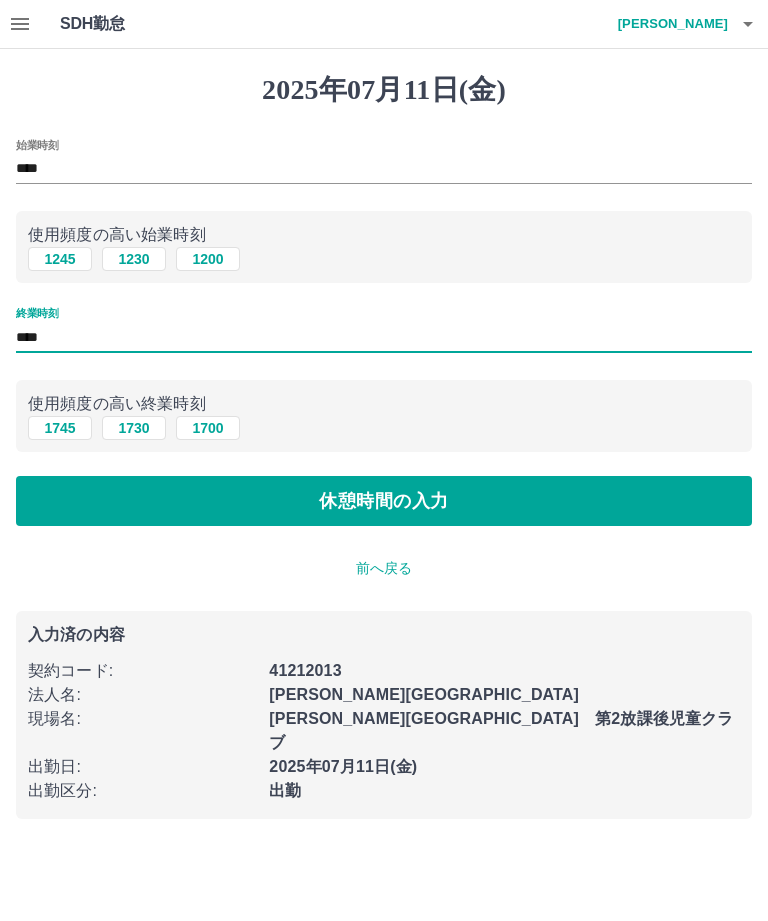 type on "****" 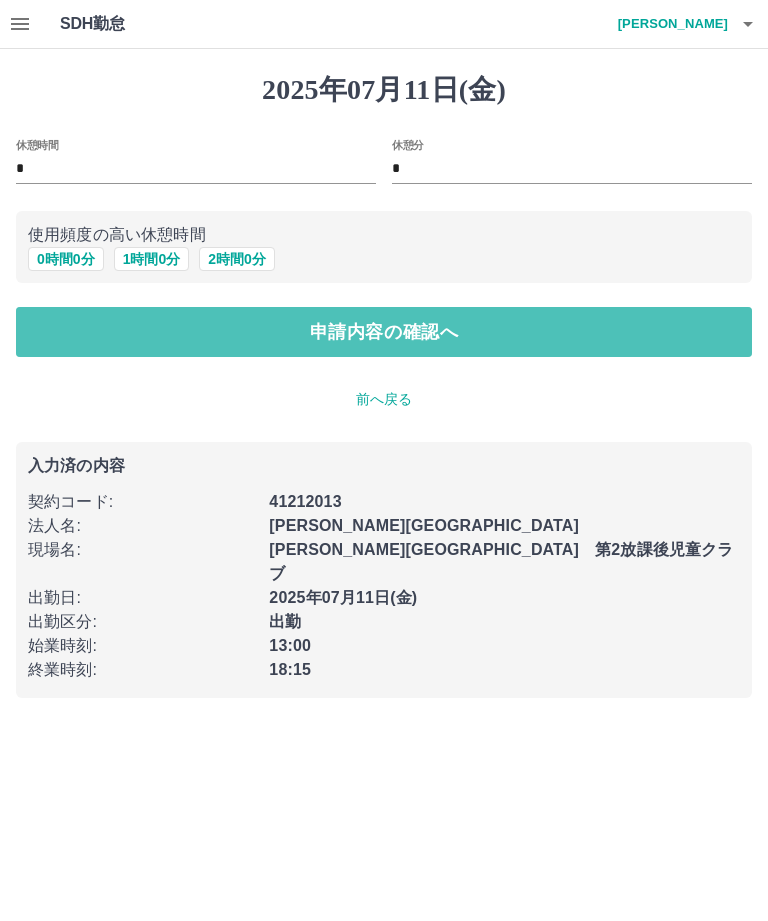 click on "申請内容の確認へ" at bounding box center [384, 332] 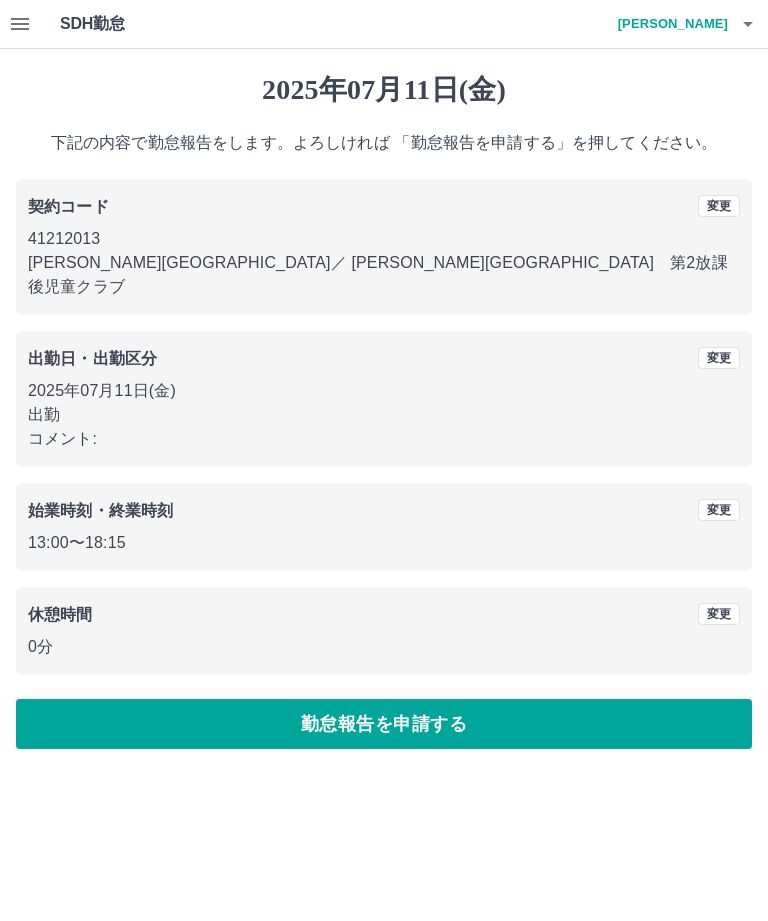 click on "勤怠報告を申請する" at bounding box center [384, 724] 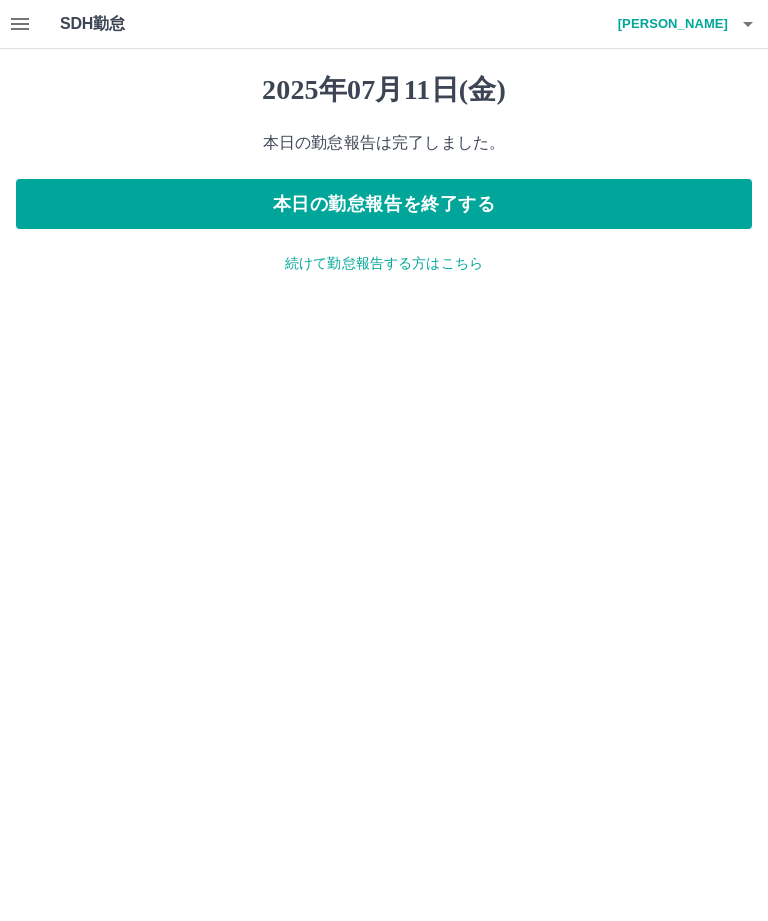 click on "本日の勤怠報告を終了する" at bounding box center [384, 204] 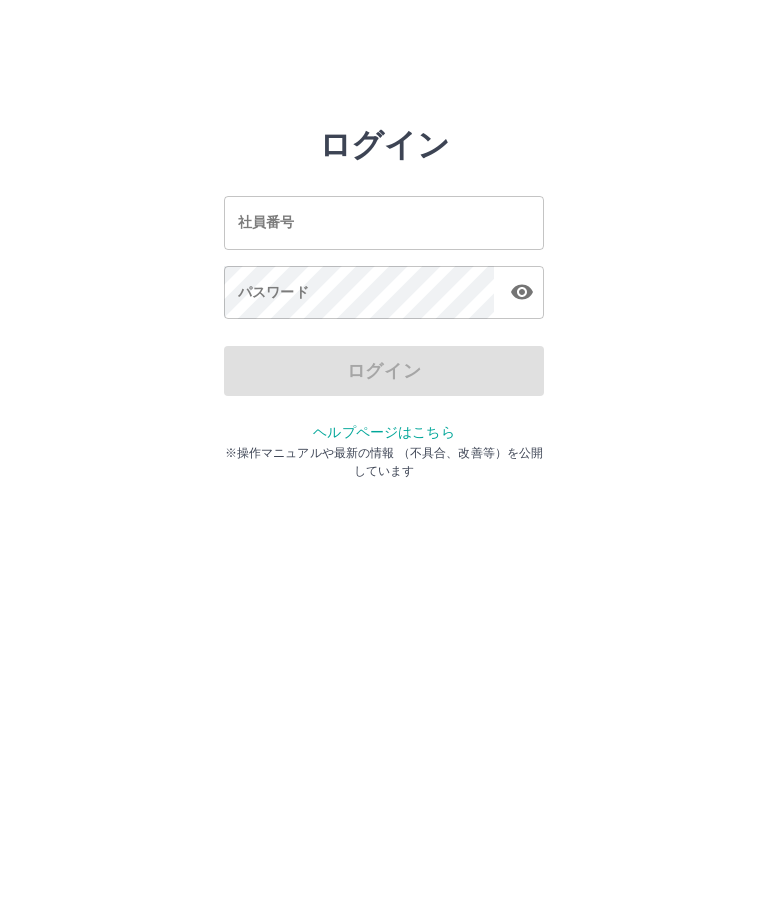 scroll, scrollTop: 0, scrollLeft: 0, axis: both 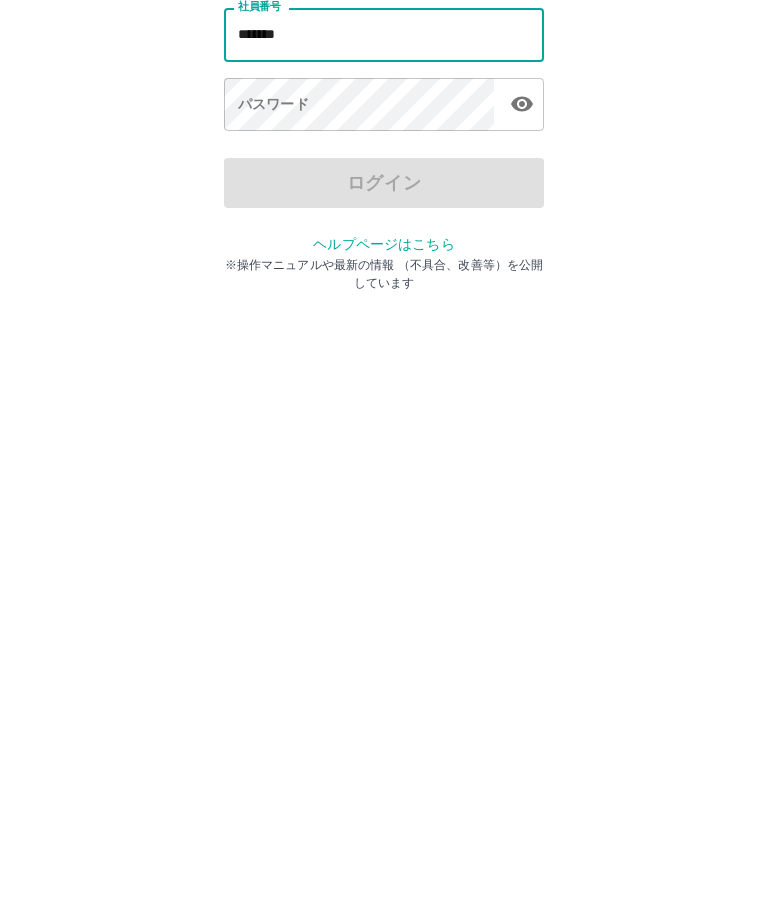 type on "*******" 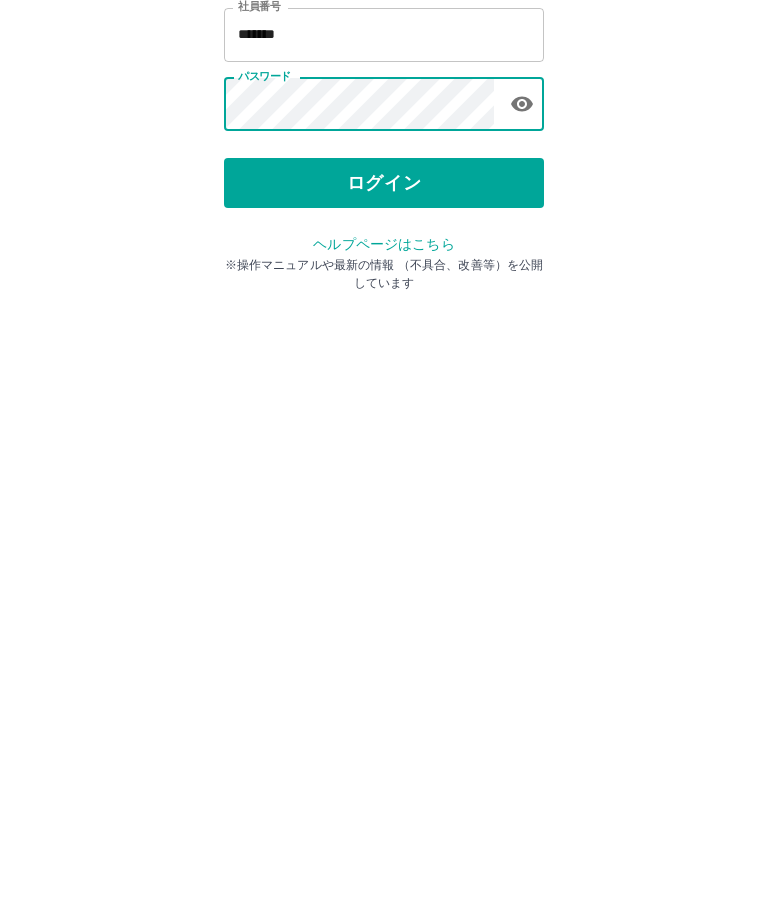 click on "ログイン" at bounding box center (384, 371) 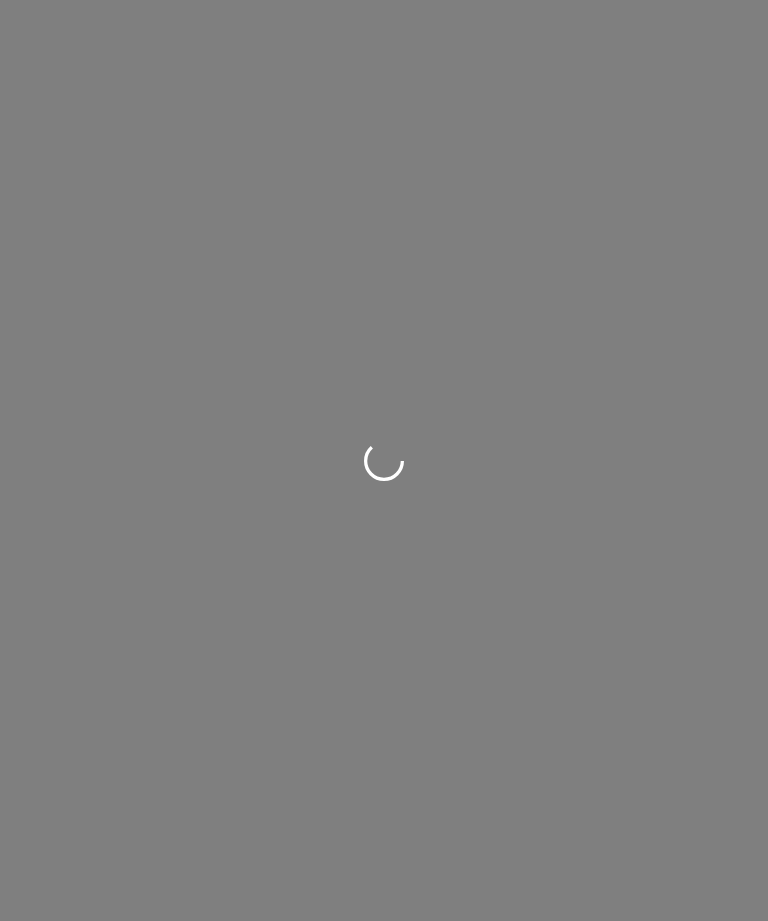 scroll, scrollTop: 0, scrollLeft: 0, axis: both 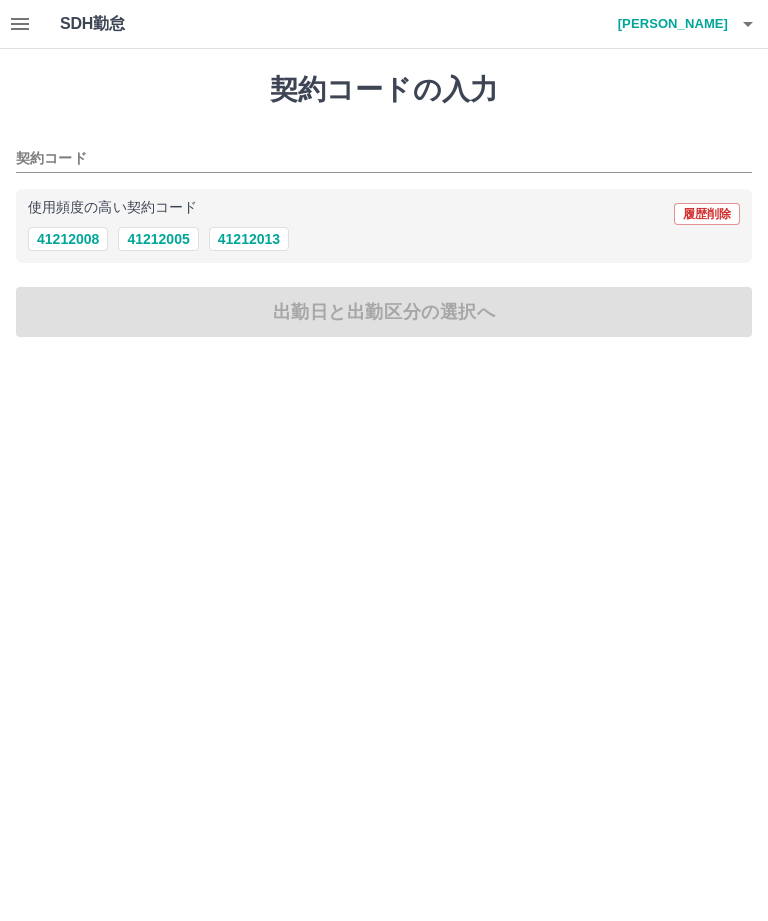 click on "41212013" at bounding box center (249, 239) 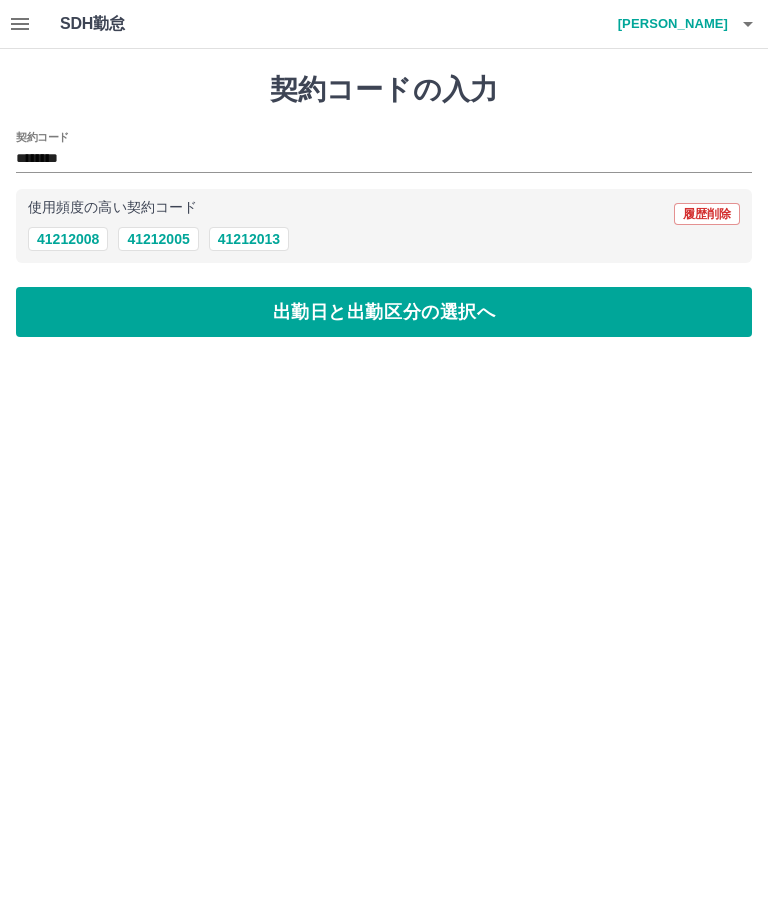 click on "出勤日と出勤区分の選択へ" at bounding box center (384, 312) 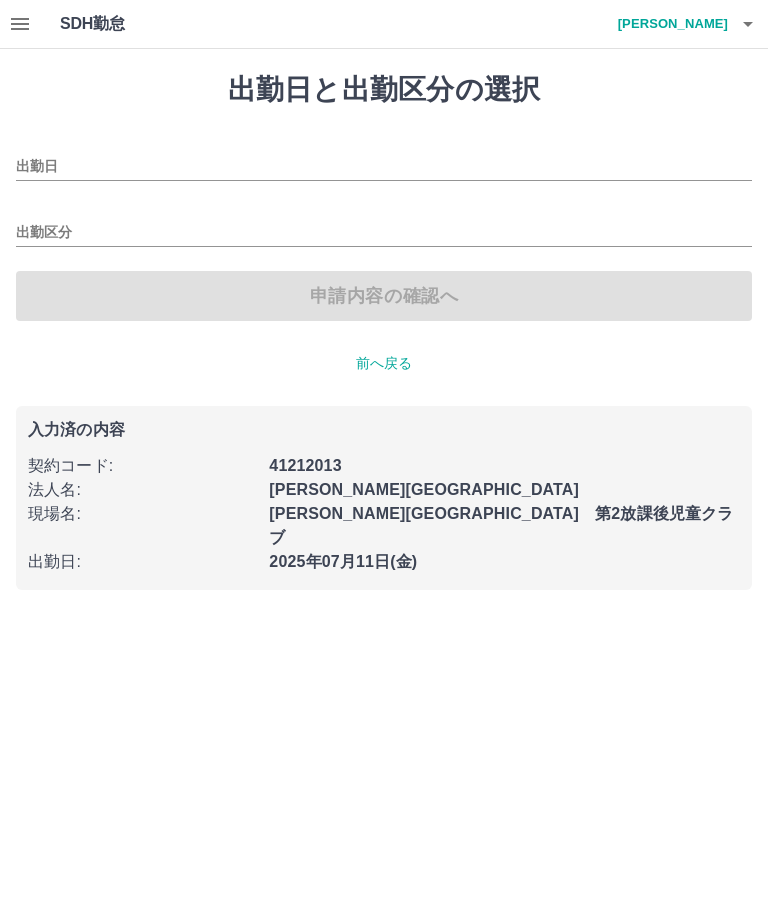type on "**********" 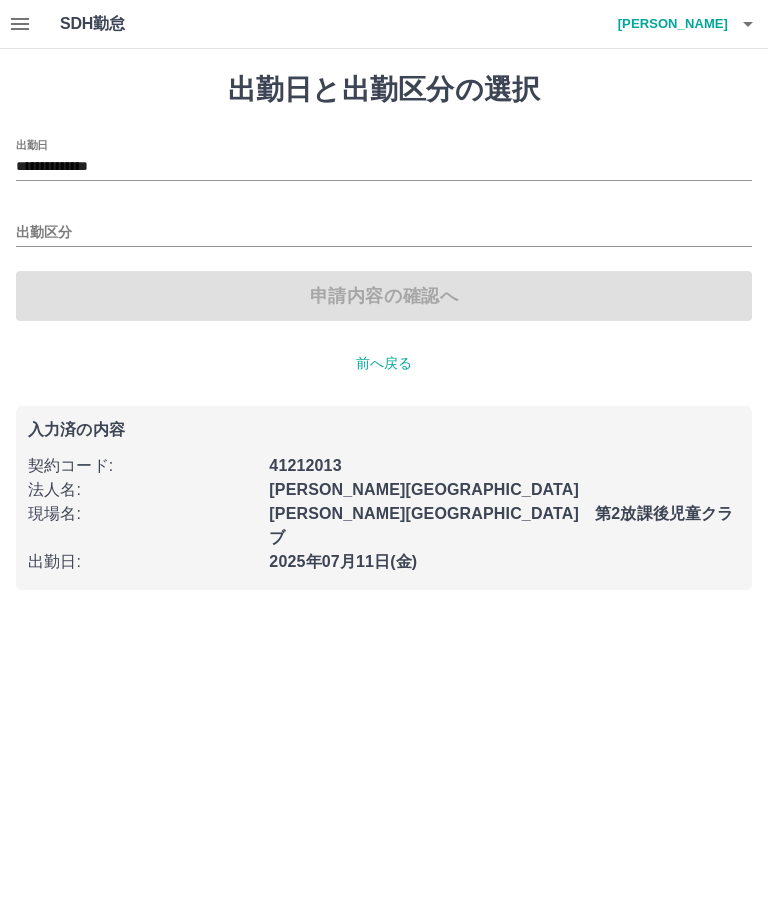 click on "出勤区分" at bounding box center [384, 233] 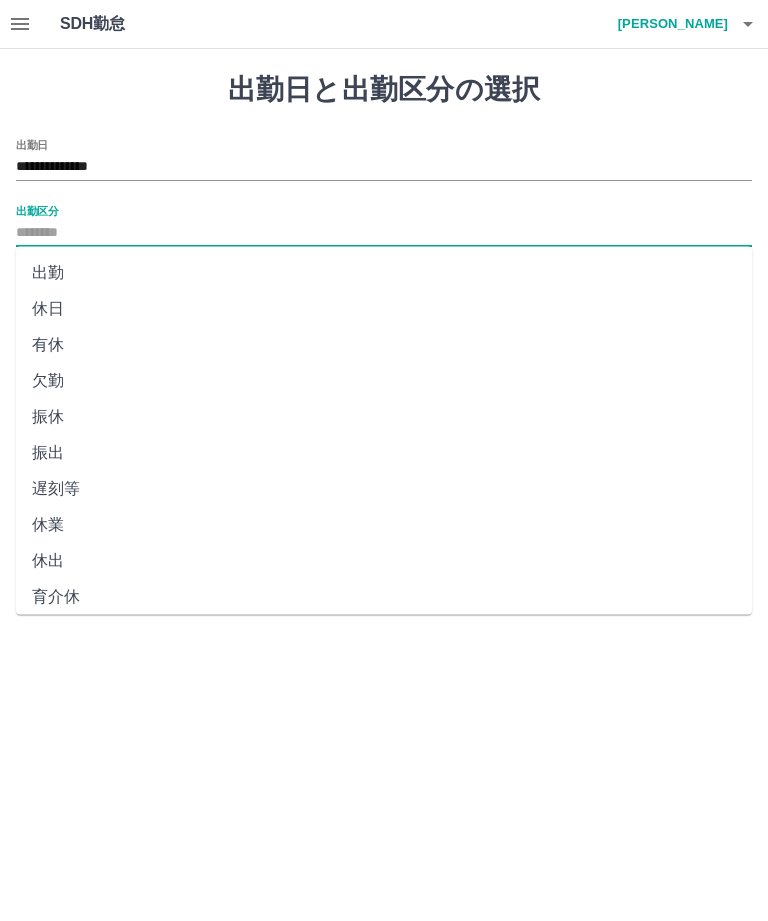 click on "出勤" at bounding box center (384, 273) 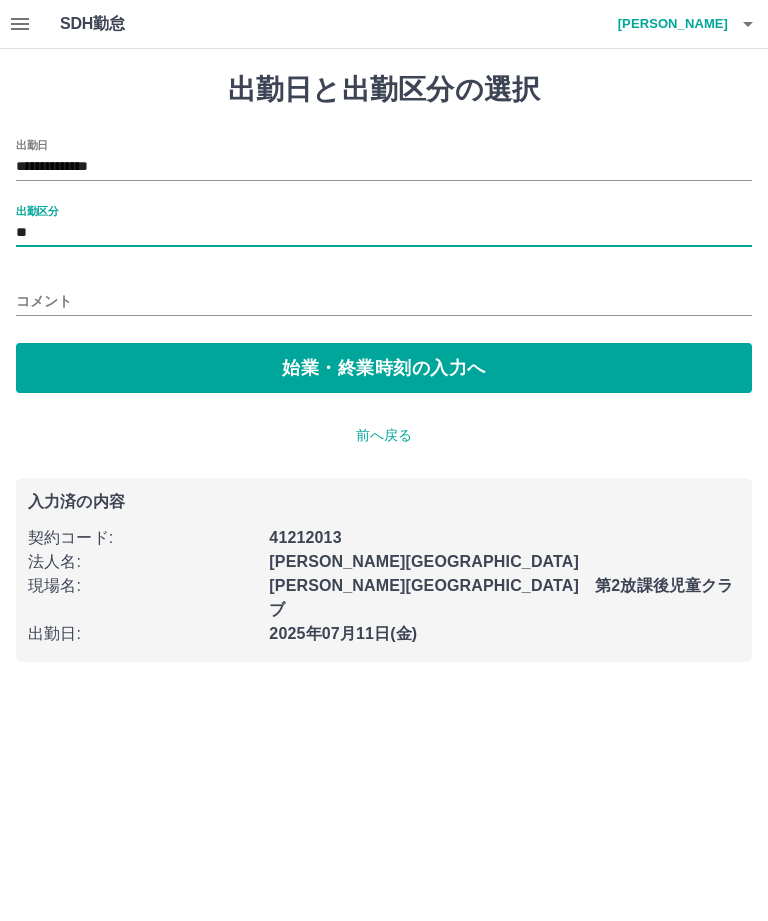 click on "始業・終業時刻の入力へ" at bounding box center [384, 368] 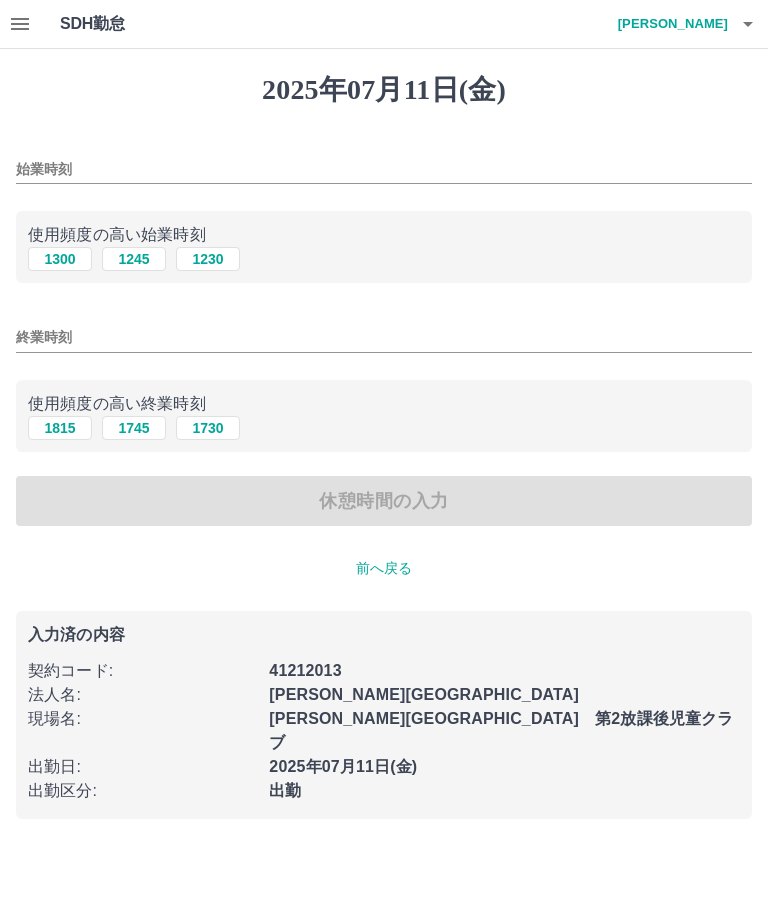click on "始業時刻" at bounding box center [384, 169] 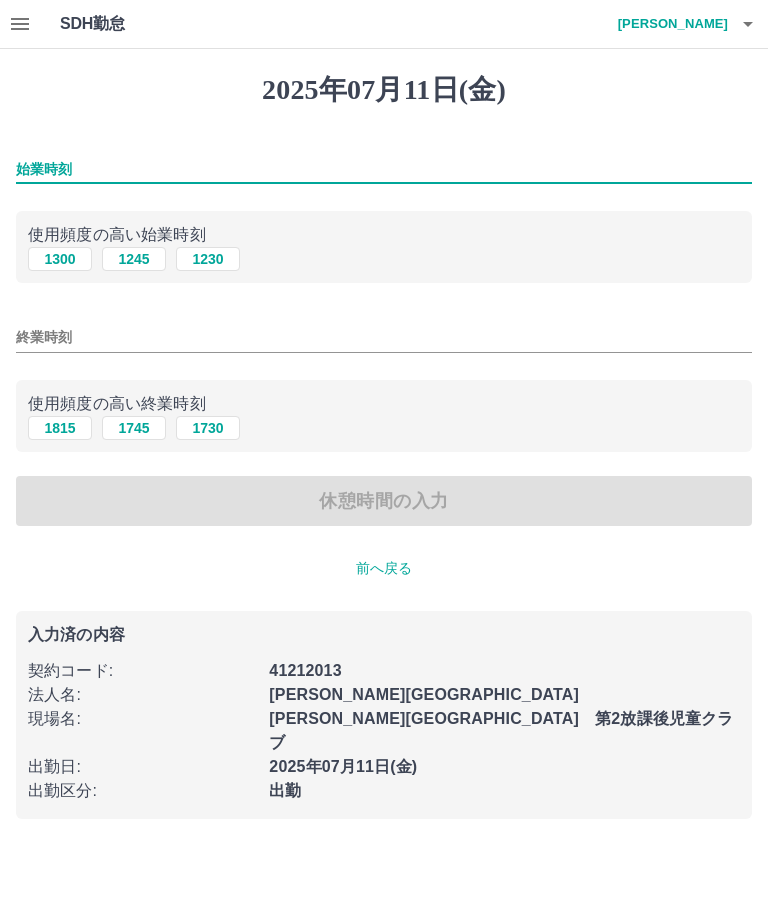 click on "始業時刻" at bounding box center (384, 169) 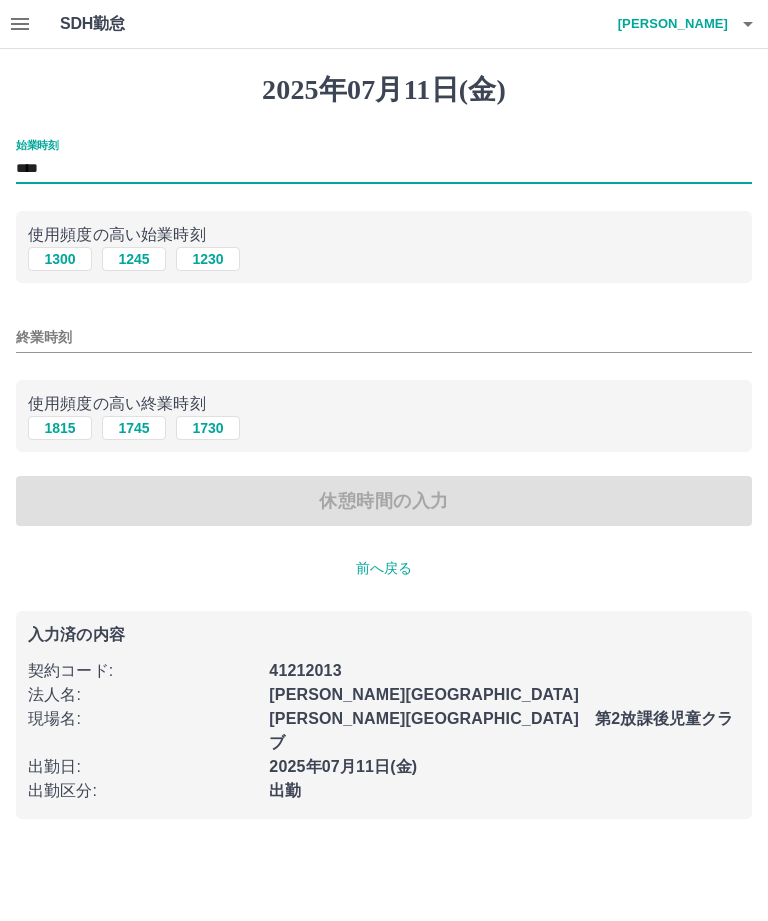type on "****" 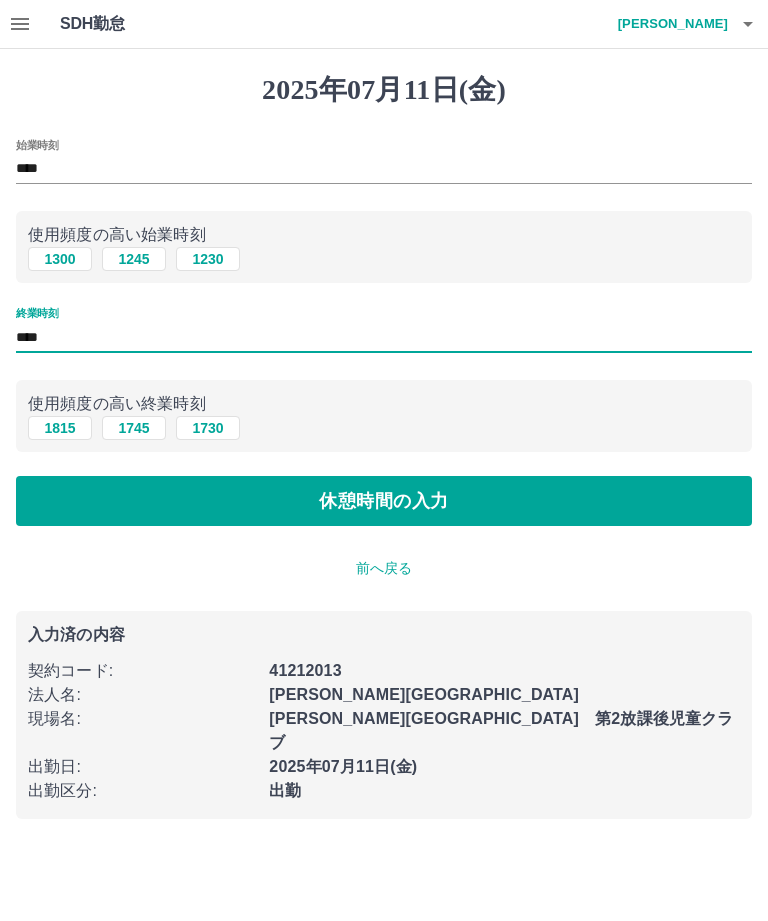 type on "****" 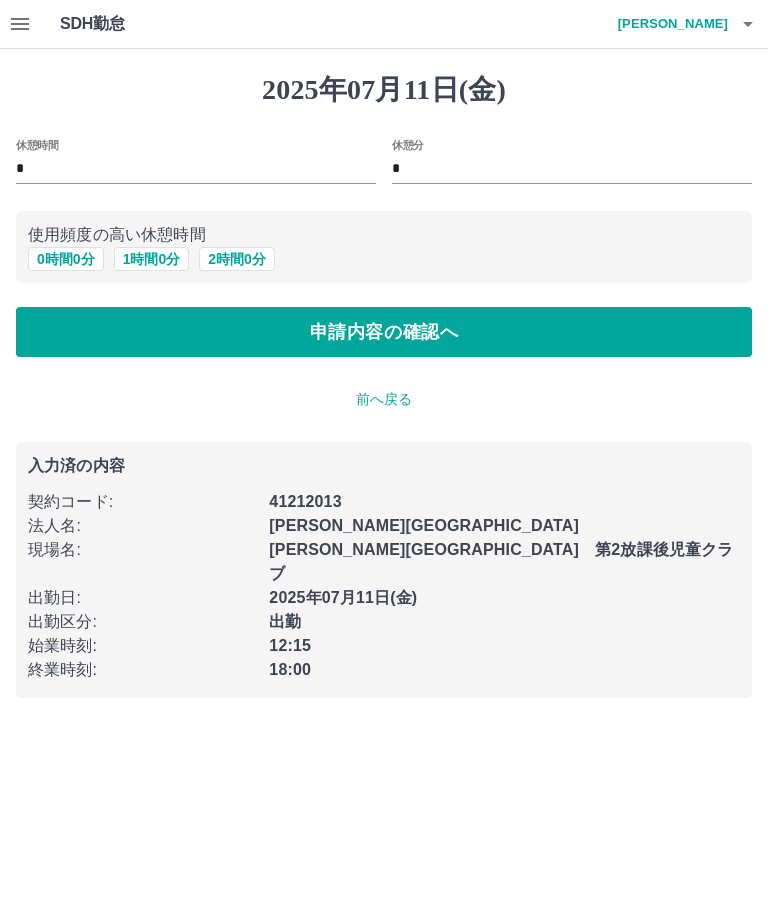 click on "0 時間 0 分" at bounding box center [66, 259] 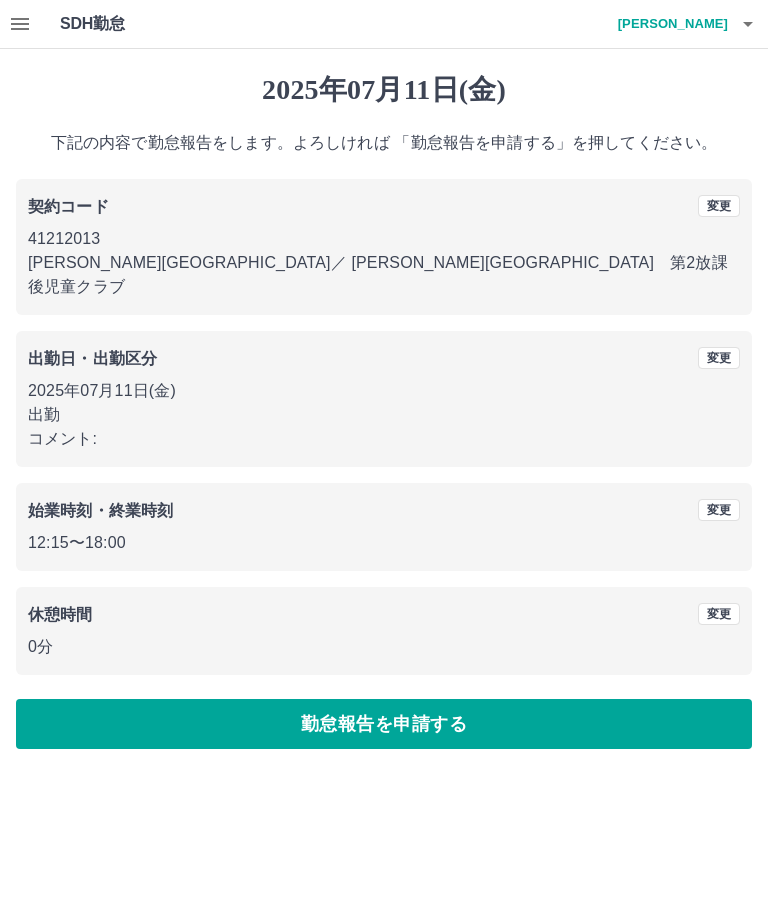 click on "勤怠報告を申請する" at bounding box center [384, 724] 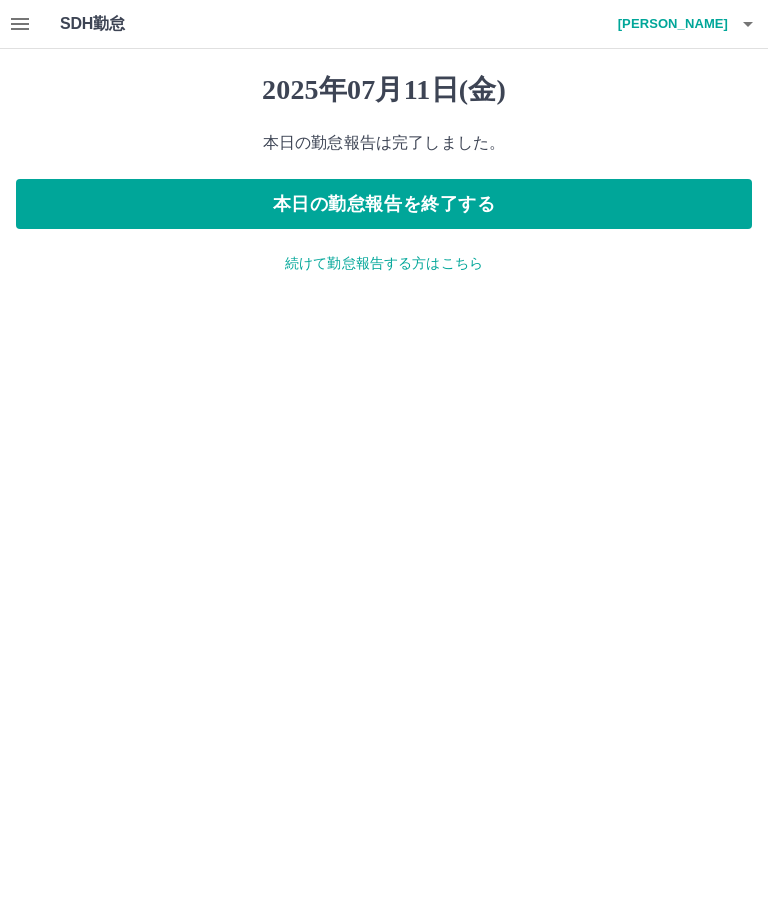 click on "本日の勤怠報告を終了する" at bounding box center (384, 204) 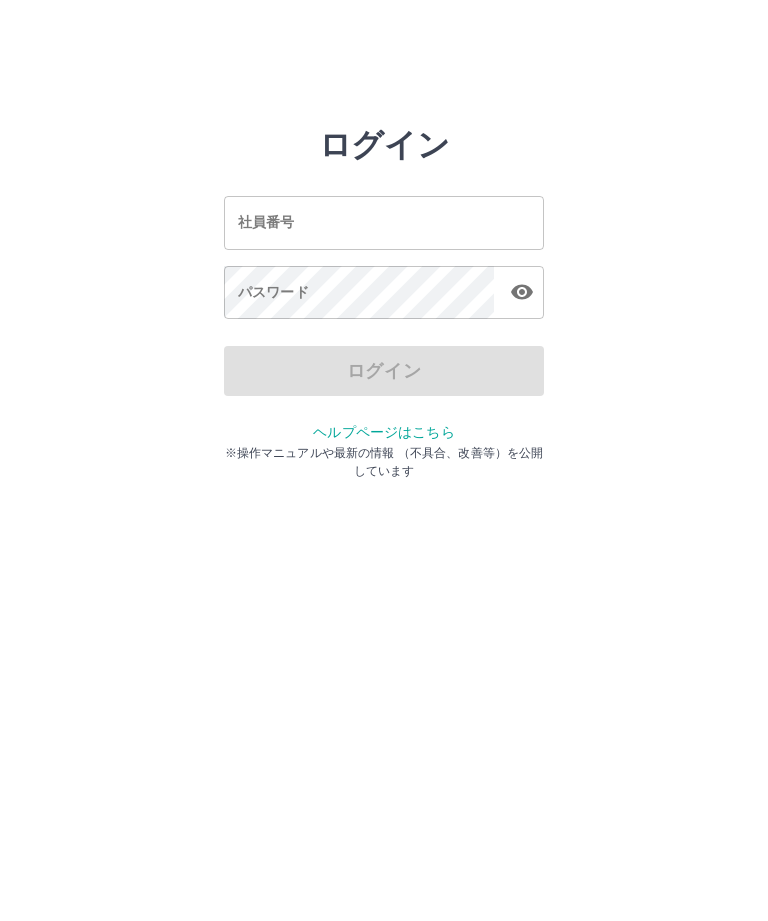 scroll, scrollTop: 0, scrollLeft: 0, axis: both 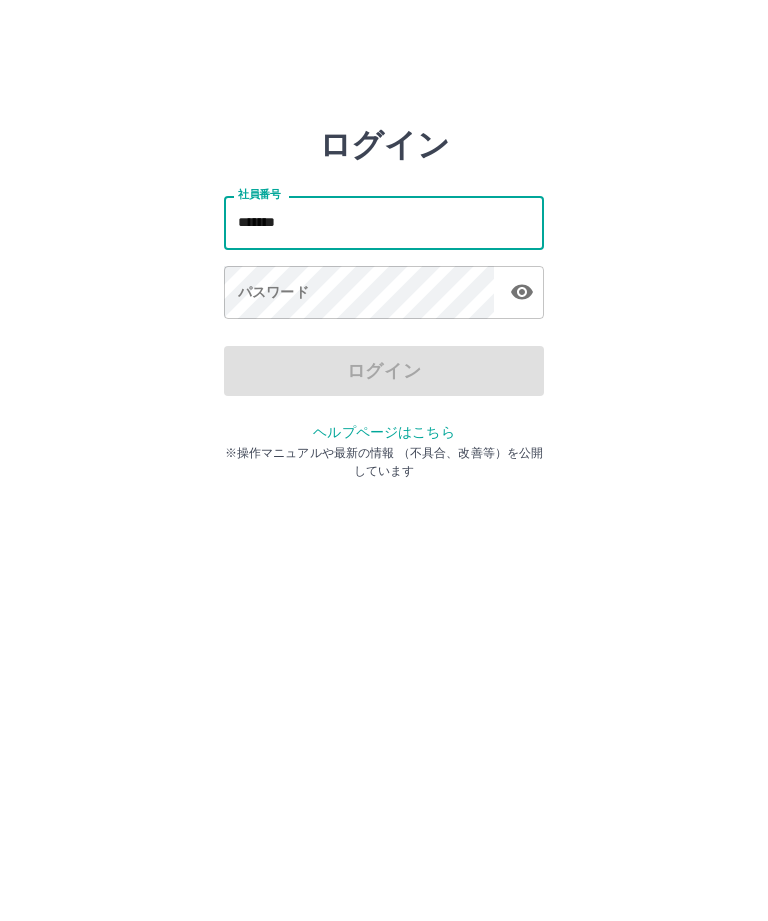 type on "*******" 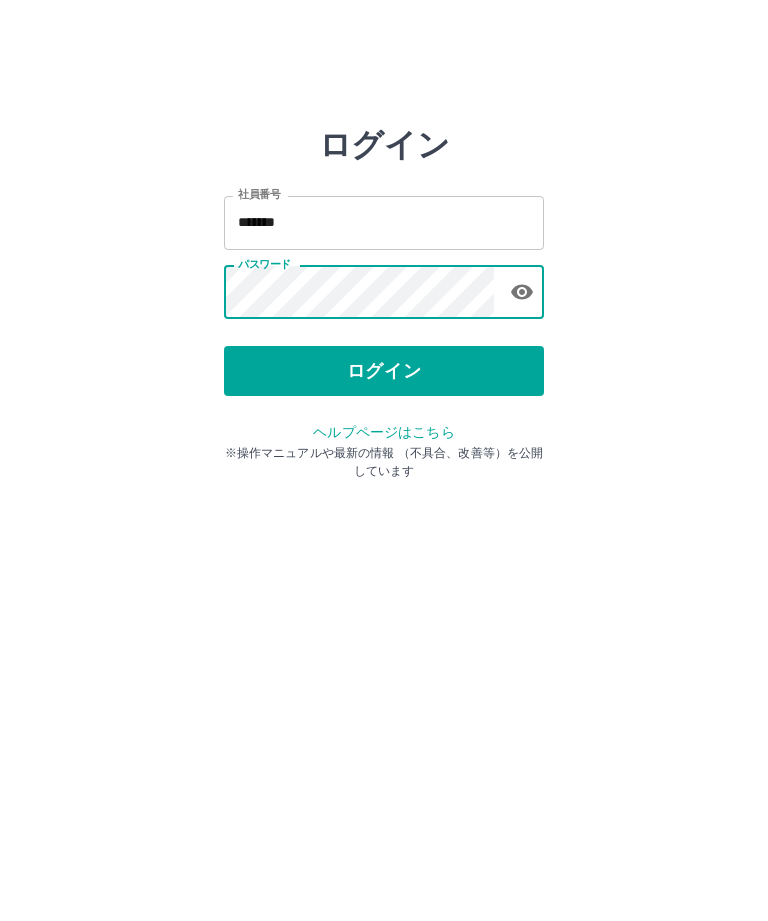 click on "ログイン" at bounding box center [384, 371] 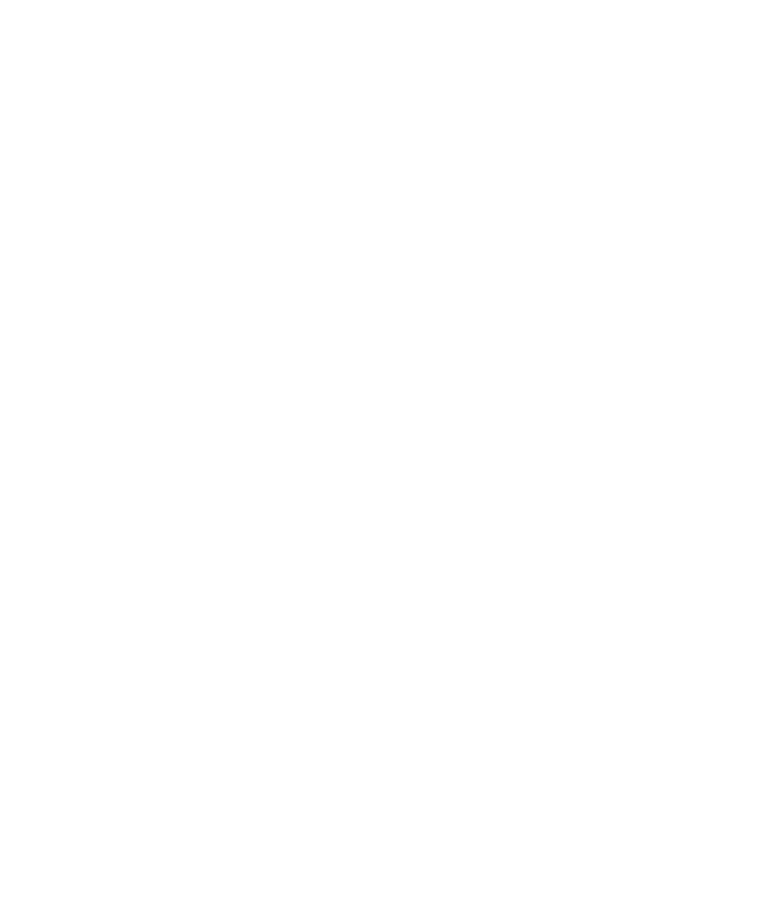 scroll, scrollTop: 0, scrollLeft: 0, axis: both 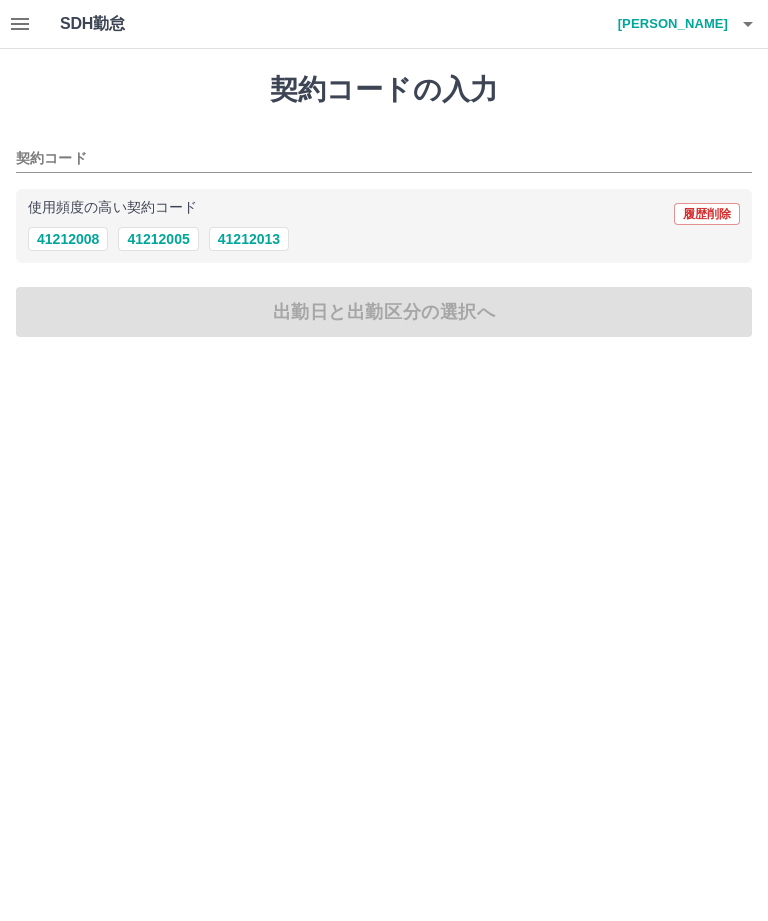 click on "41212013" at bounding box center (249, 239) 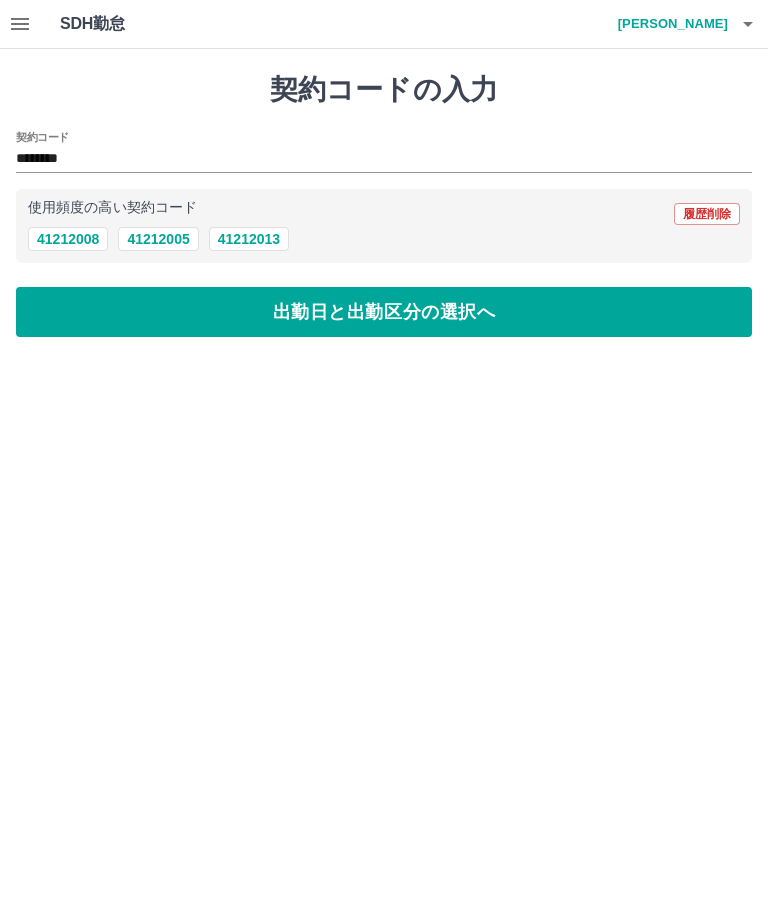 click on "出勤日と出勤区分の選択へ" at bounding box center (384, 312) 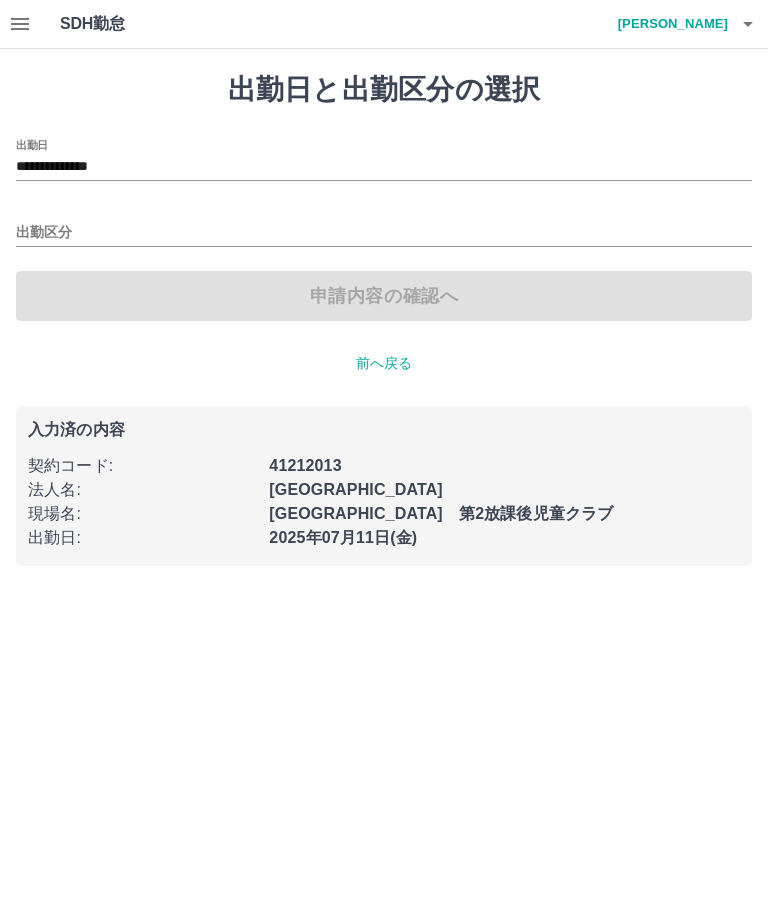 click on "**********" at bounding box center [384, 167] 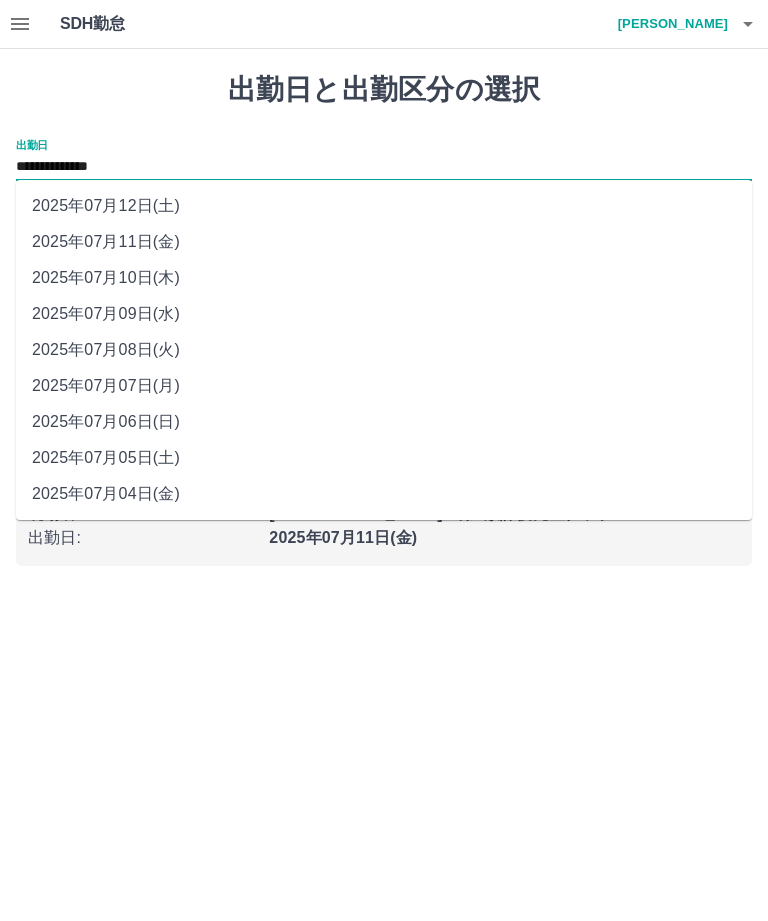click on "2025年07月12日(土)" at bounding box center [384, 206] 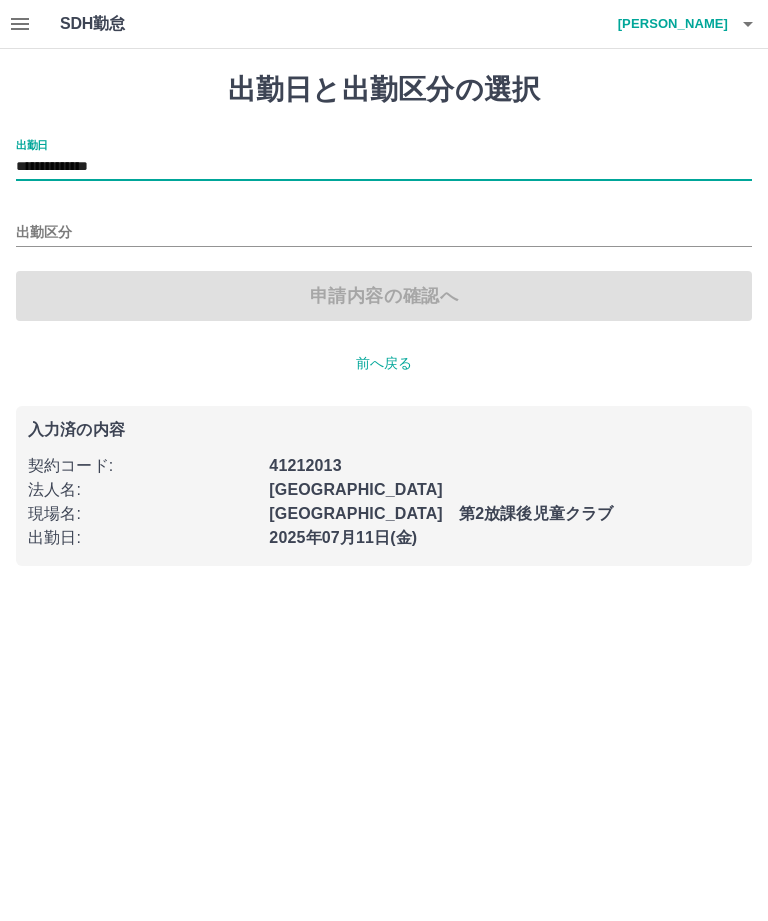 click on "出勤区分" at bounding box center [384, 233] 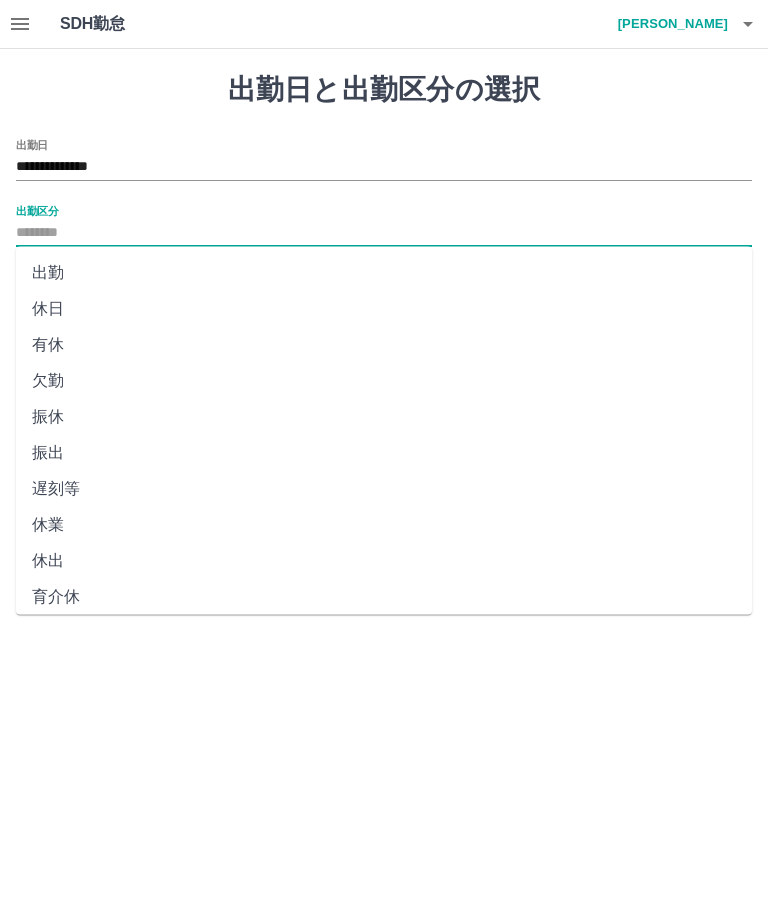 click on "休日" at bounding box center [384, 309] 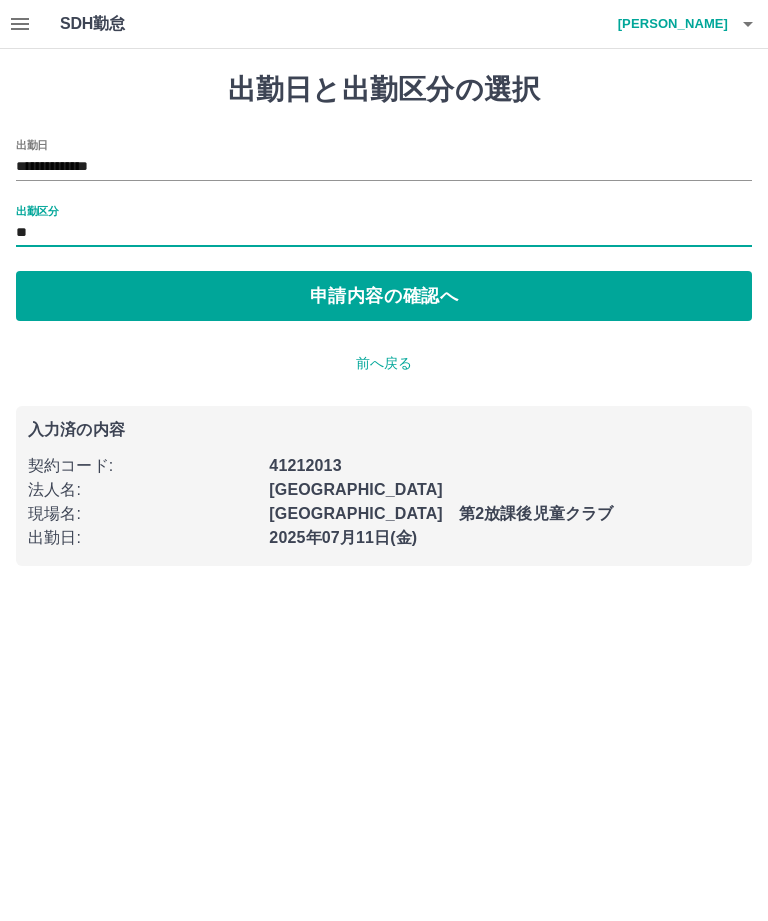 click on "申請内容の確認へ" at bounding box center [384, 296] 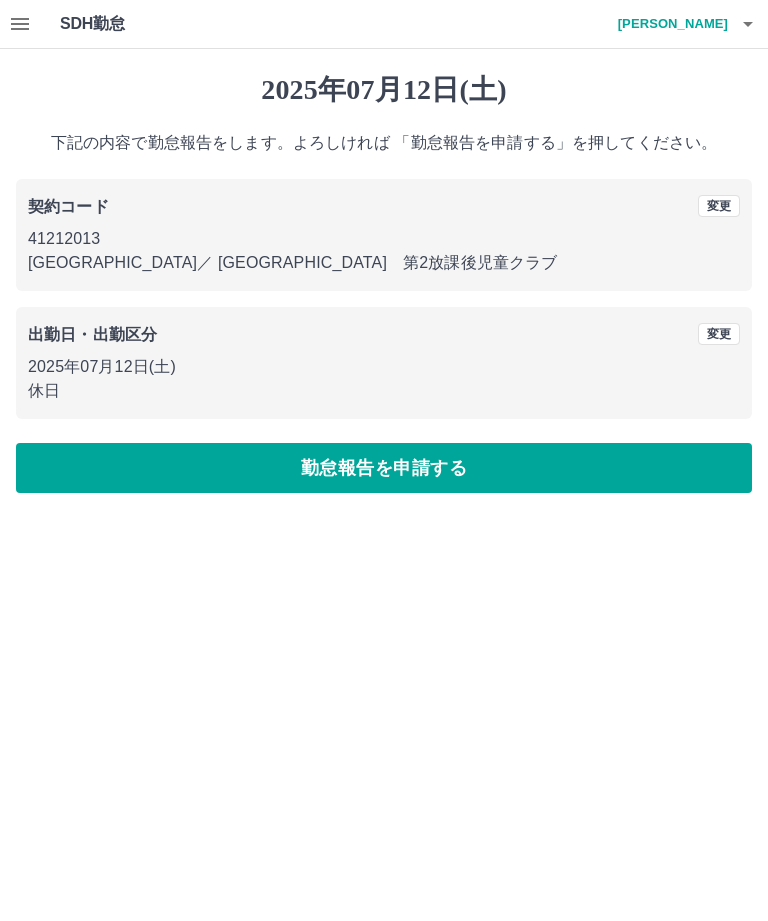 click on "勤怠報告を申請する" at bounding box center (384, 468) 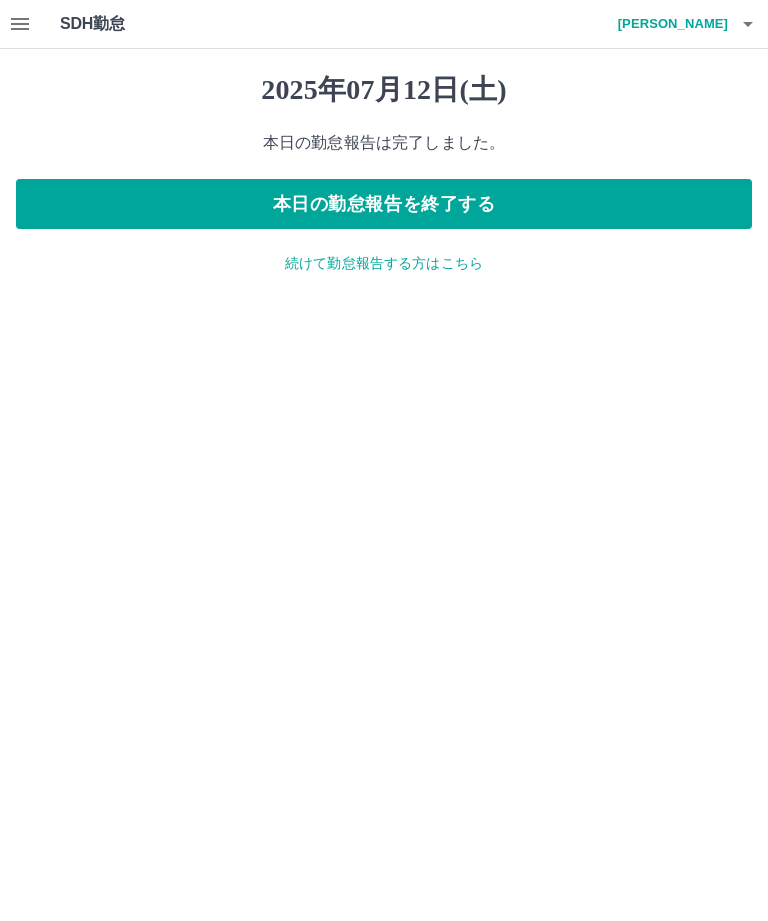 click 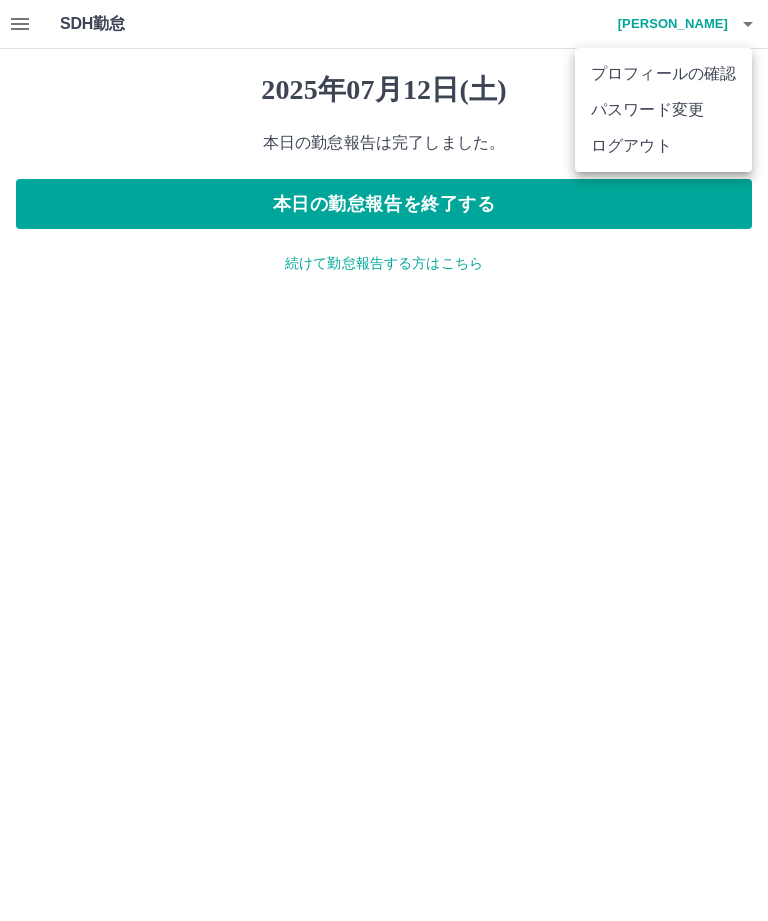 click at bounding box center [384, 460] 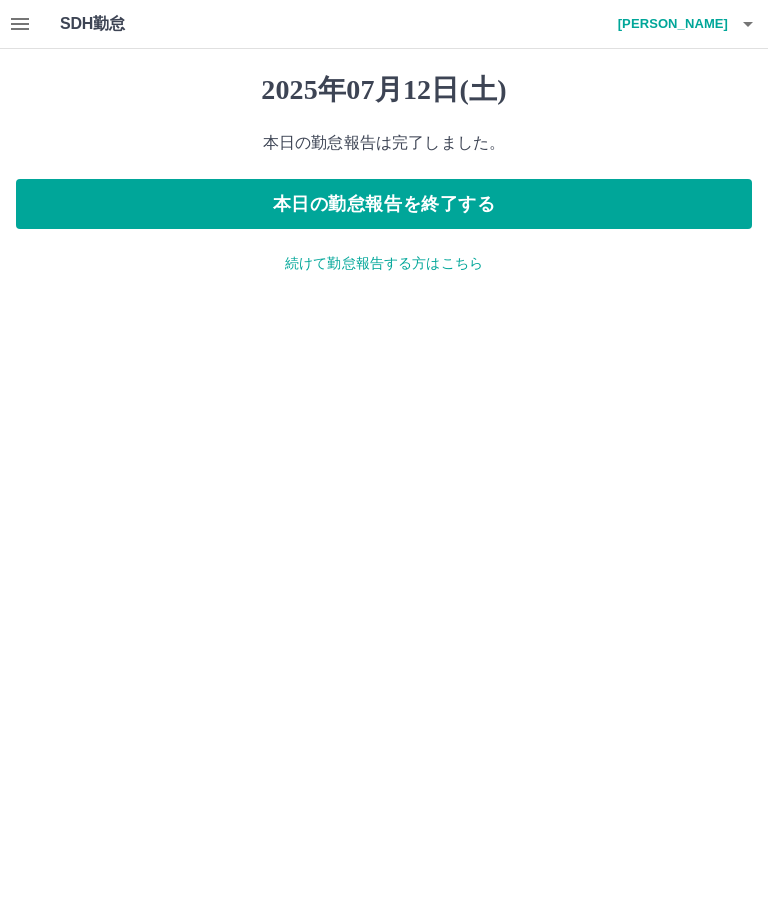 click 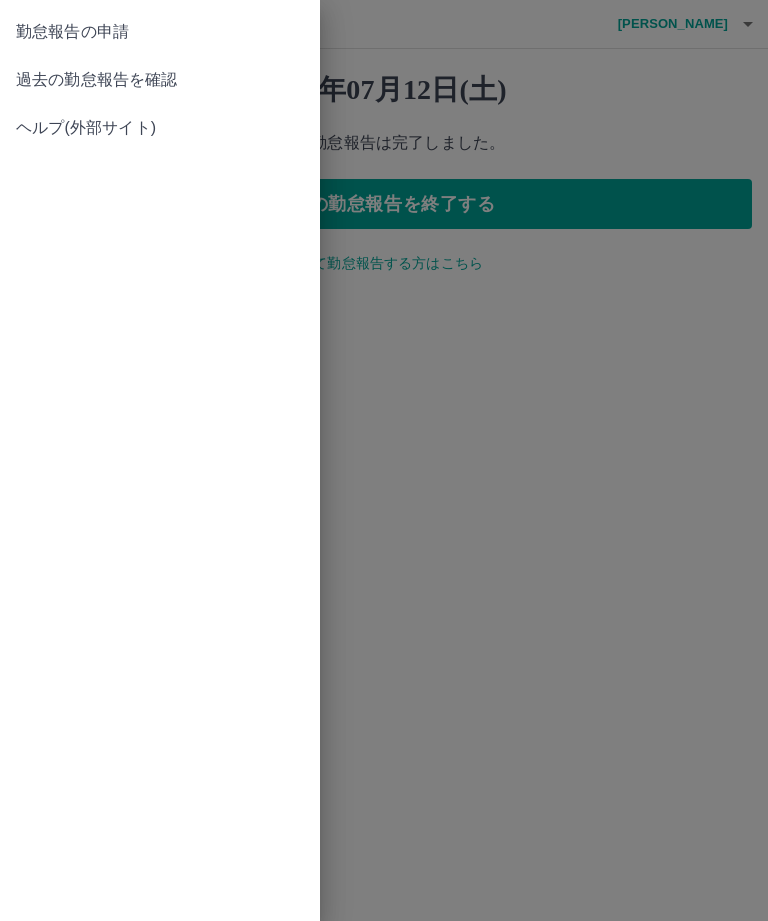 click on "過去の勤怠報告を確認" at bounding box center [160, 80] 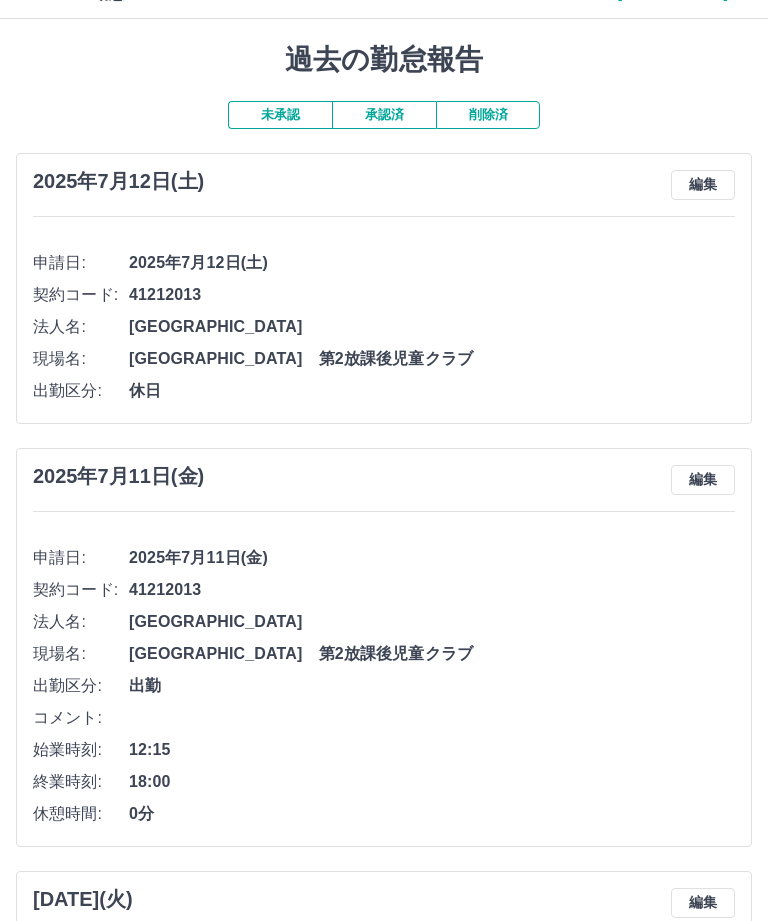 scroll, scrollTop: 0, scrollLeft: 0, axis: both 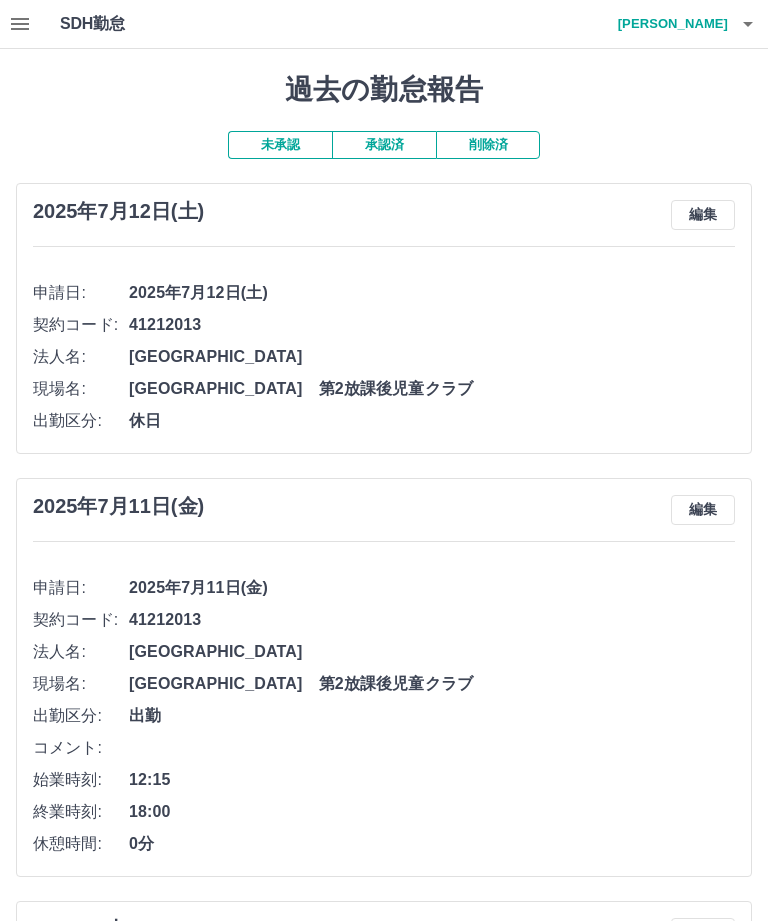 click at bounding box center [748, 24] 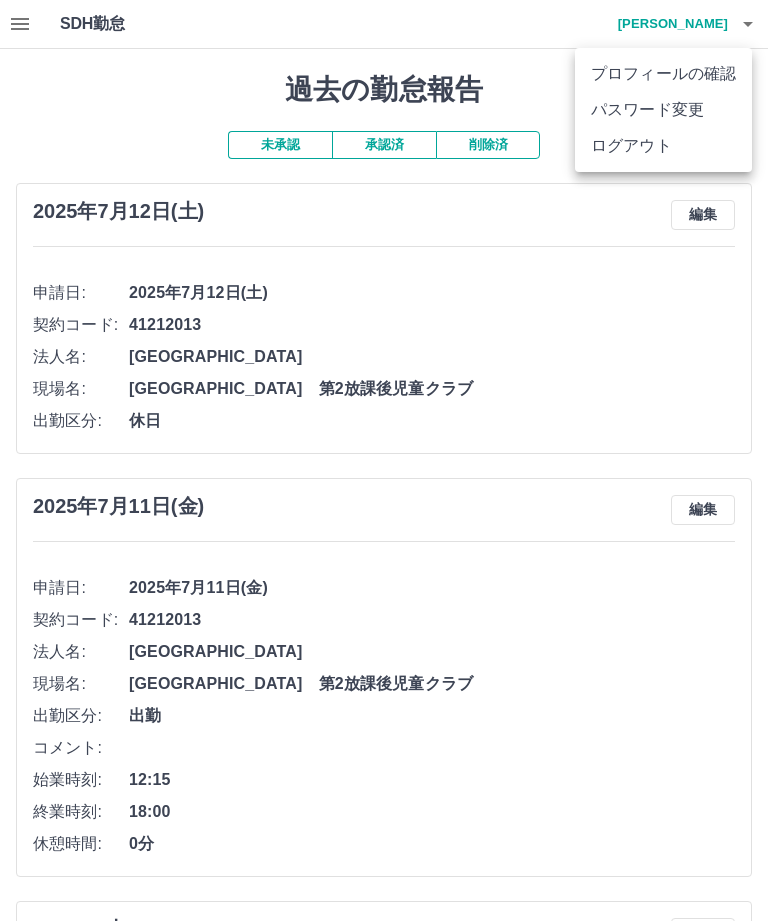 click on "ログアウト" at bounding box center [663, 146] 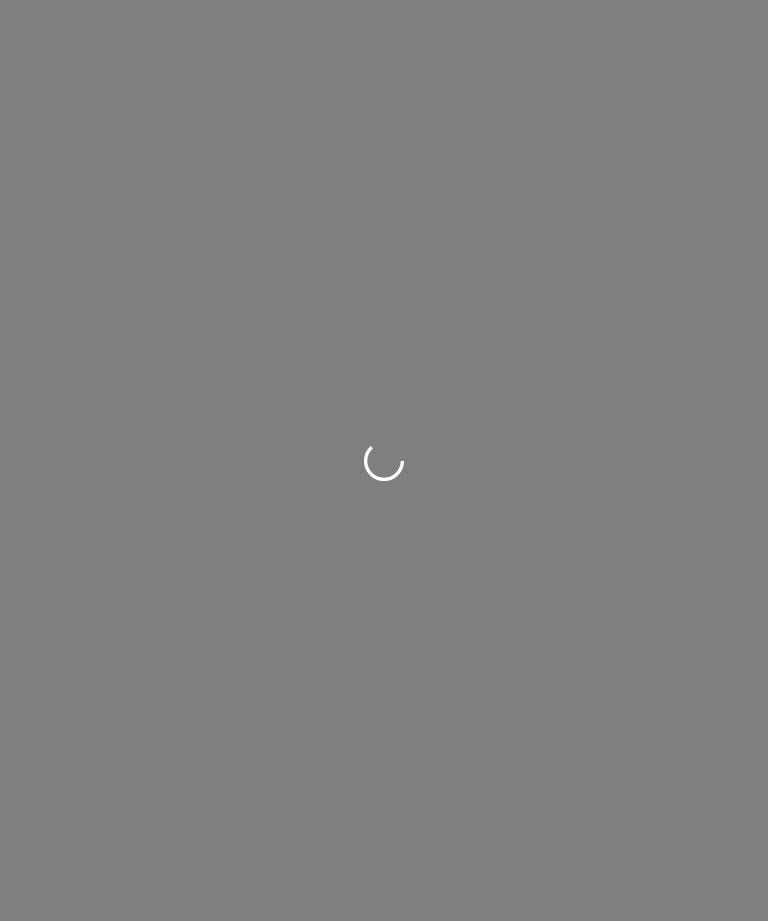 scroll, scrollTop: 0, scrollLeft: 0, axis: both 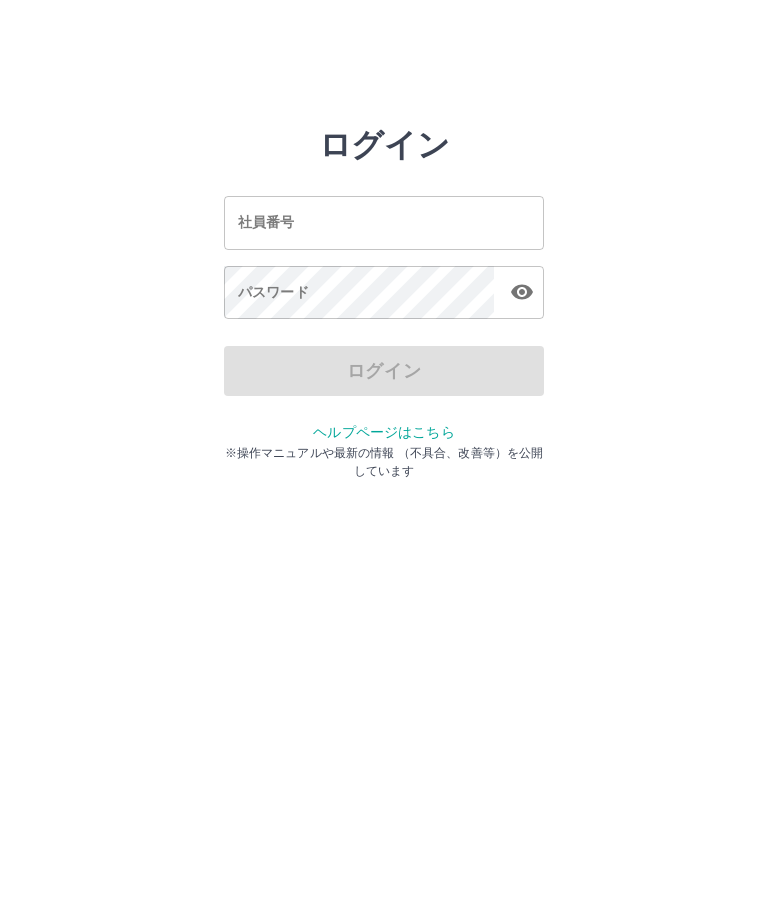 click on "社員番号" at bounding box center [384, 222] 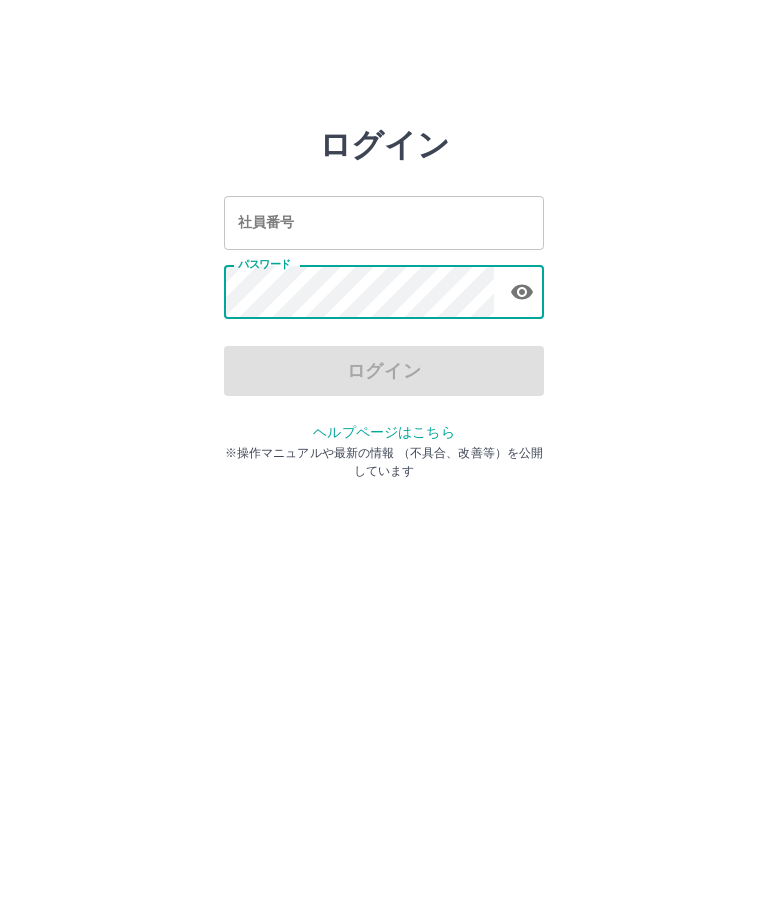 click on "社員番号" at bounding box center (384, 222) 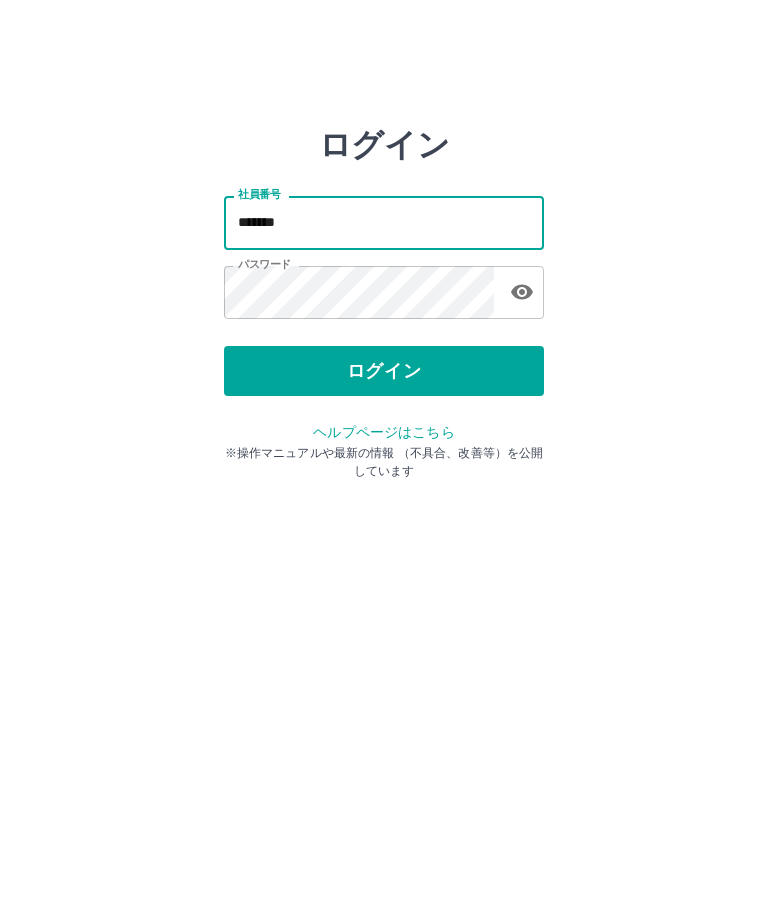 type on "*******" 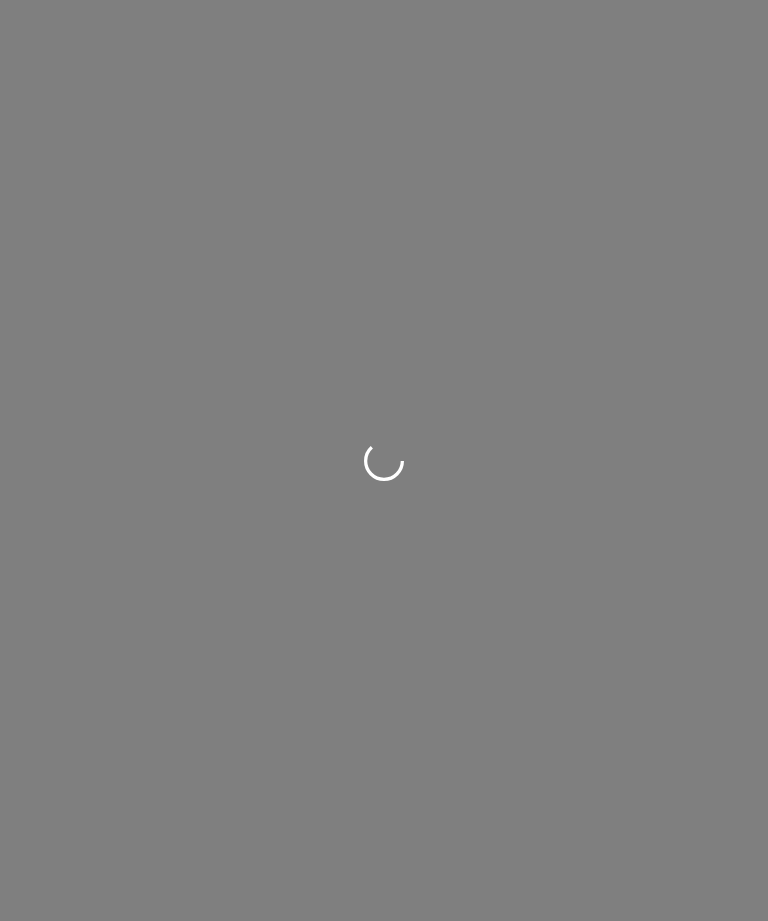 scroll, scrollTop: 0, scrollLeft: 0, axis: both 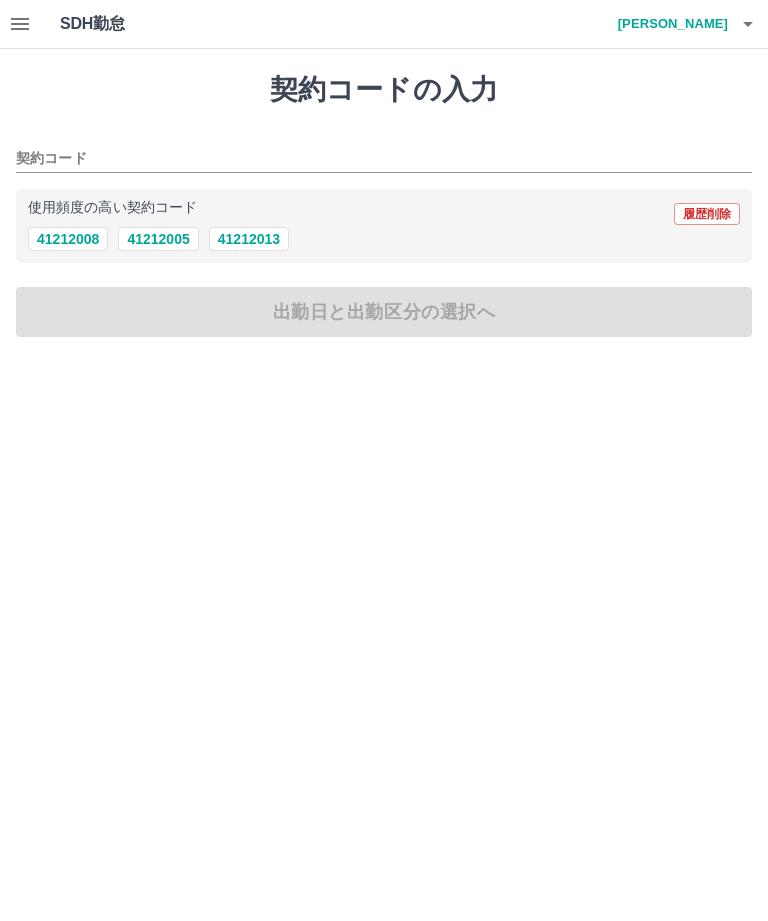 click on "使用頻度の高い契約コード 履歴削除" at bounding box center (384, 214) 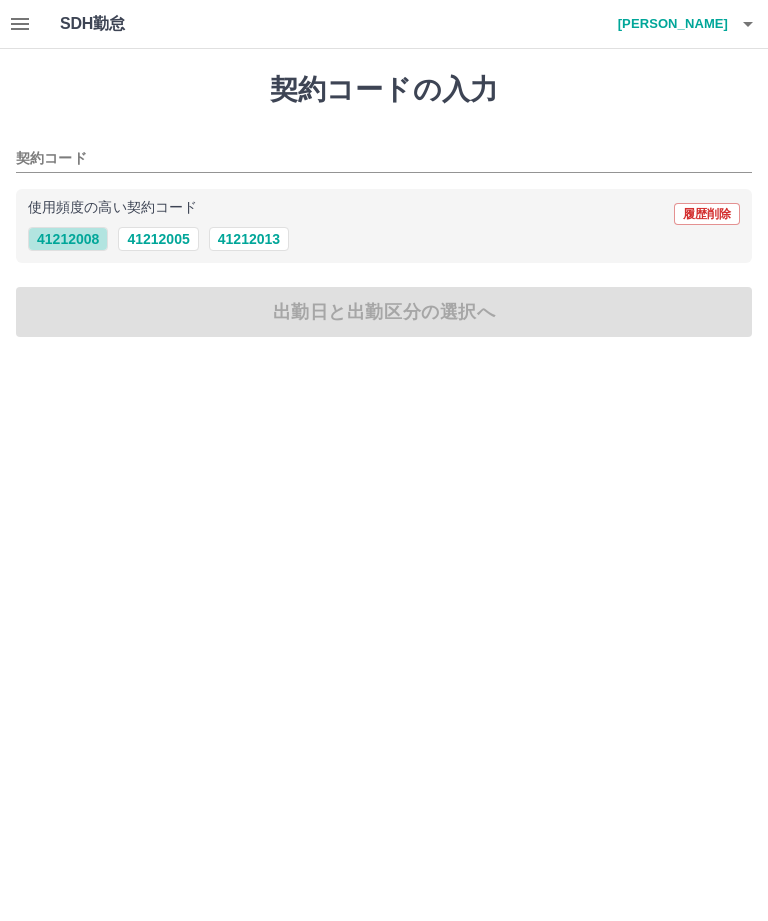 click on "41212008" at bounding box center (68, 239) 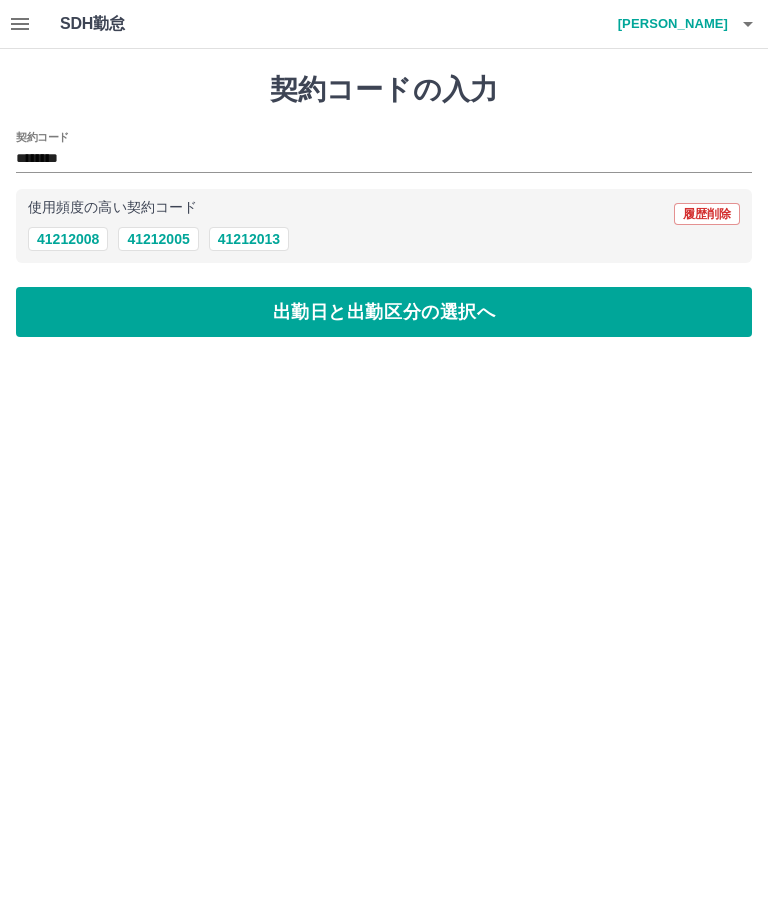 click on "出勤日と出勤区分の選択へ" at bounding box center [384, 312] 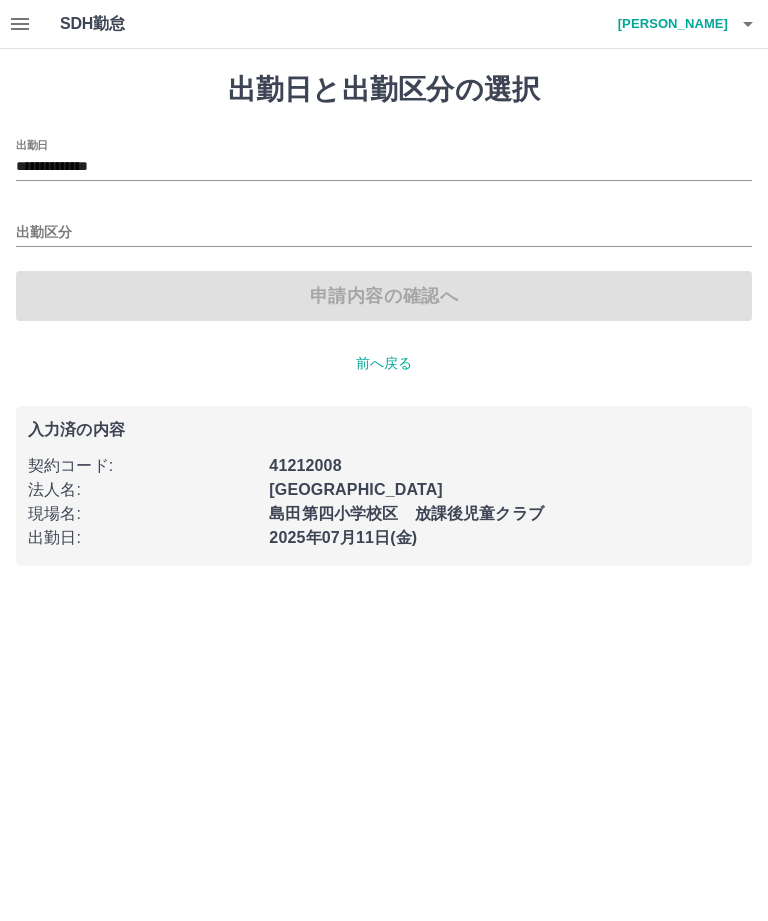 click on "出勤区分" at bounding box center [384, 233] 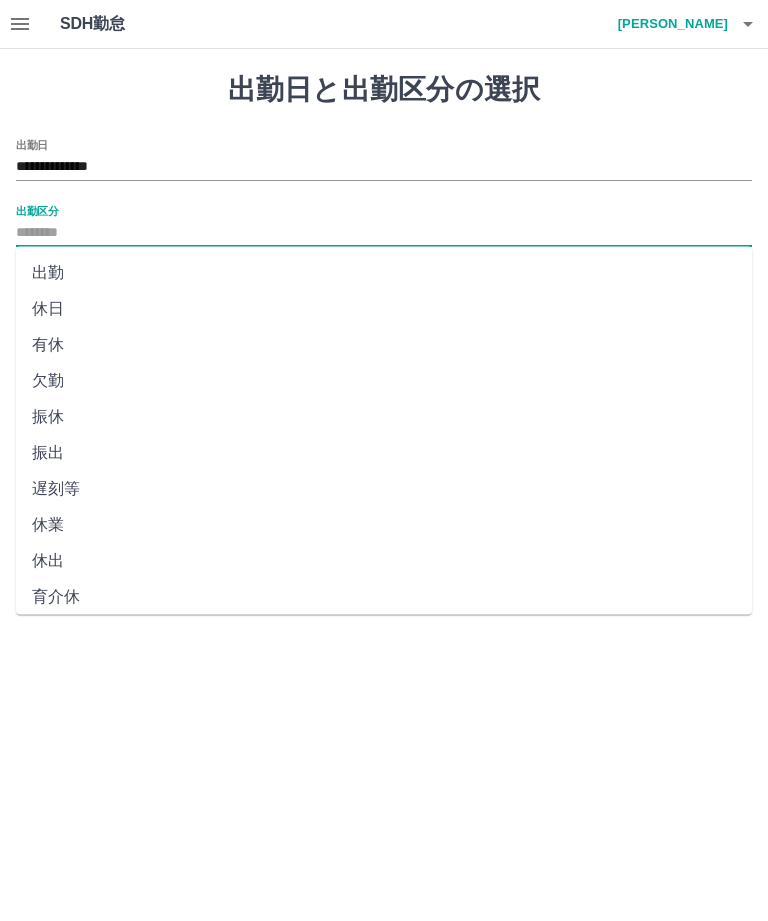 click on "出勤" at bounding box center [384, 273] 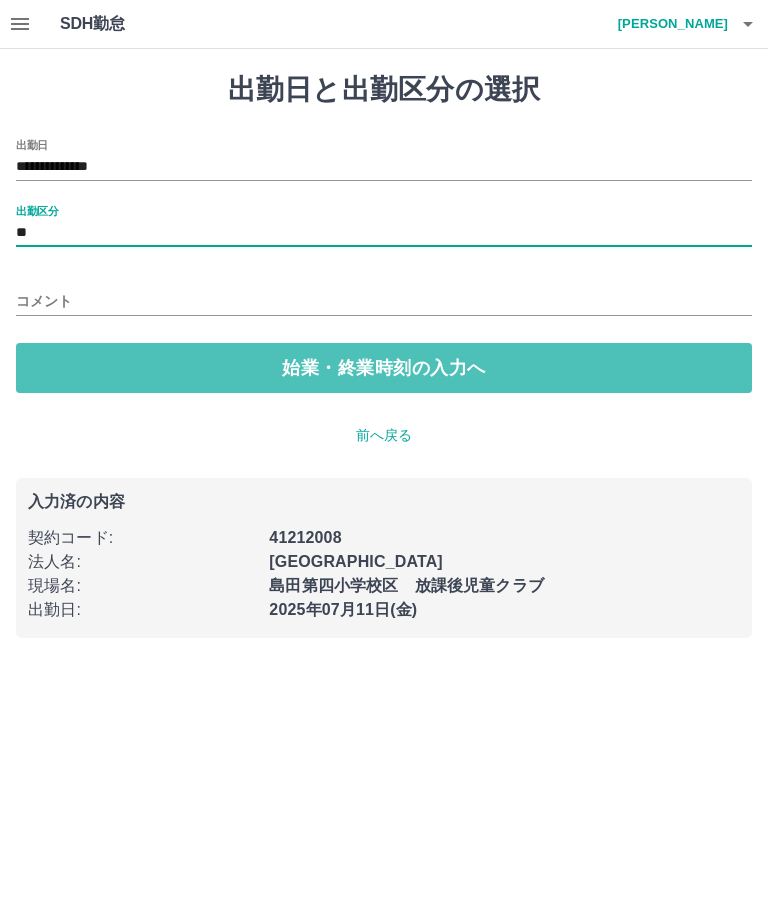 click on "始業・終業時刻の入力へ" at bounding box center (384, 368) 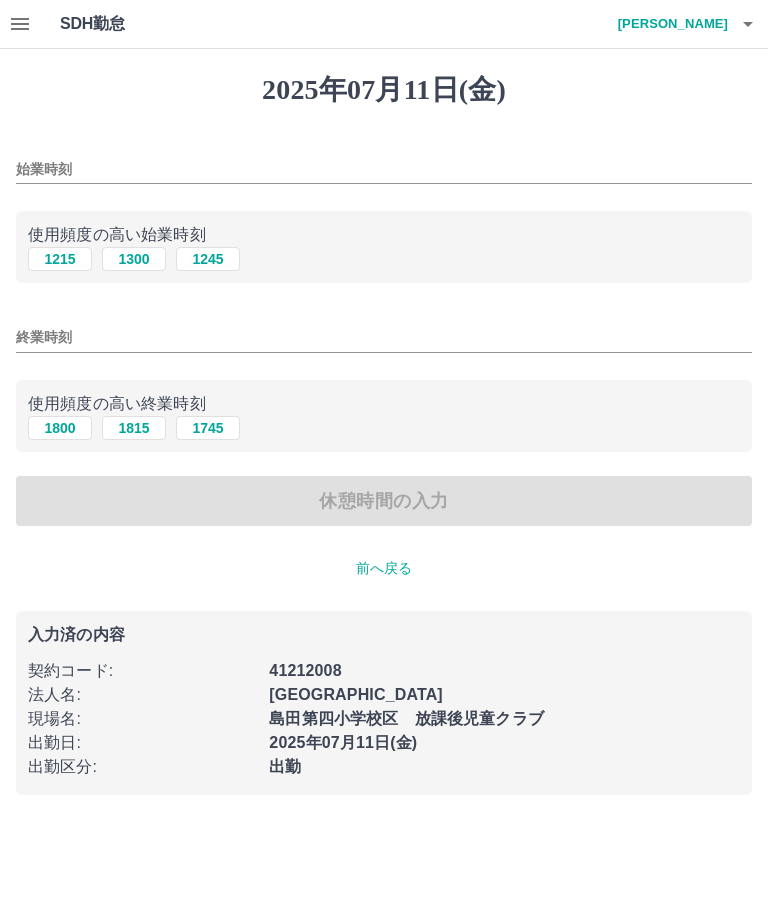 click on "1215" at bounding box center (60, 259) 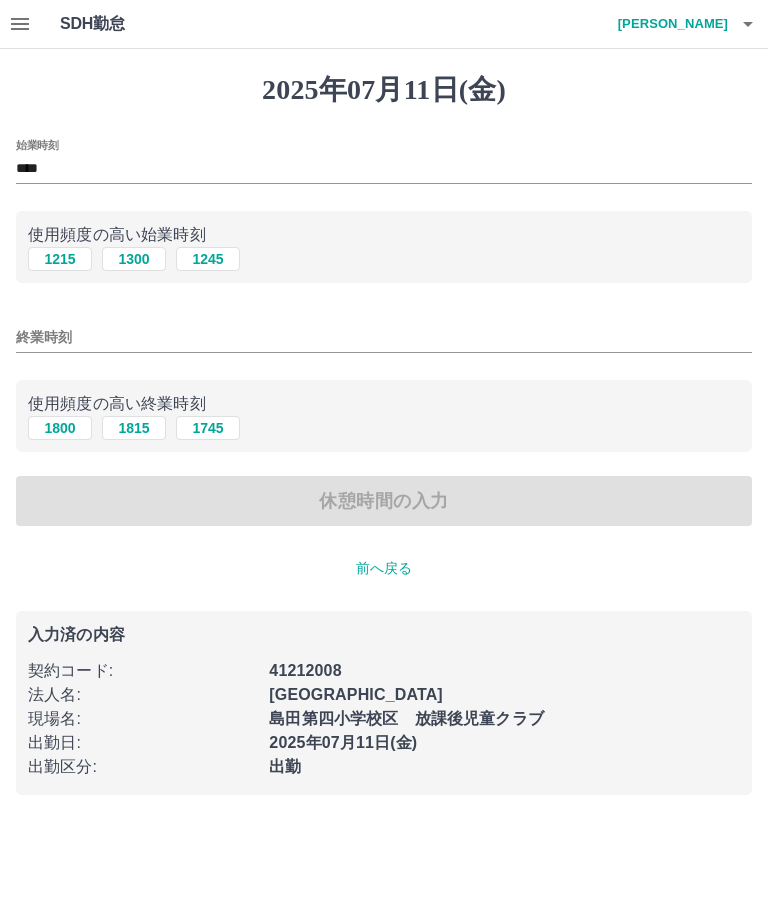click on "終業時刻" at bounding box center [384, 337] 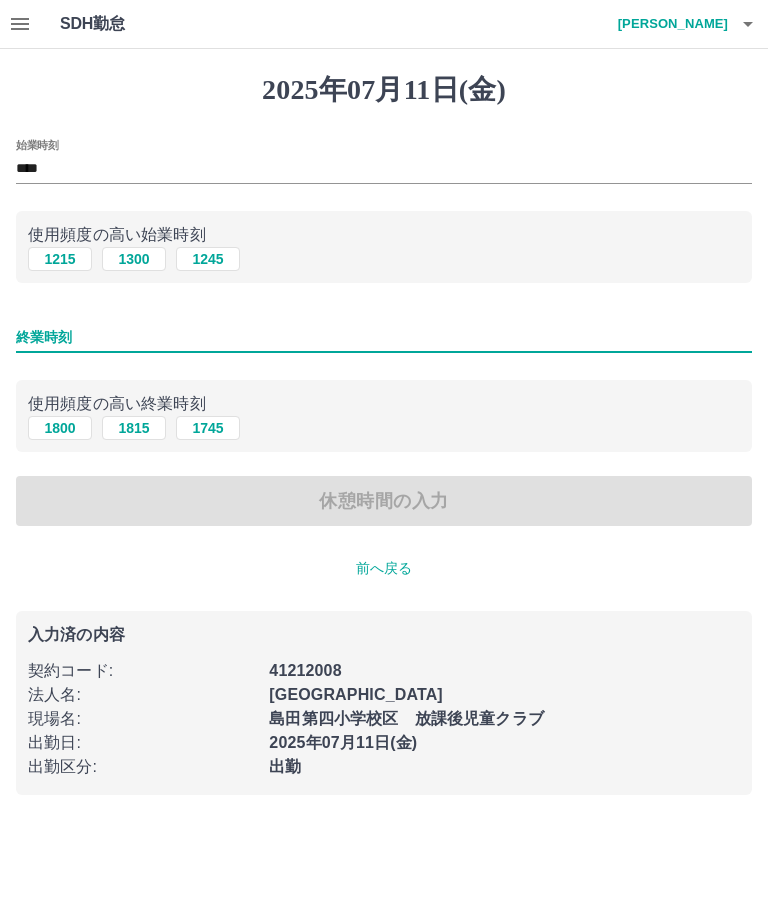 click on "1800" at bounding box center (60, 428) 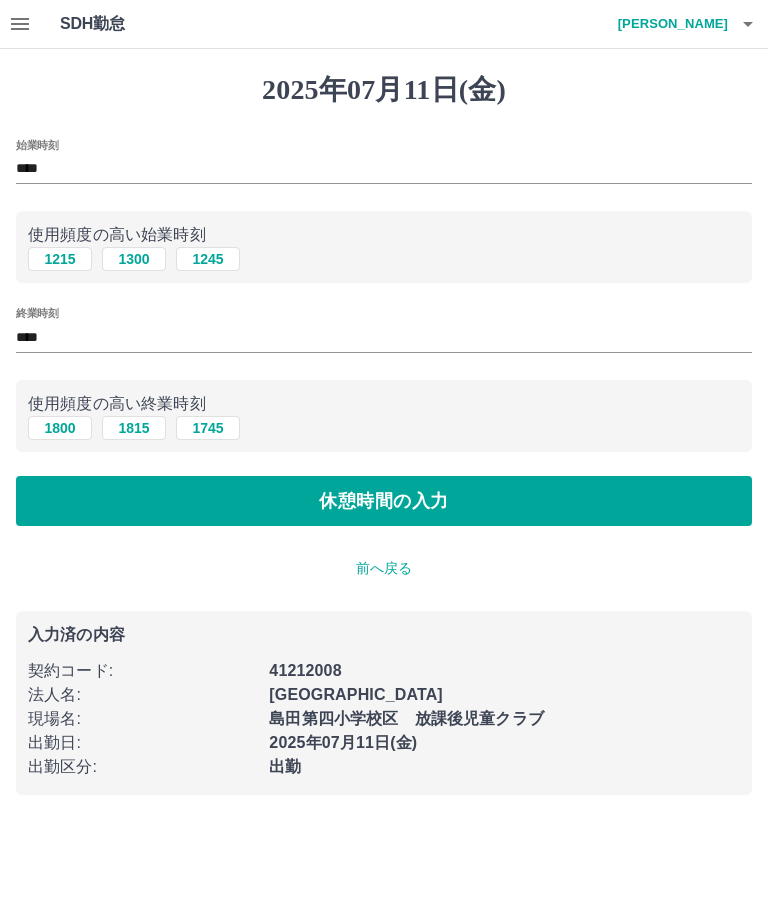 click on "休憩時間の入力" at bounding box center [384, 501] 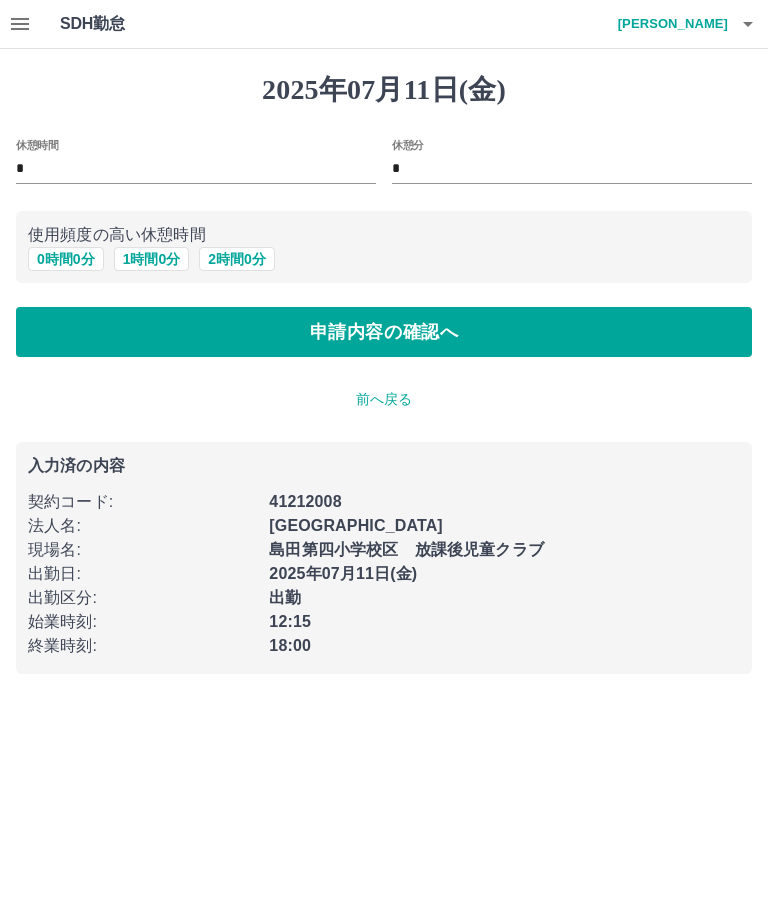 click on "0 時間 0 分" at bounding box center [66, 259] 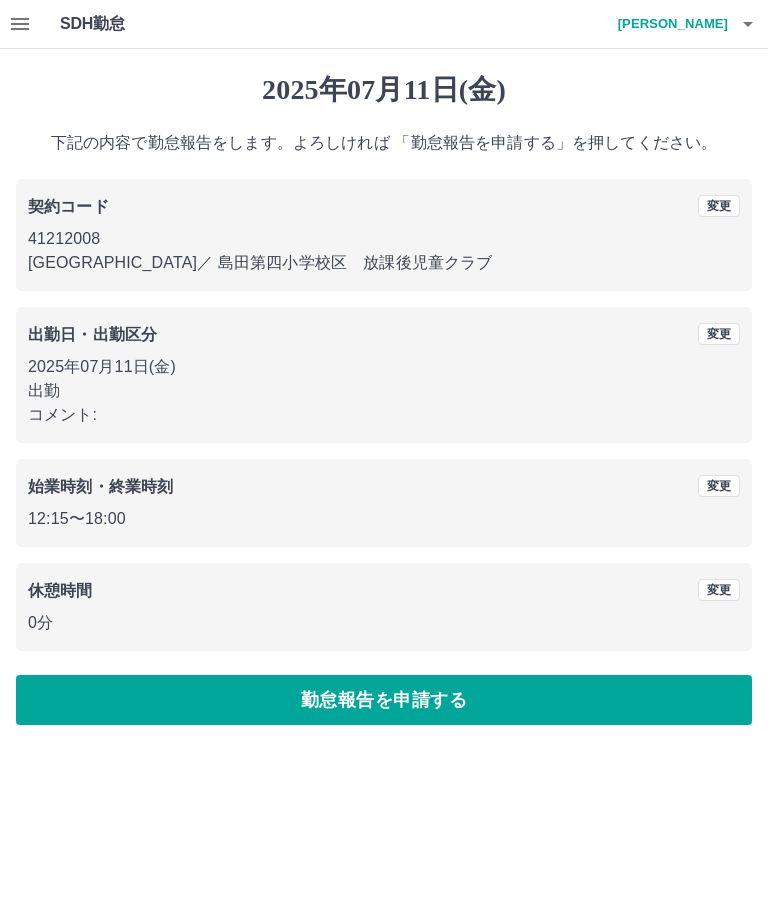 click on "勤怠報告を申請する" at bounding box center (384, 700) 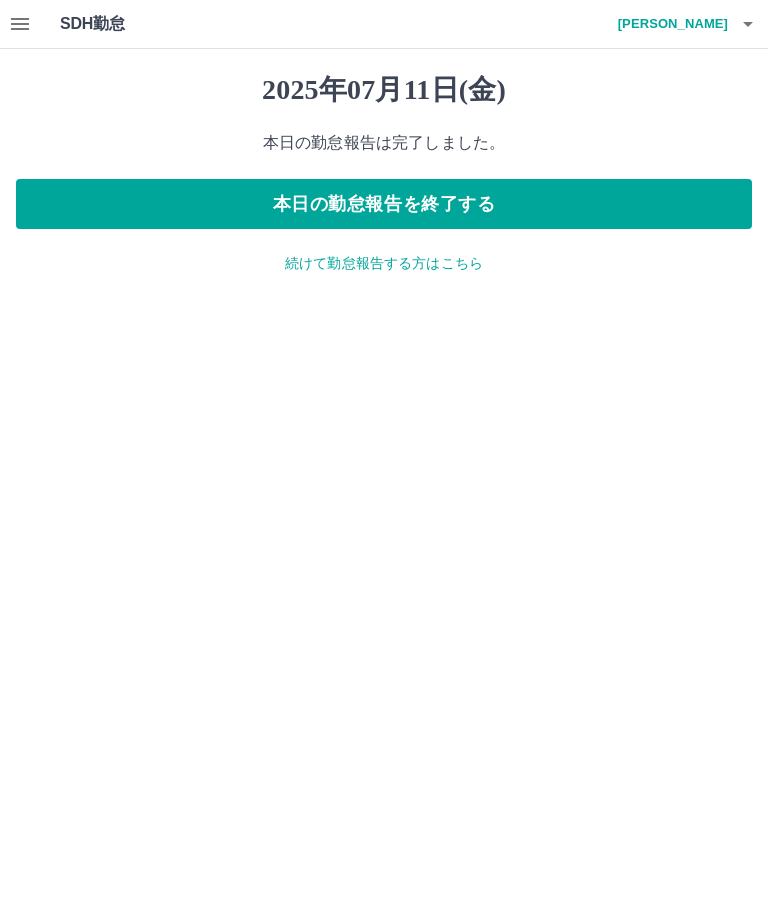 click on "本日の勤怠報告を終了する" at bounding box center [384, 204] 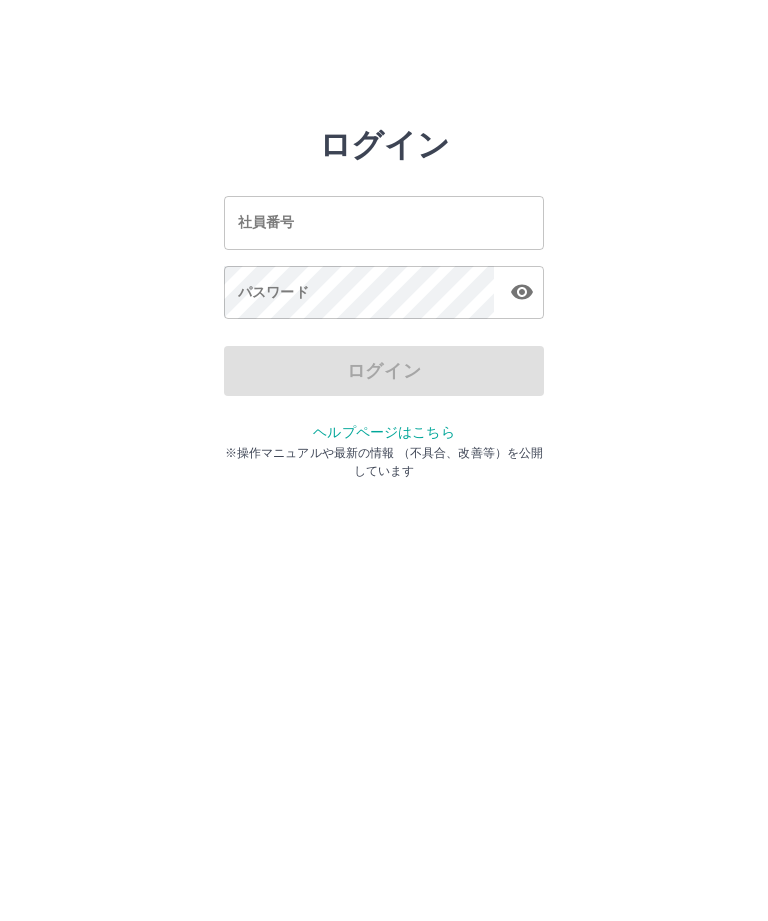 scroll, scrollTop: 0, scrollLeft: 0, axis: both 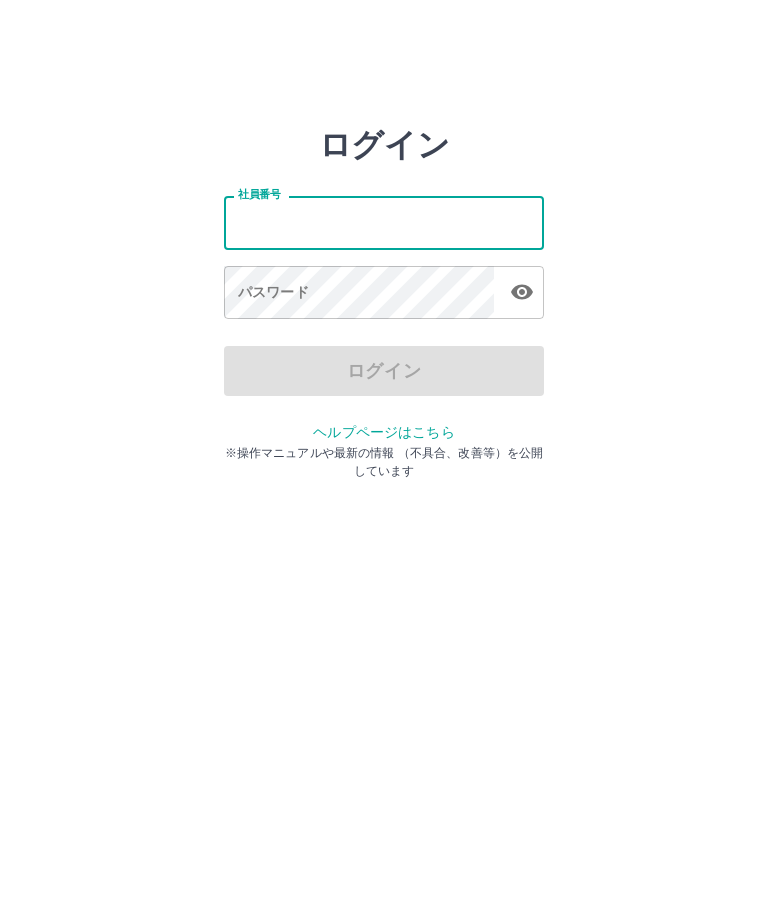 click on "社員番号" at bounding box center (384, 222) 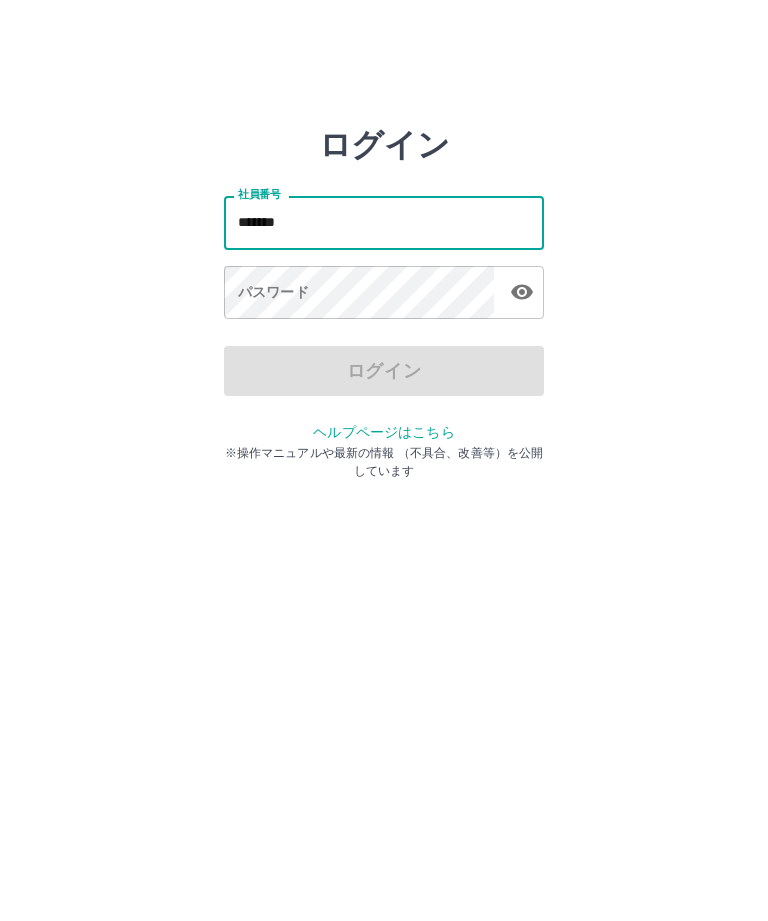 type on "*******" 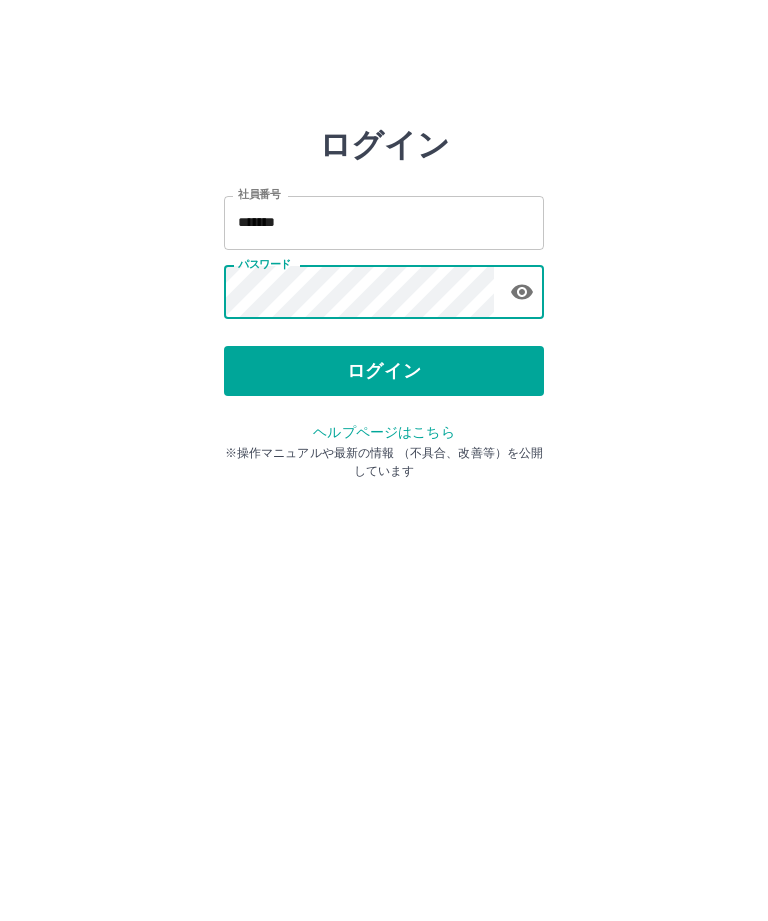 click on "ログイン" at bounding box center [384, 371] 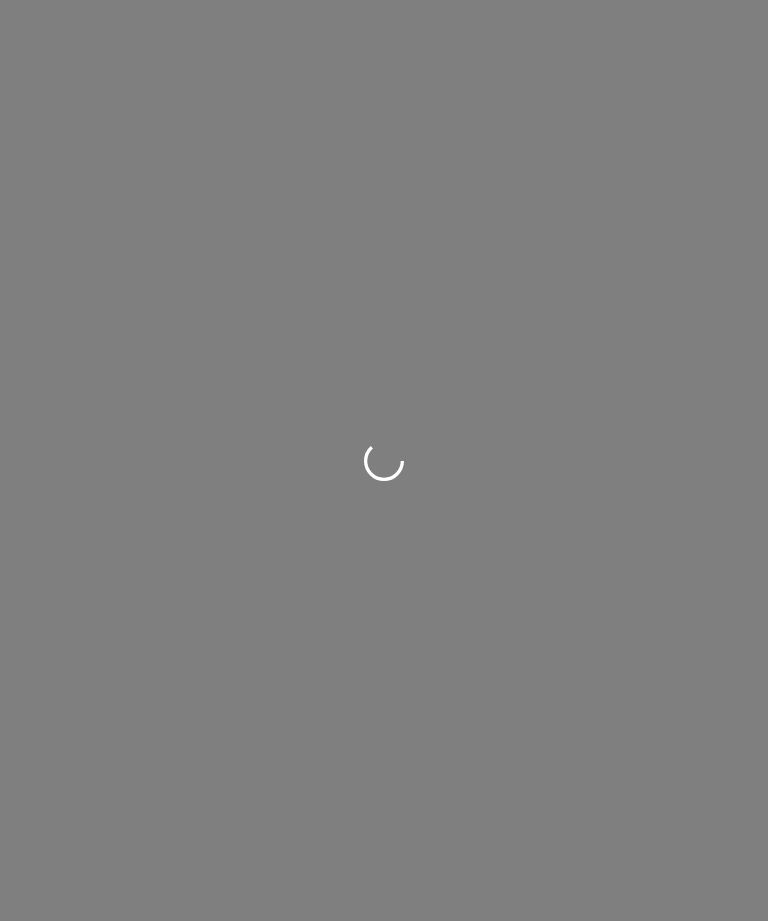 scroll, scrollTop: 0, scrollLeft: 0, axis: both 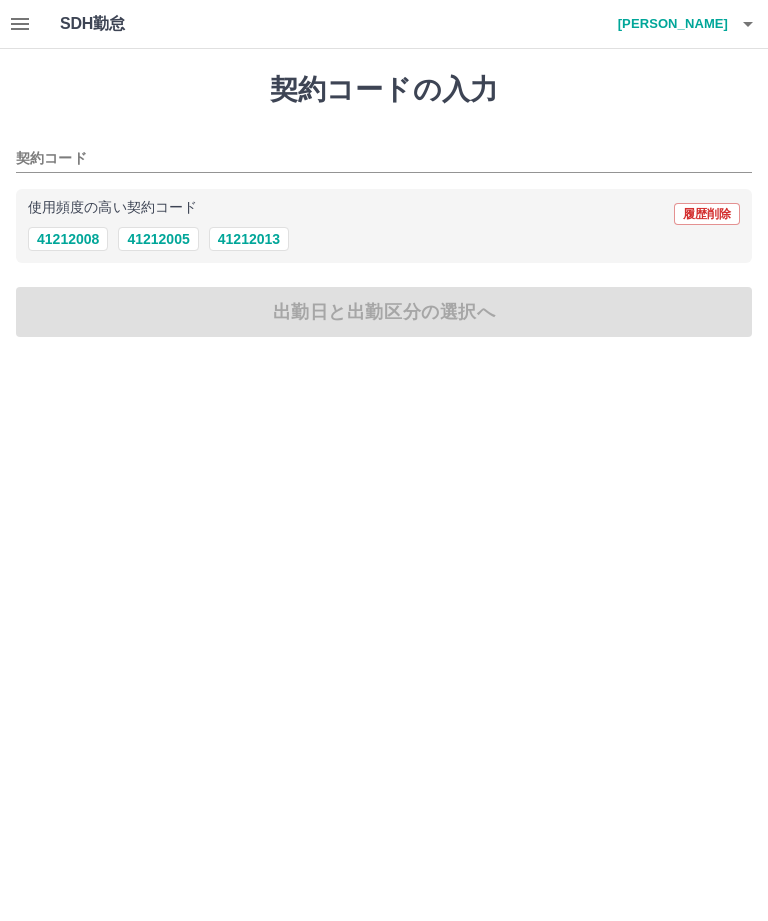 click on "41212008" at bounding box center (68, 239) 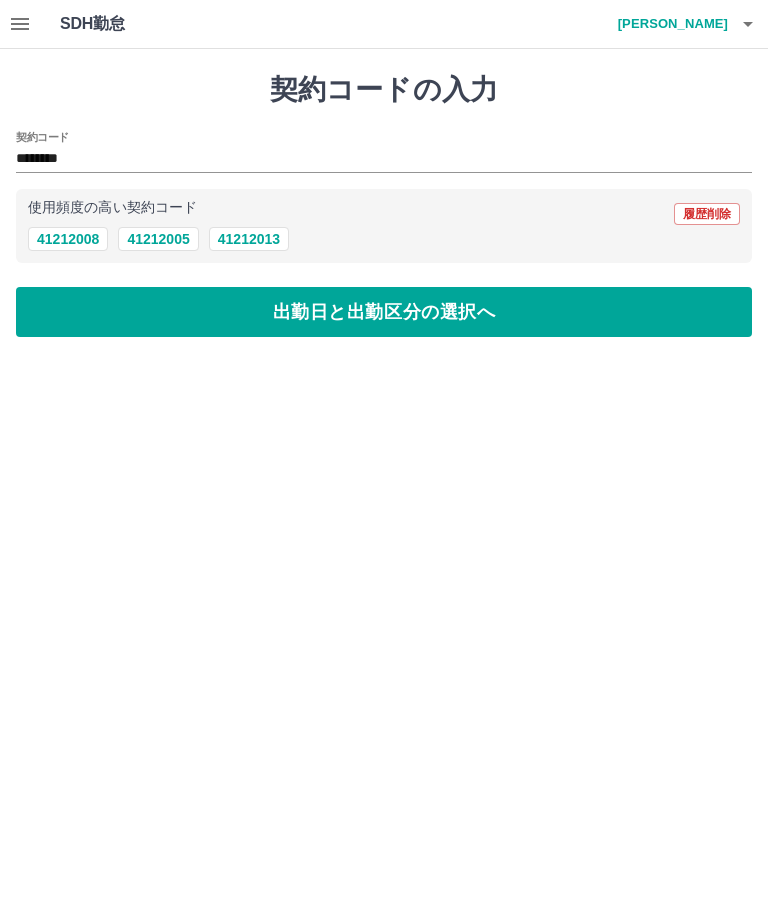 click on "出勤日と出勤区分の選択へ" at bounding box center (384, 312) 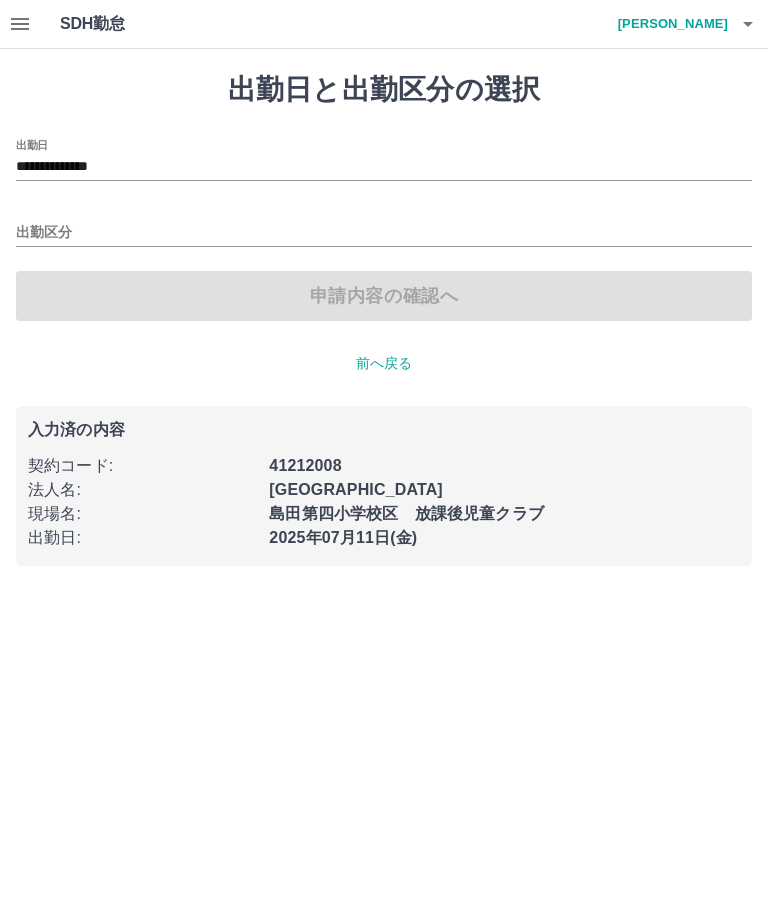 click on "出勤区分" at bounding box center (384, 233) 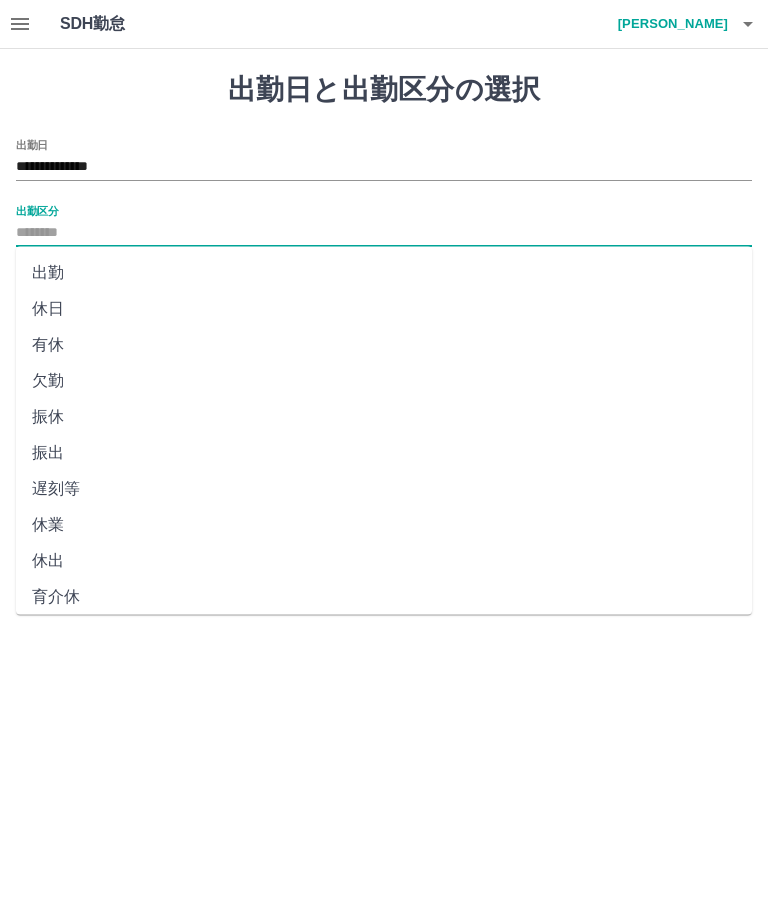 click on "出勤" at bounding box center (384, 273) 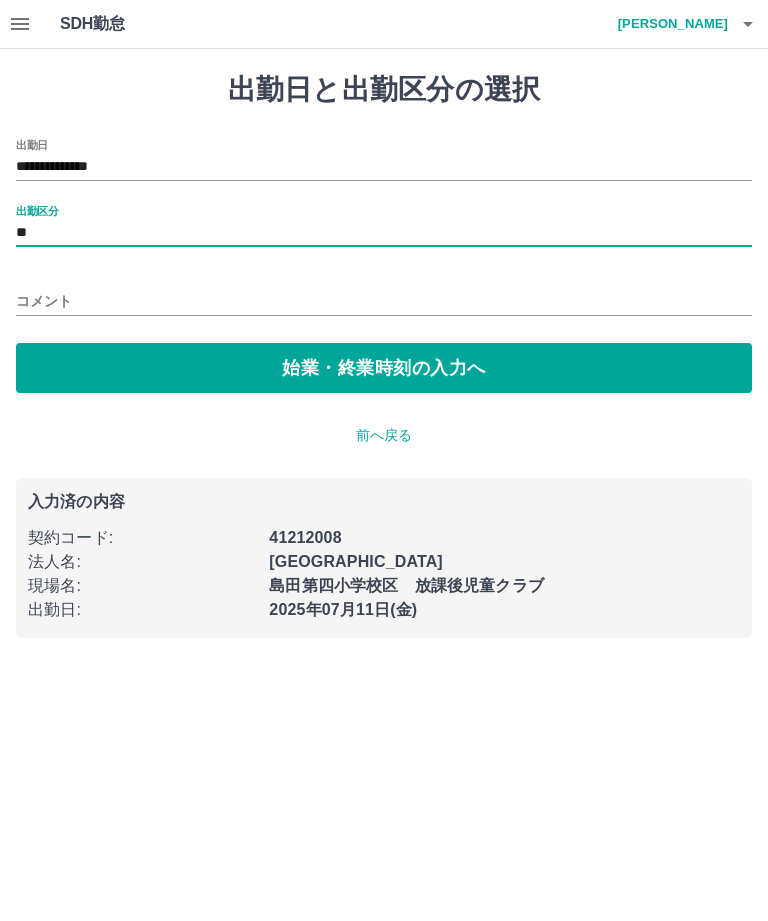 click on "始業・終業時刻の入力へ" at bounding box center [384, 368] 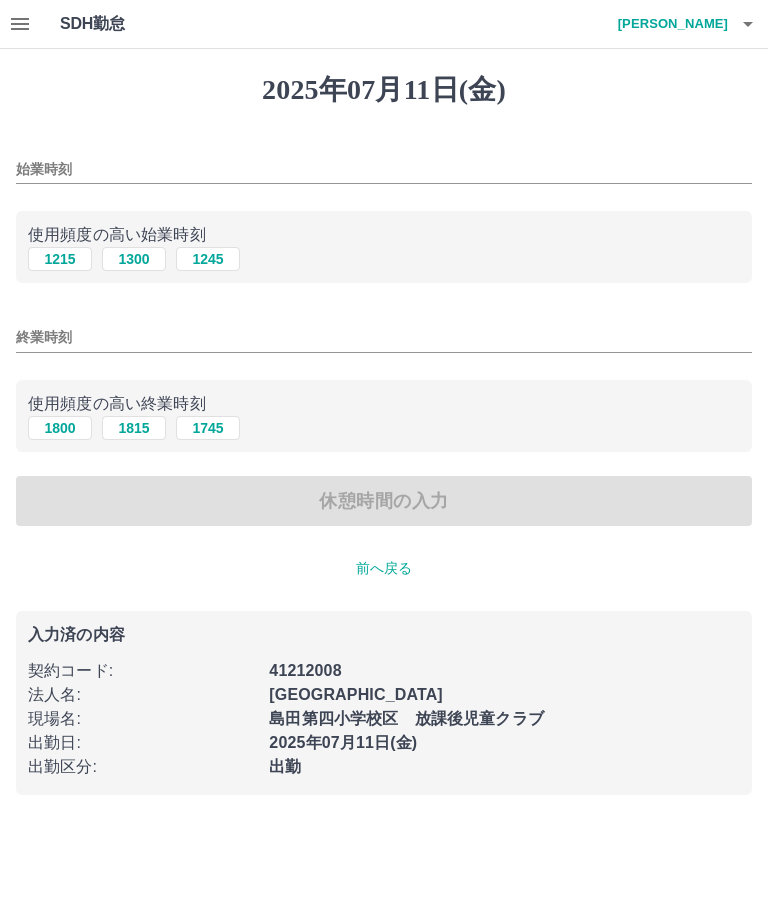 click on "始業時刻" at bounding box center [384, 169] 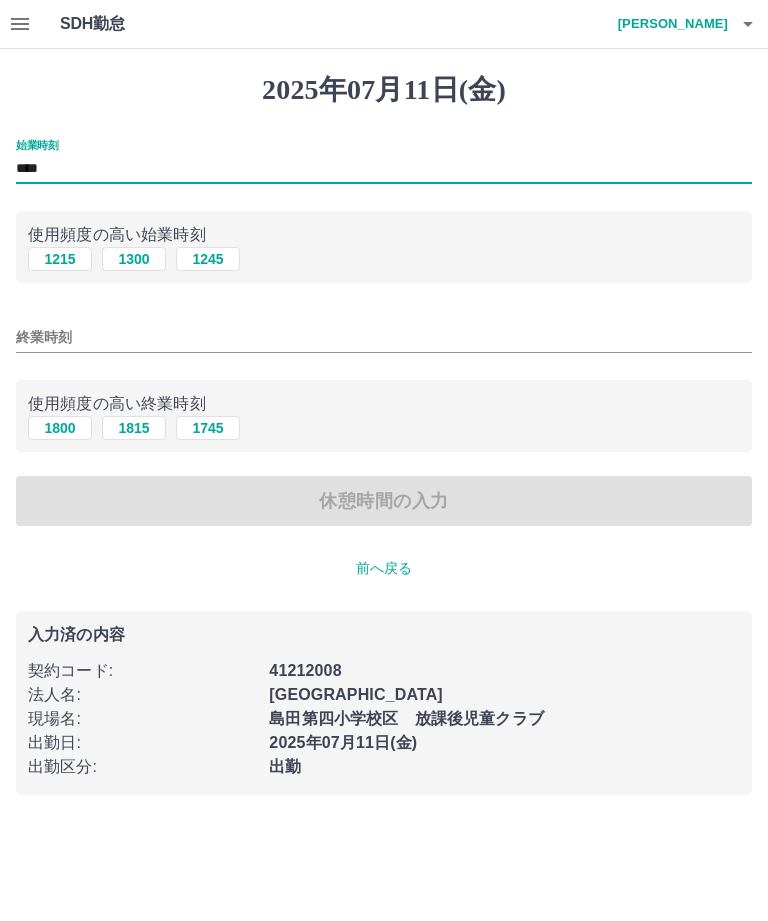 type on "****" 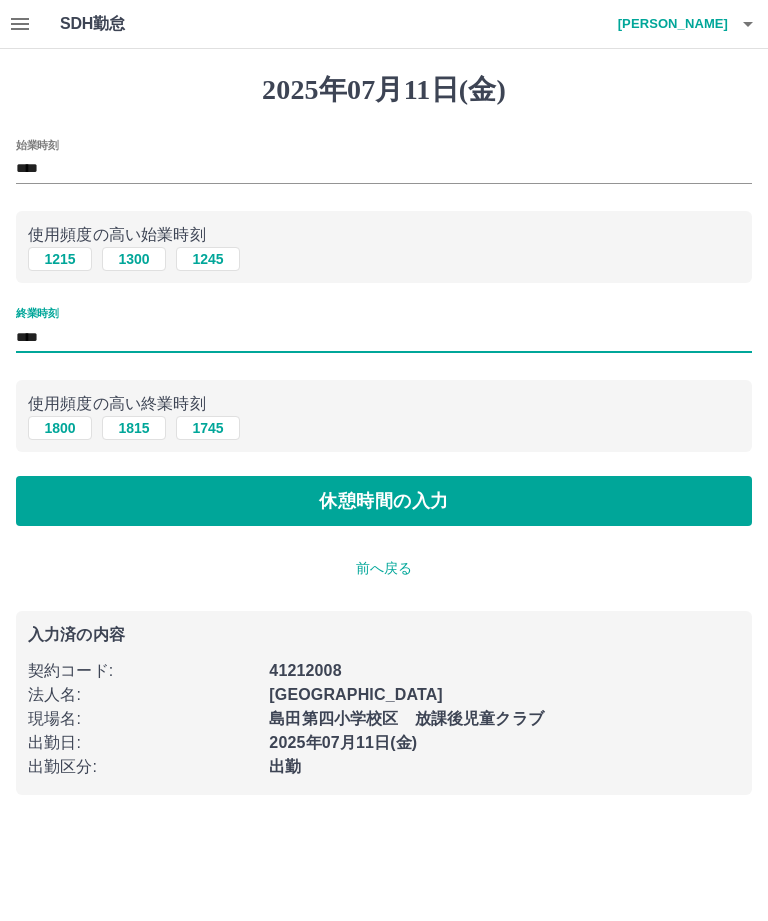 type on "****" 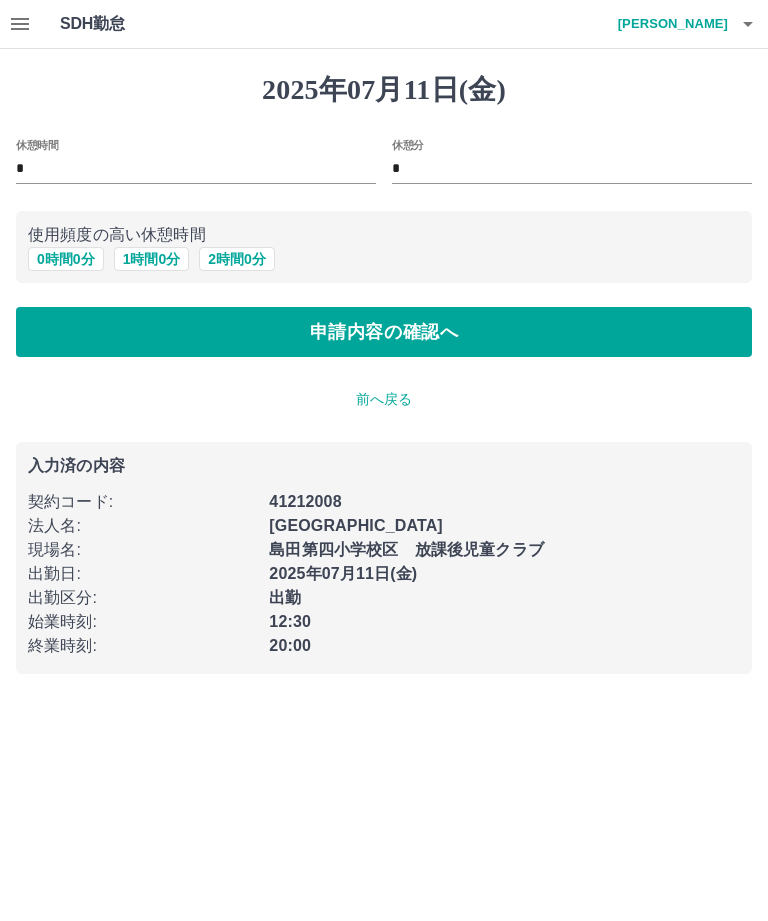 click on "1 時間 0 分" at bounding box center (152, 259) 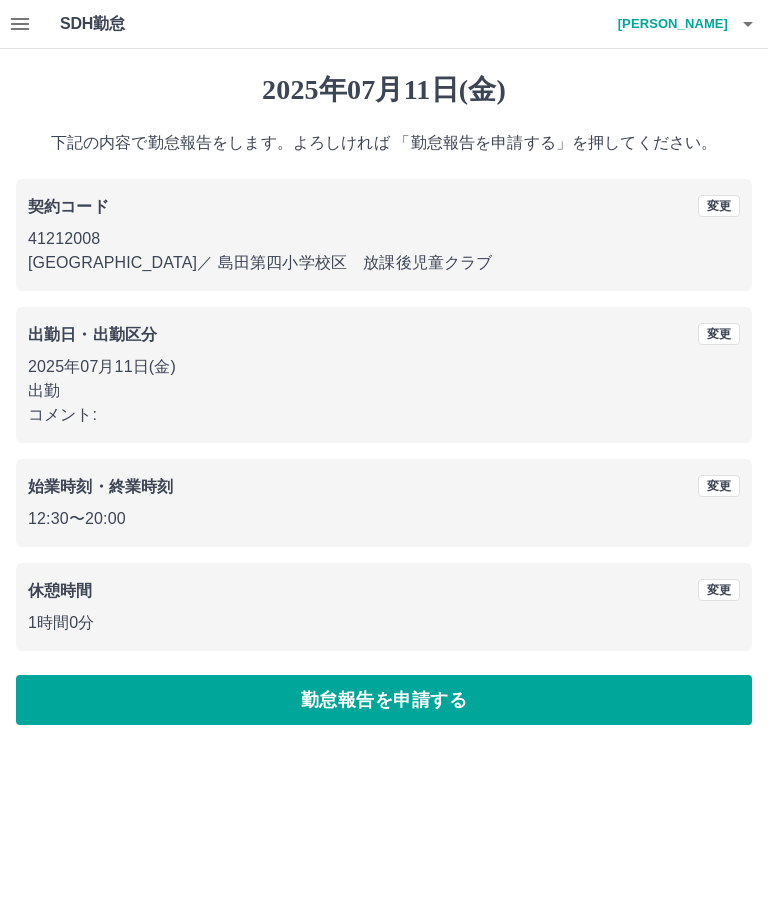 click on "勤怠報告を申請する" at bounding box center (384, 700) 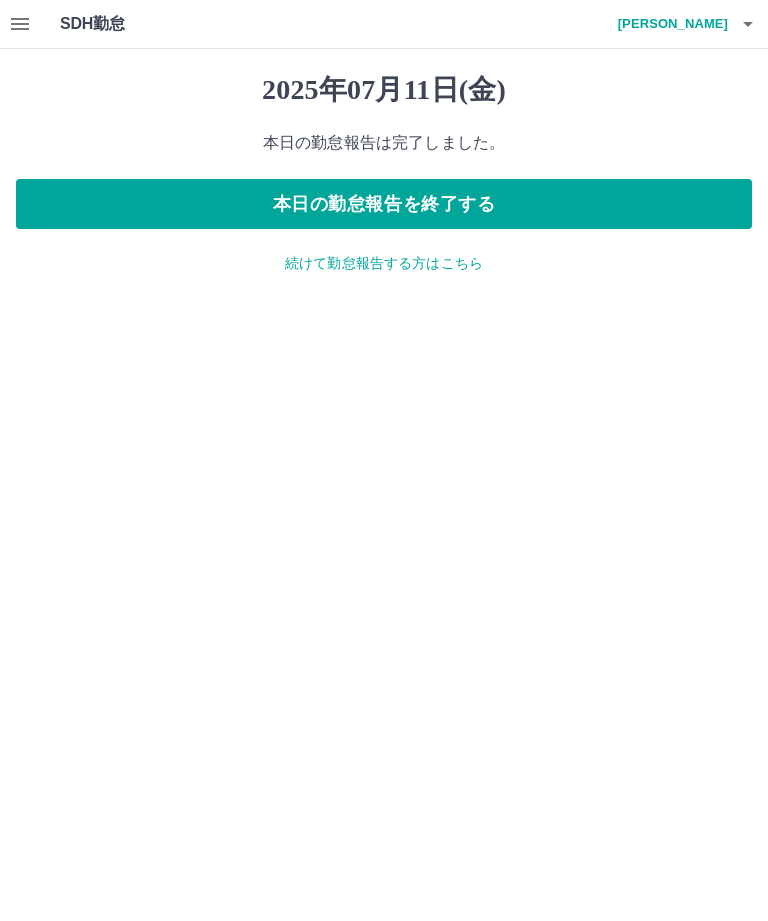 click on "続けて勤怠報告する方はこちら" at bounding box center (384, 263) 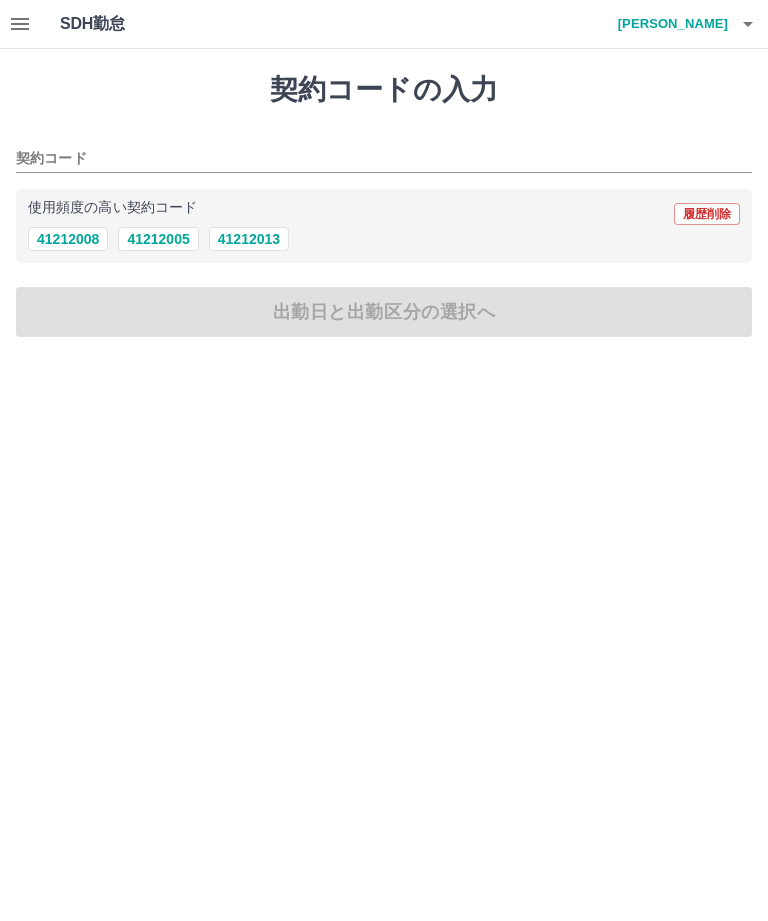 click on "41212008" at bounding box center [68, 239] 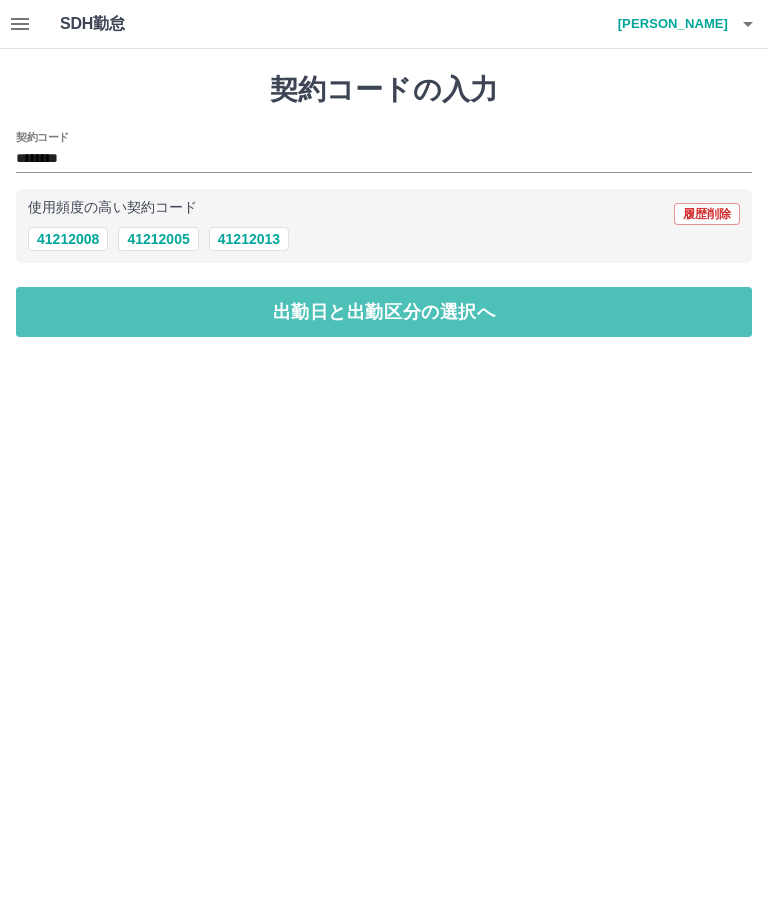 click on "出勤日と出勤区分の選択へ" at bounding box center (384, 312) 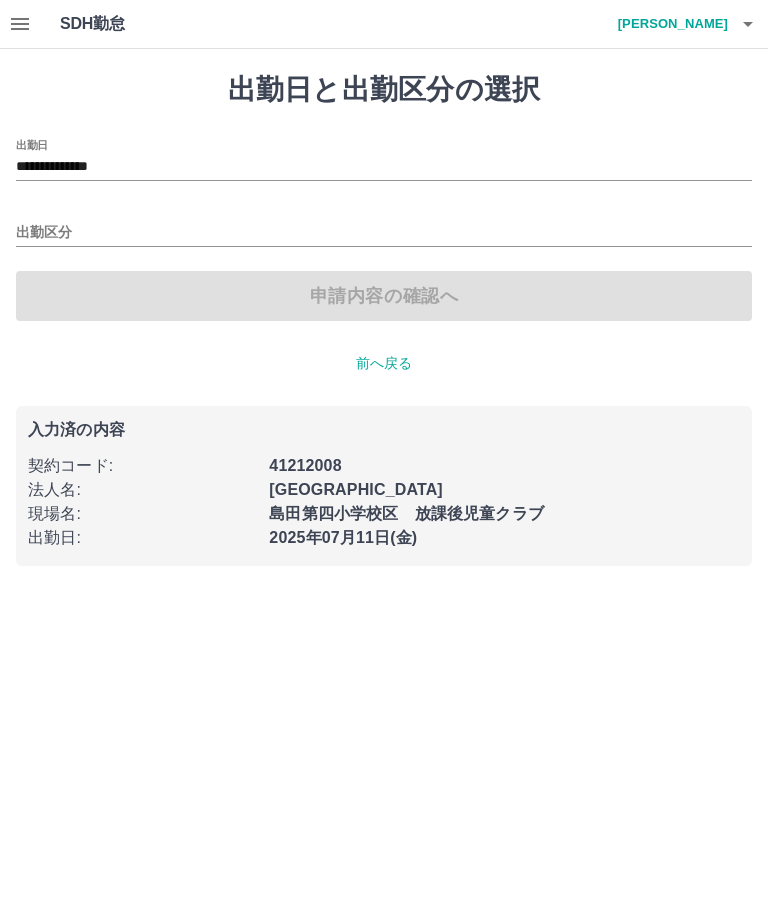 click on "**********" at bounding box center [384, 167] 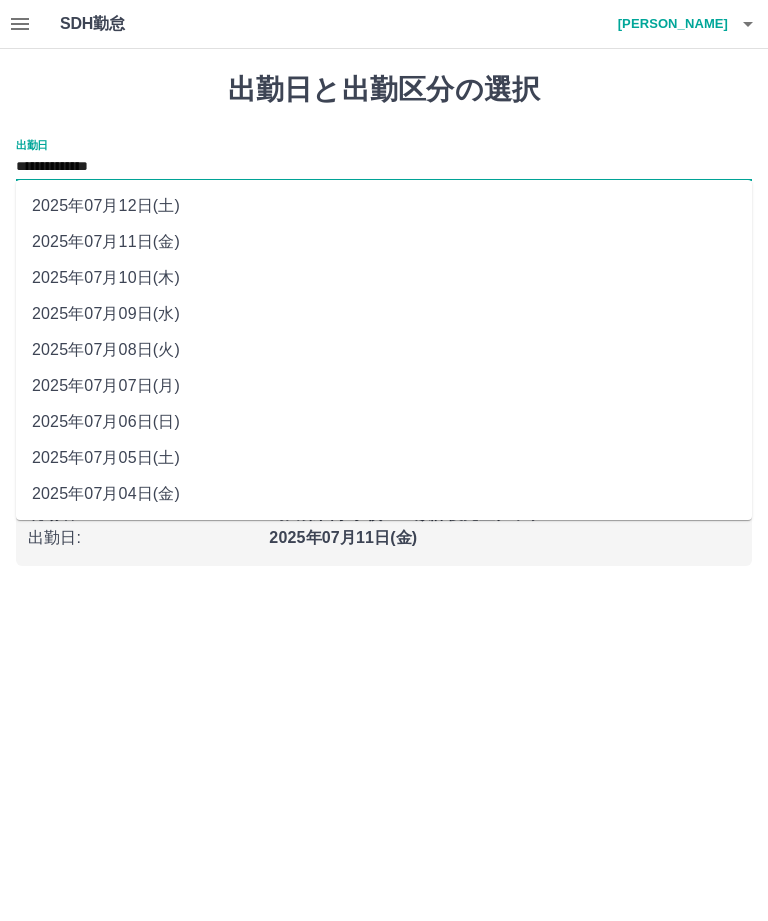 click on "2025年07月12日(土)" at bounding box center [384, 206] 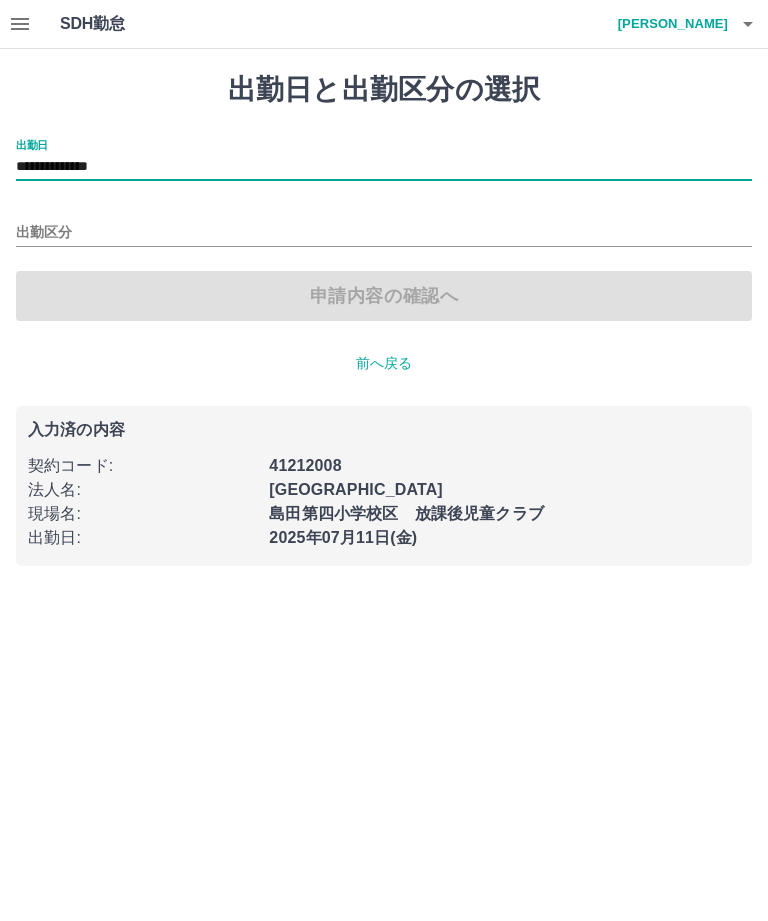 click on "出勤区分" at bounding box center (384, 233) 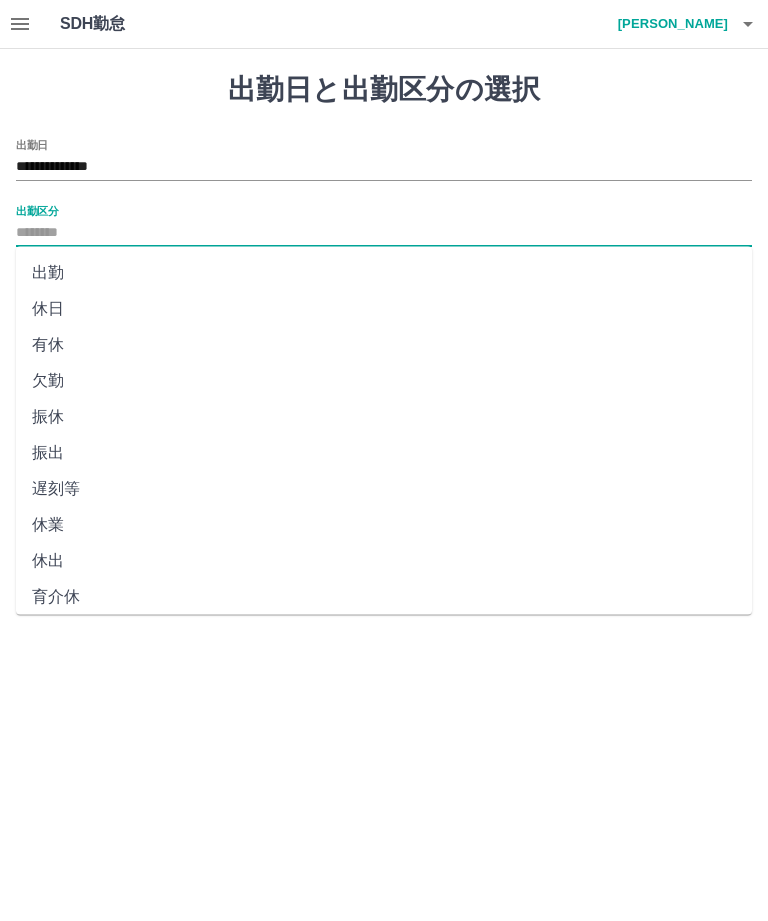 click on "休日" at bounding box center [384, 309] 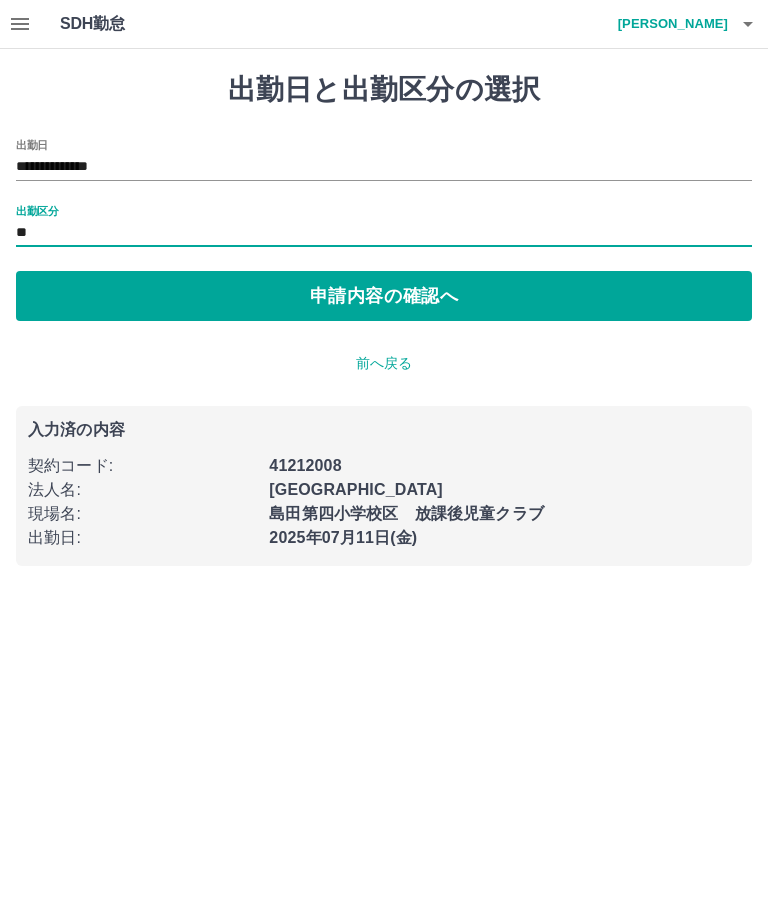 type on "**" 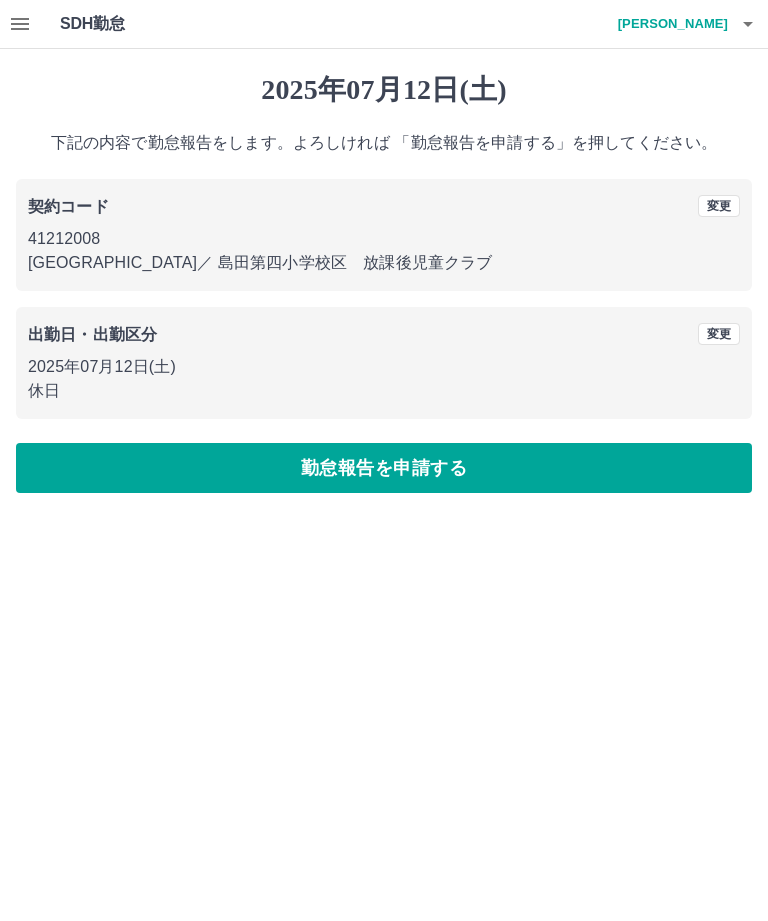 click on "勤怠報告を申請する" at bounding box center (384, 468) 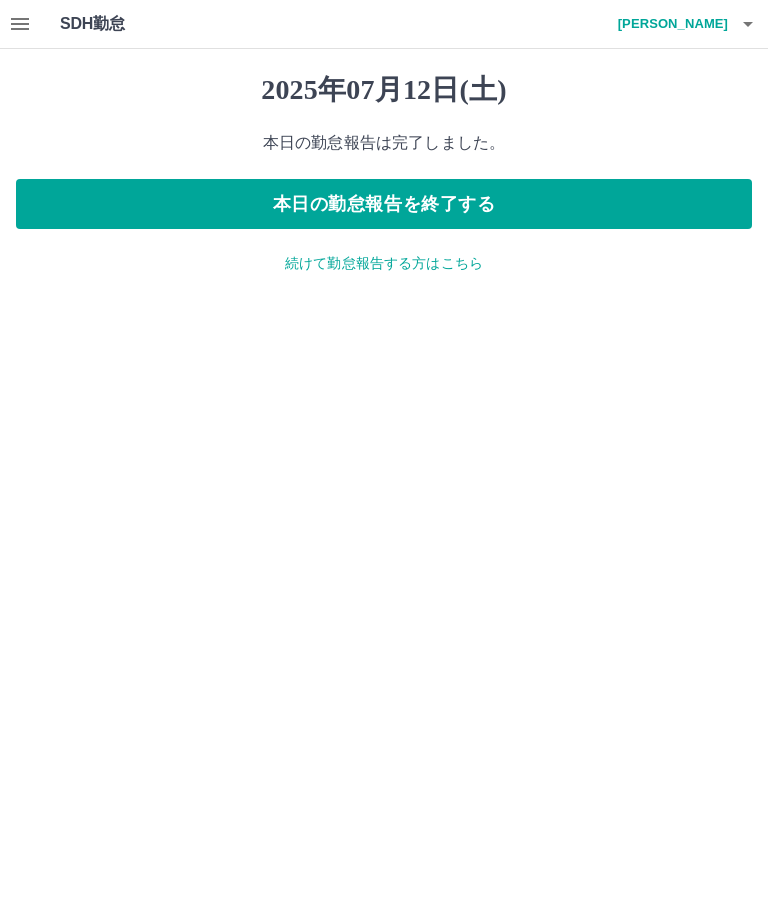click on "続けて勤怠報告する方はこちら" at bounding box center [384, 263] 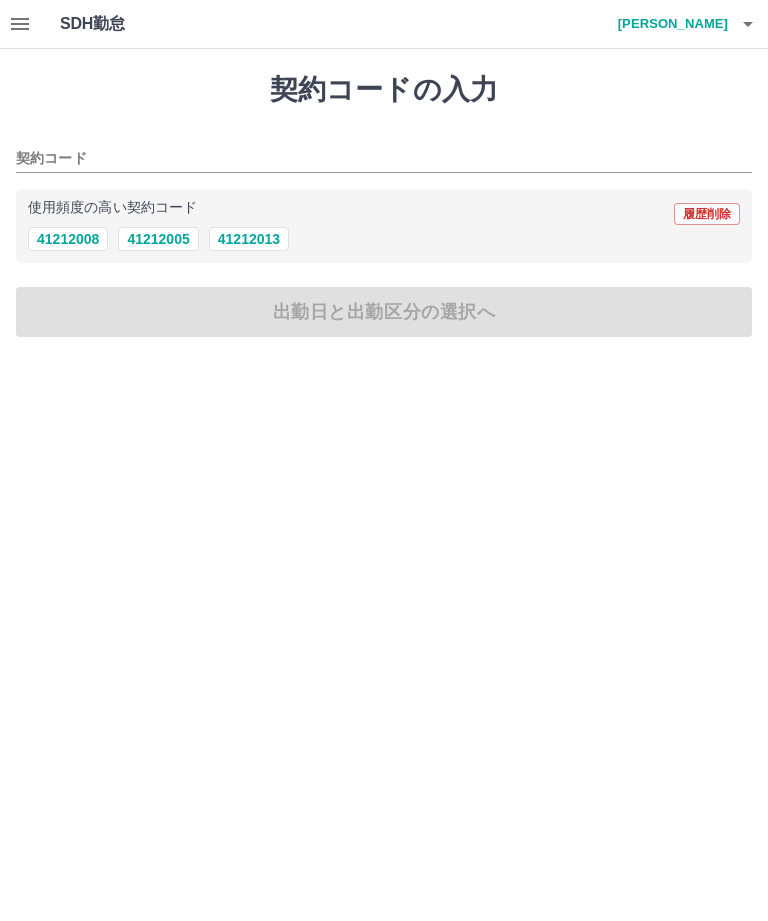 click on "41212008" at bounding box center [68, 239] 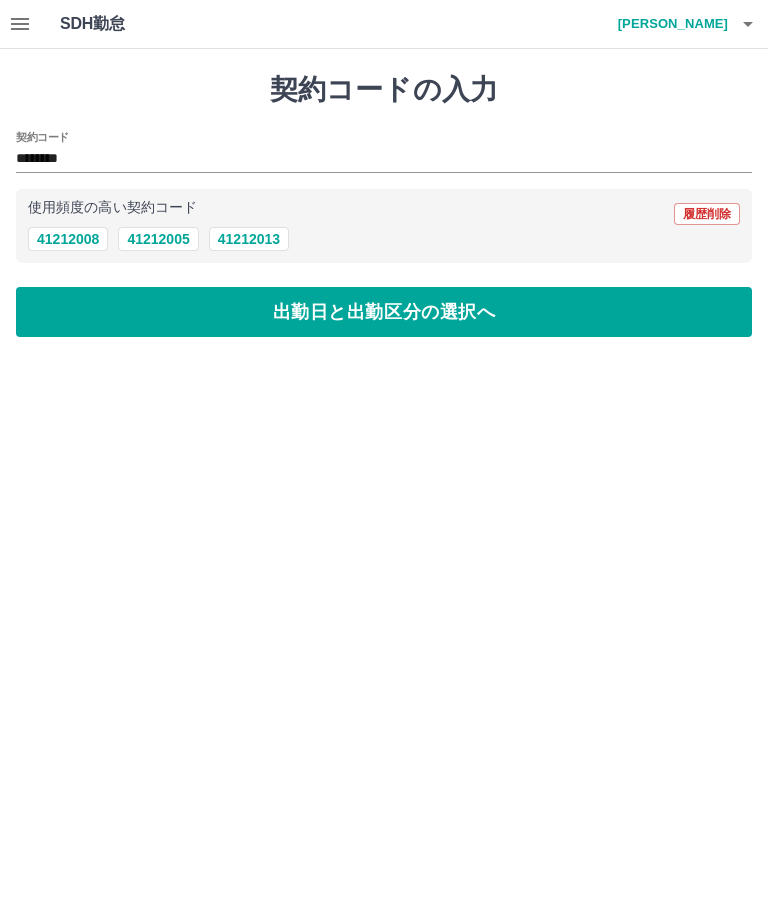 click on "出勤日と出勤区分の選択へ" at bounding box center [384, 312] 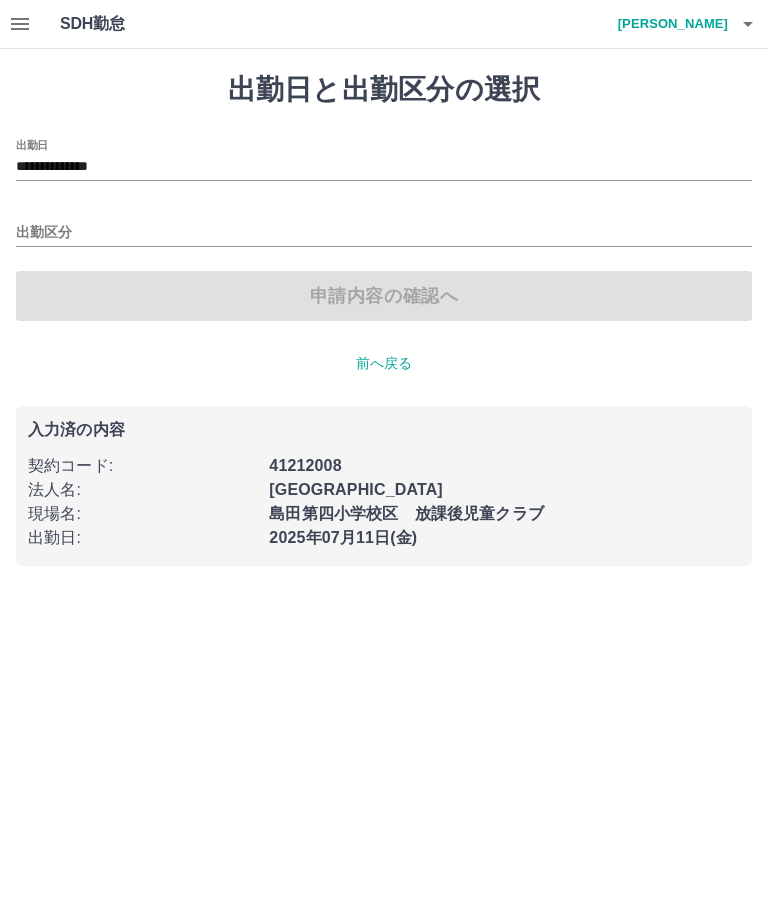 click on "**********" at bounding box center [384, 167] 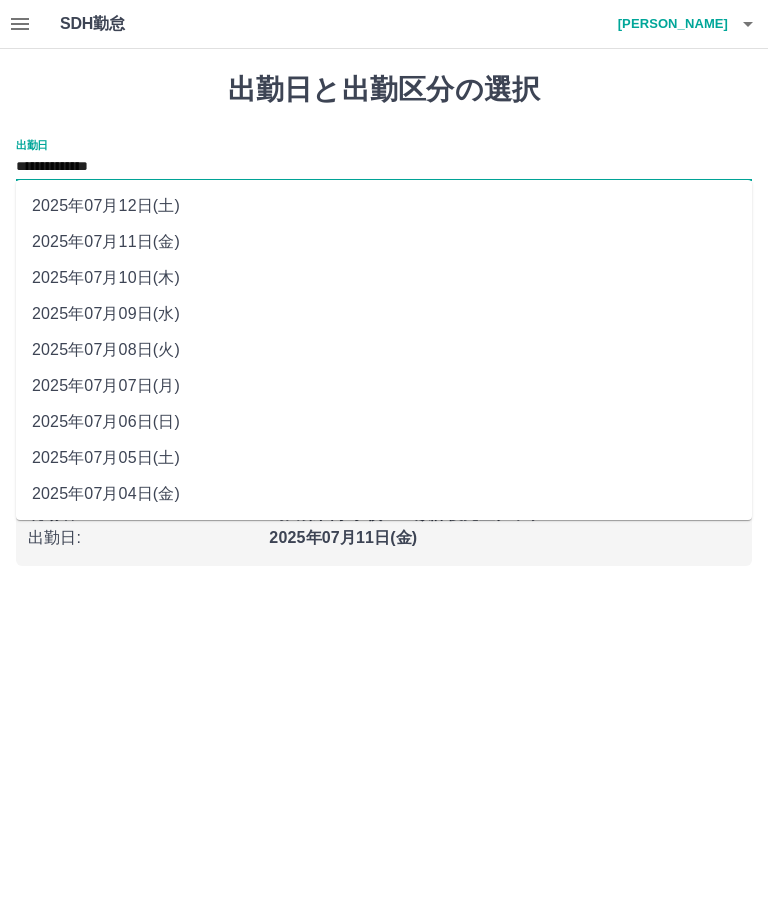 click on "2025年07月10日(木)" at bounding box center (384, 278) 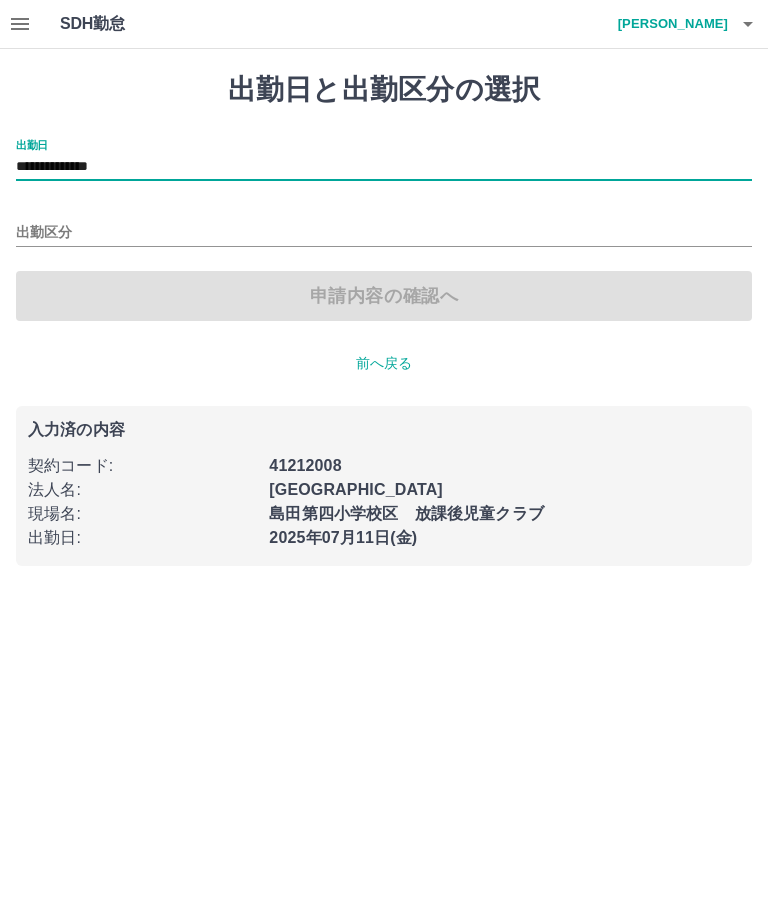 click on "出勤区分" at bounding box center [384, 233] 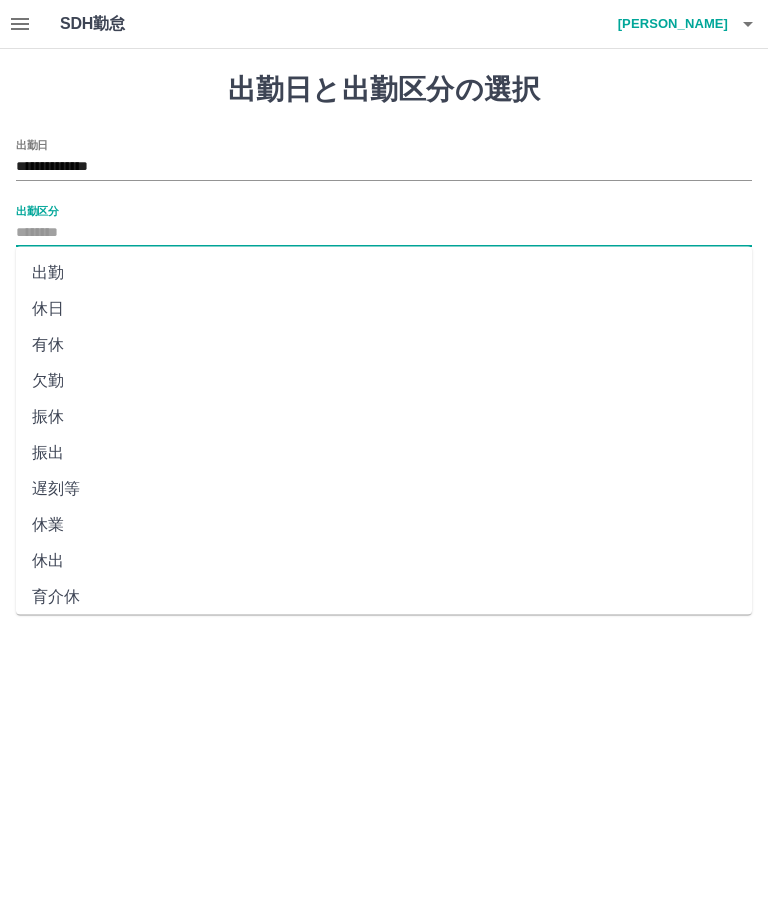 click on "休日" at bounding box center [384, 309] 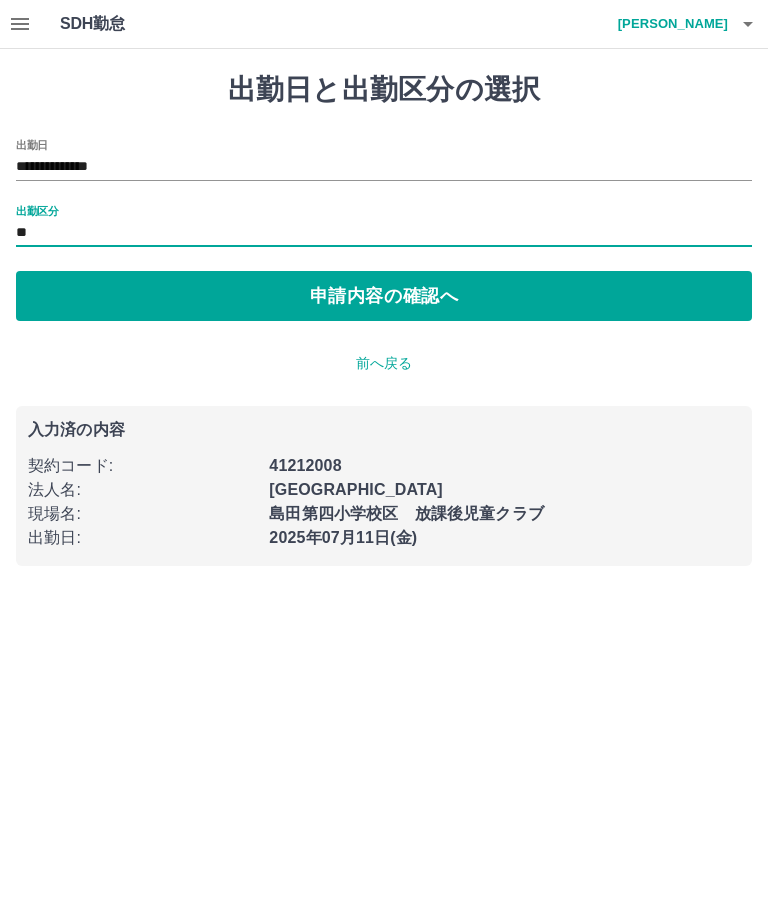 click on "申請内容の確認へ" at bounding box center (384, 296) 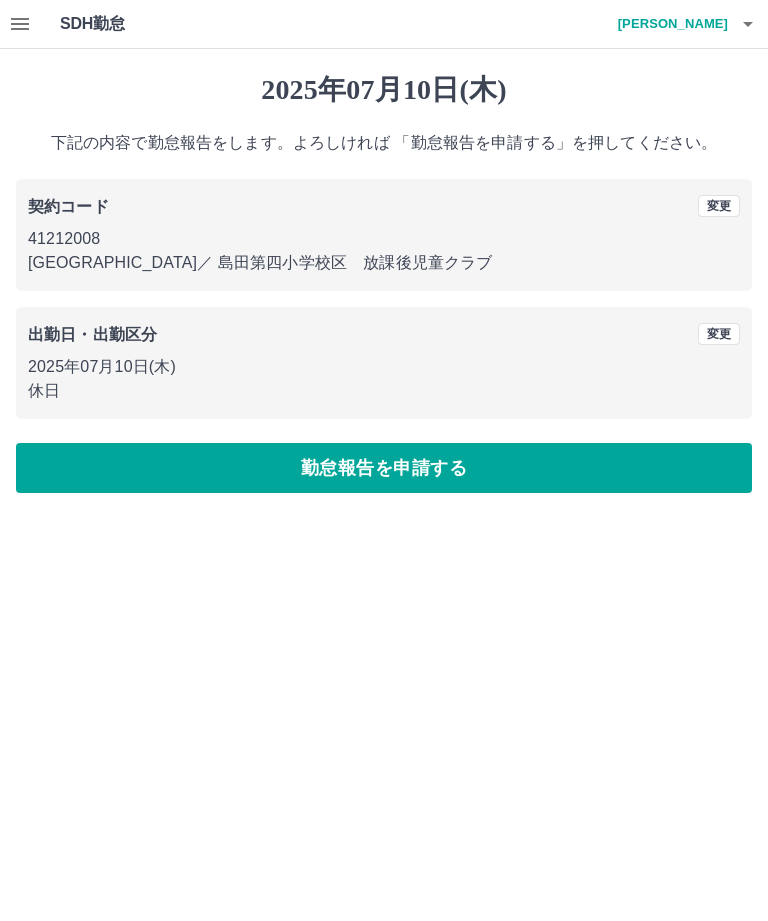 click on "勤怠報告を申請する" at bounding box center [384, 468] 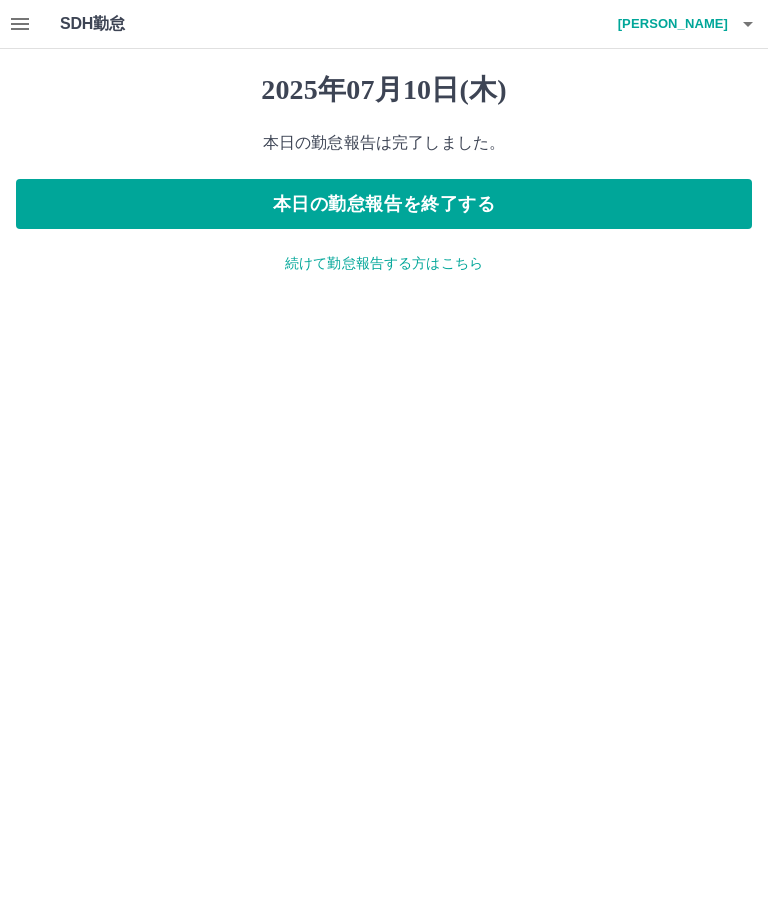 click on "続けて勤怠報告する方はこちら" at bounding box center (384, 263) 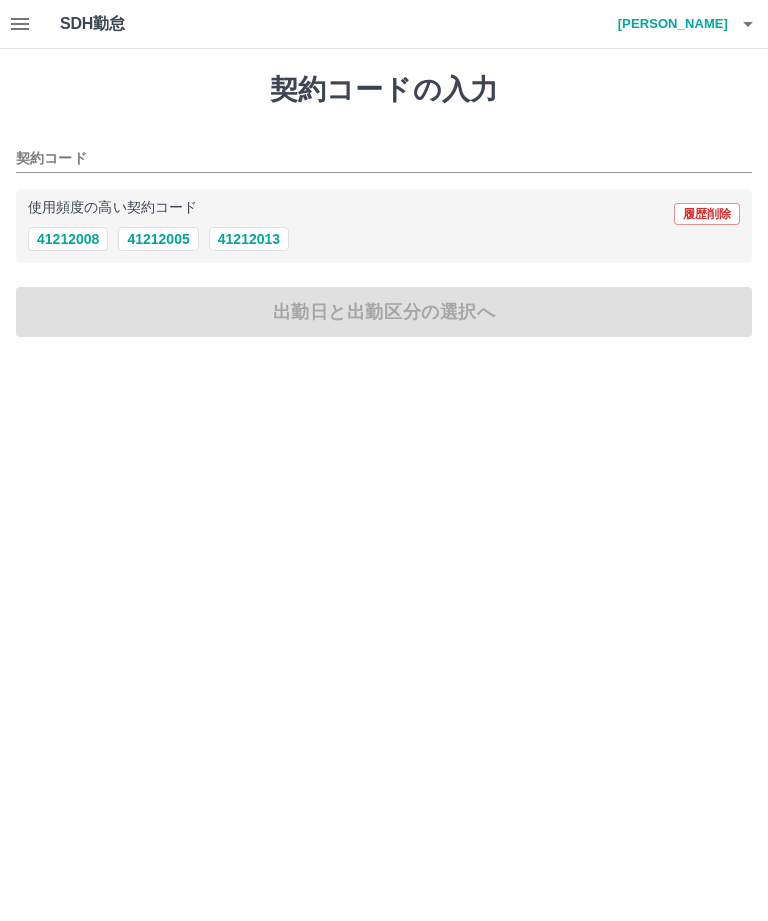 click on "41212008" at bounding box center [68, 239] 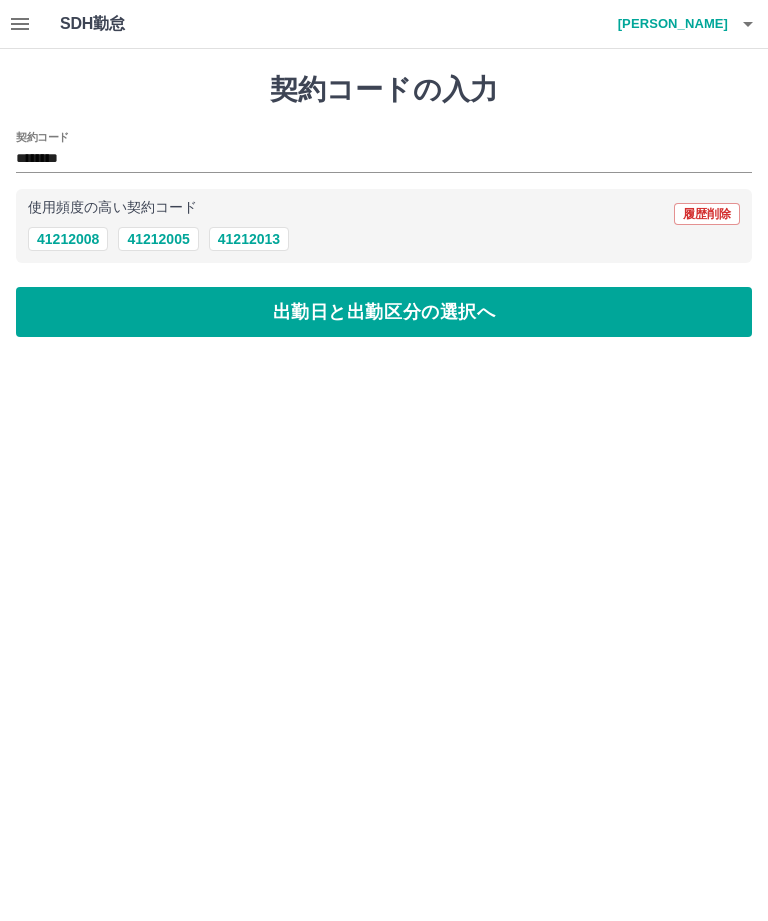 click on "出勤日と出勤区分の選択へ" at bounding box center (384, 312) 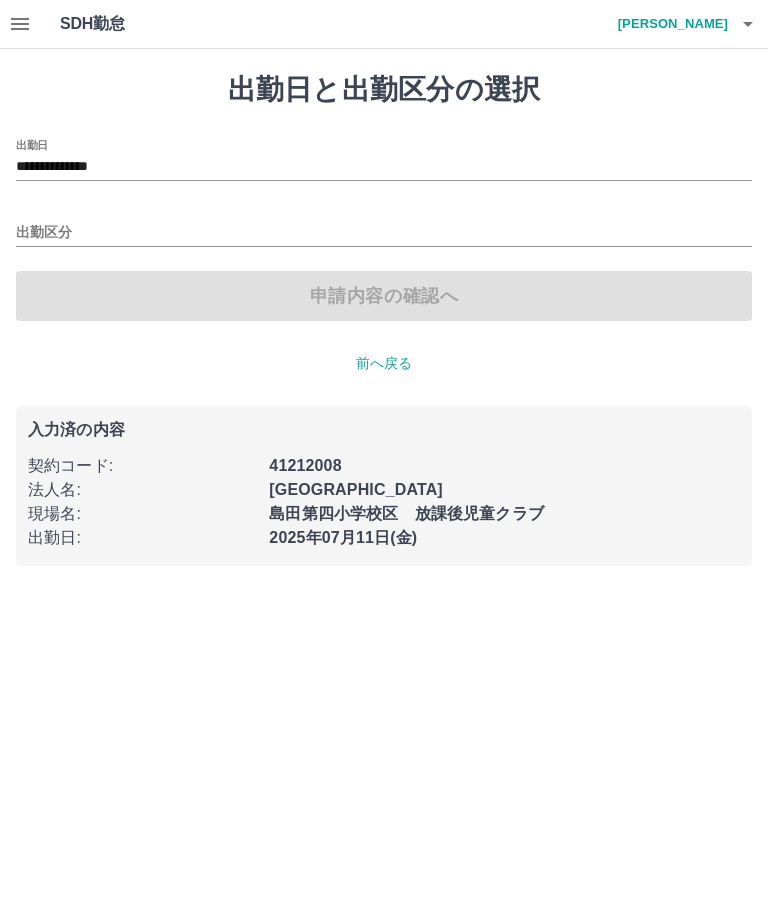 click on "**********" at bounding box center [384, 167] 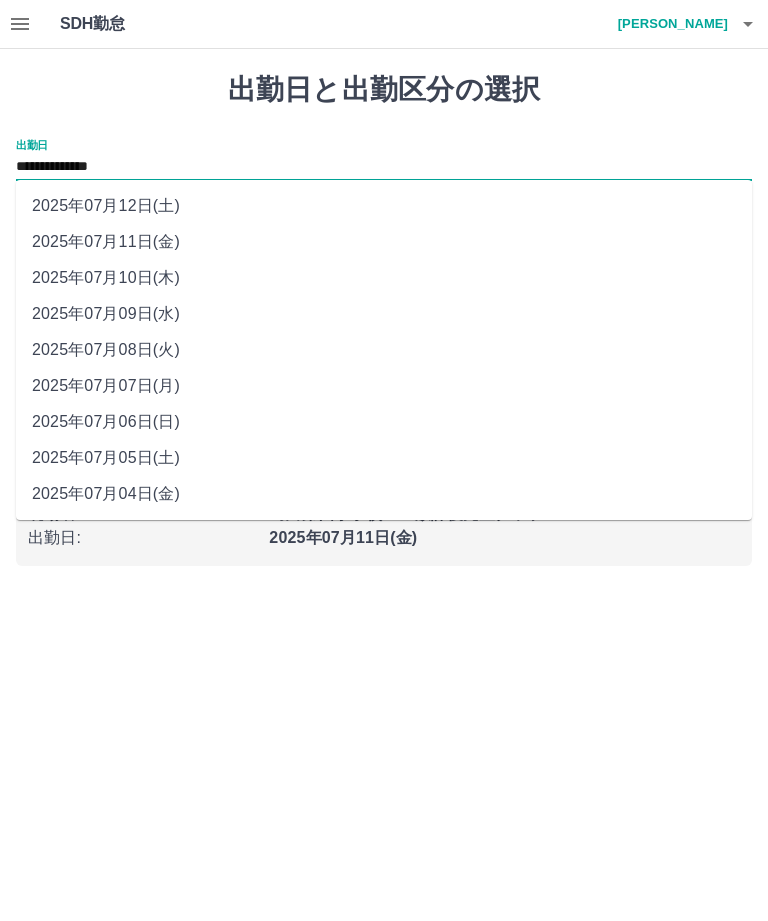 click on "2025年07月09日(水)" at bounding box center [384, 314] 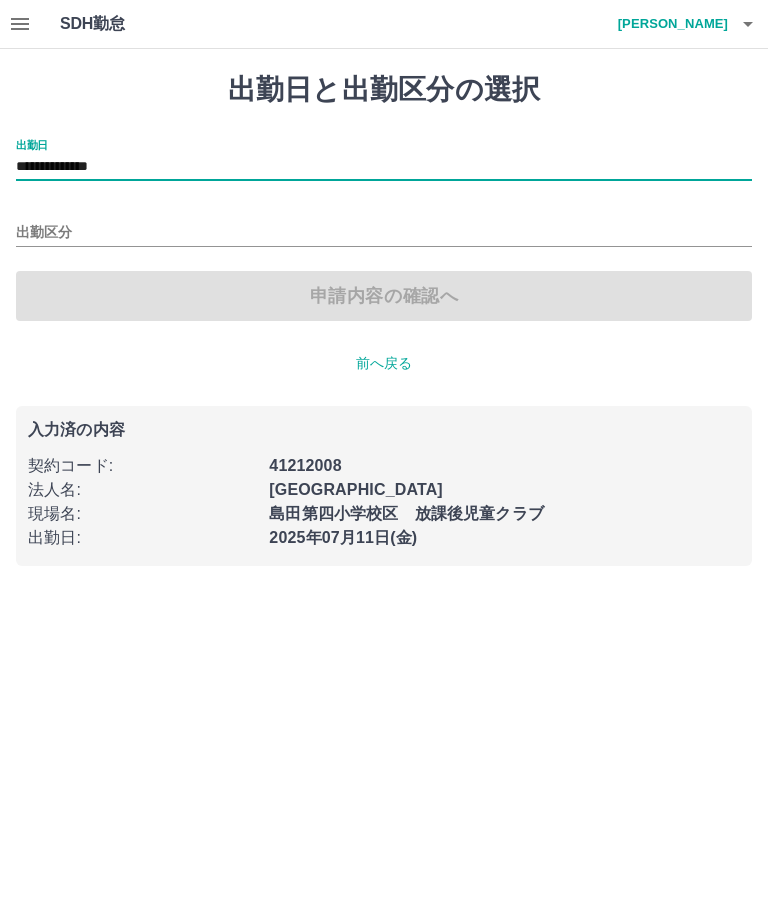 click on "出勤区分" at bounding box center (384, 233) 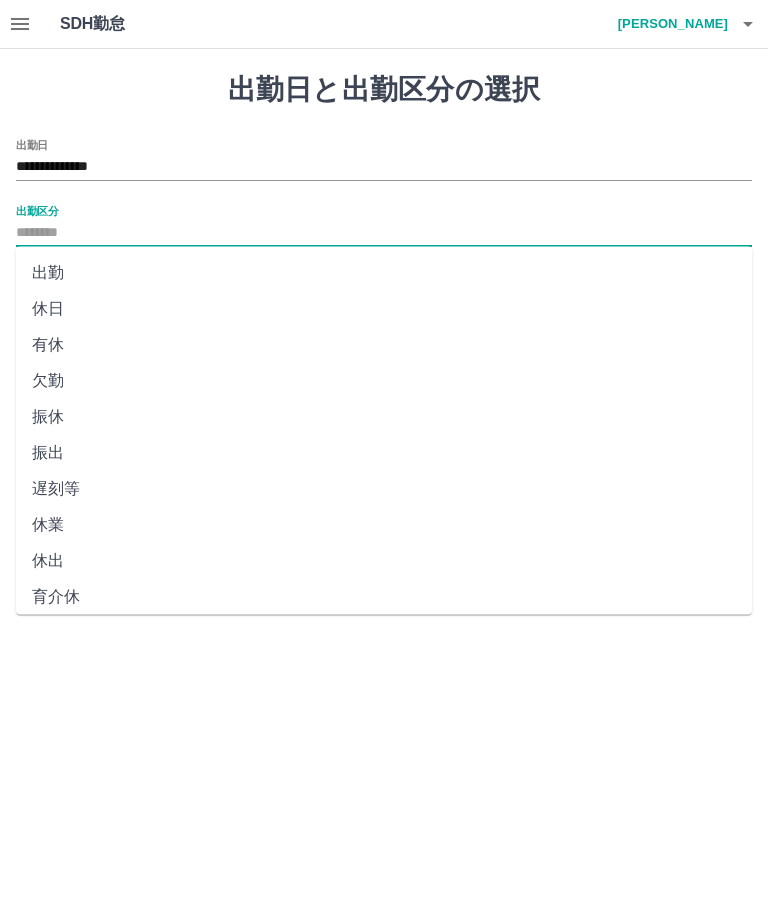 click on "休日" at bounding box center [384, 309] 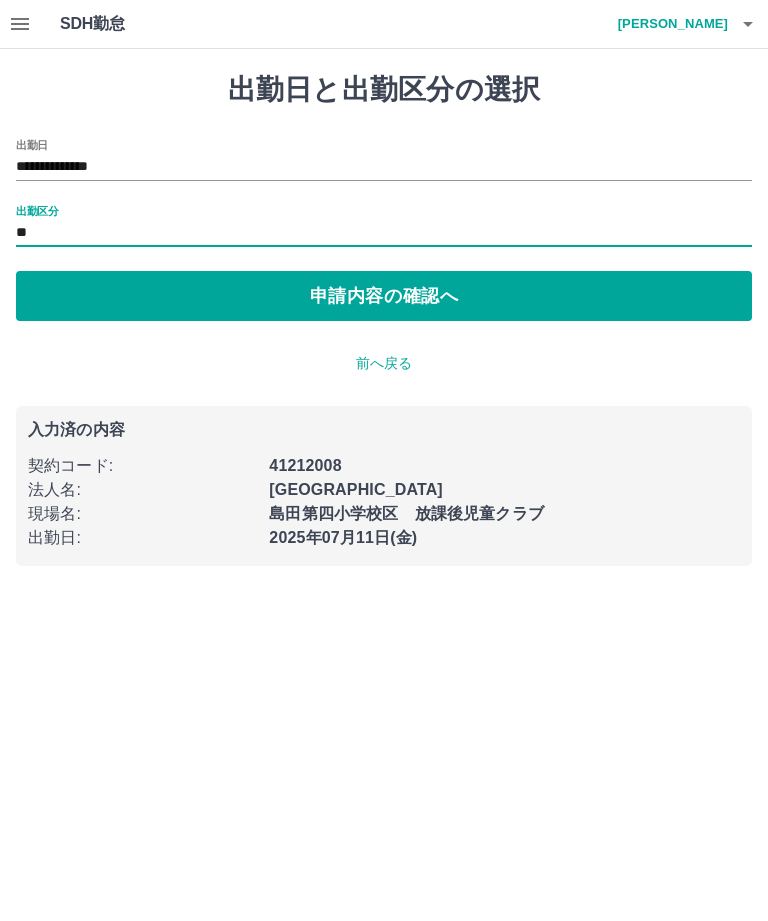 click on "申請内容の確認へ" at bounding box center [384, 296] 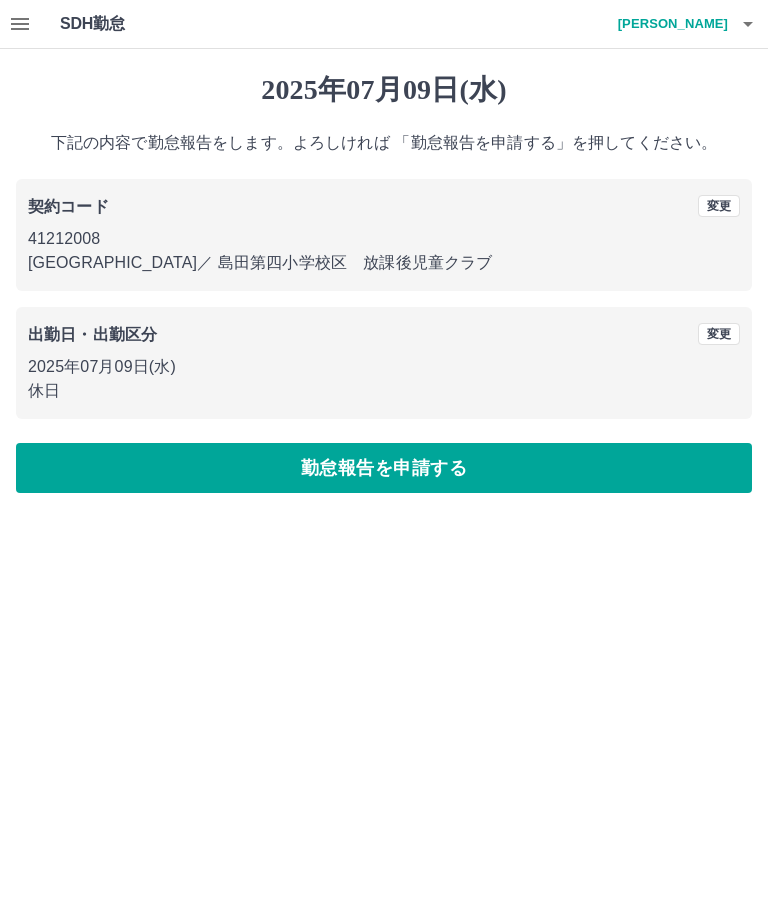click on "勤怠報告を申請する" at bounding box center (384, 468) 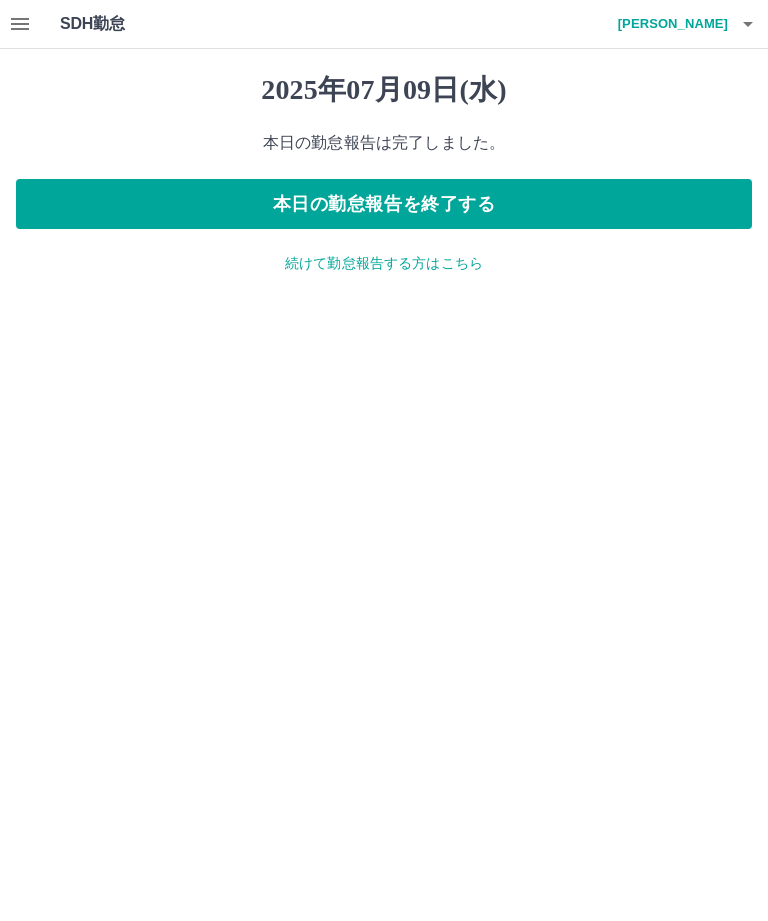 click on "続けて勤怠報告する方はこちら" at bounding box center (384, 263) 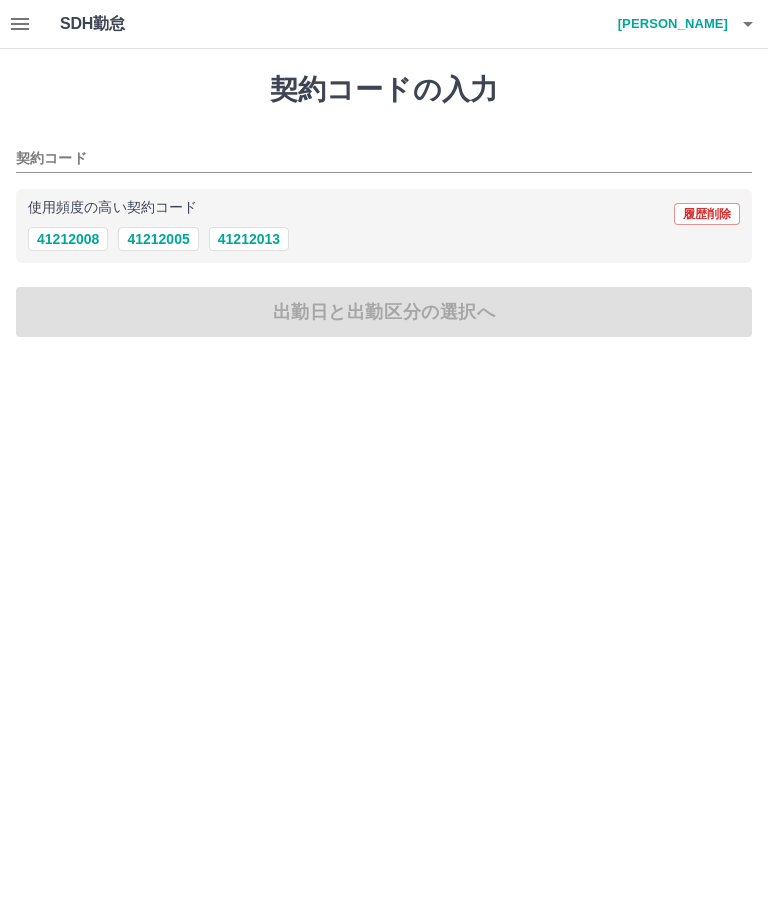 click on "41212008" at bounding box center [68, 239] 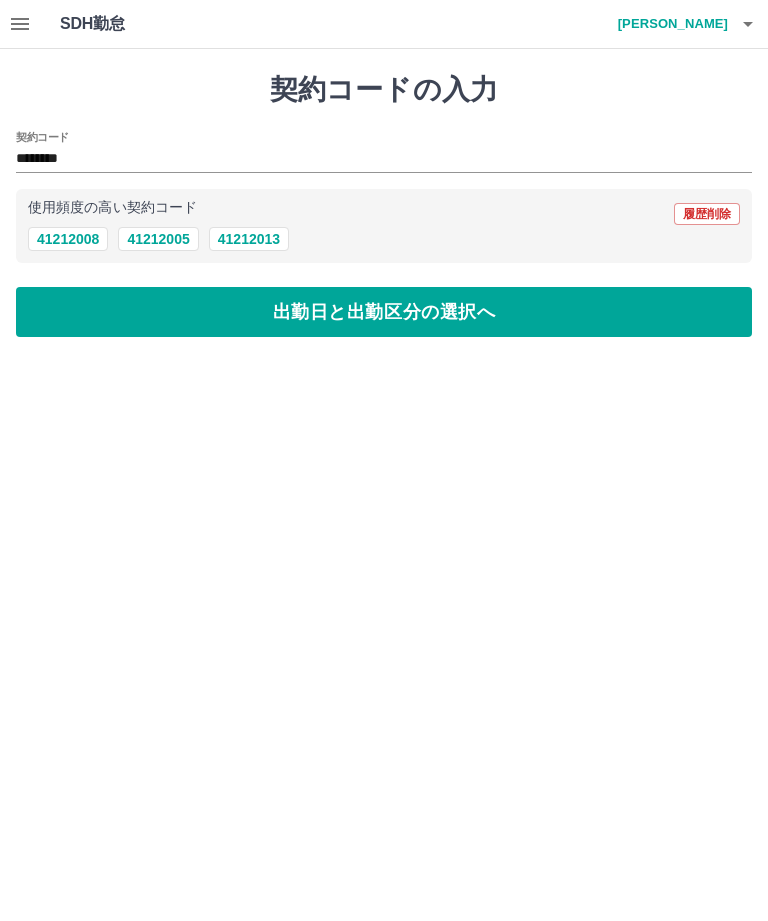 click on "出勤日と出勤区分の選択へ" at bounding box center [384, 312] 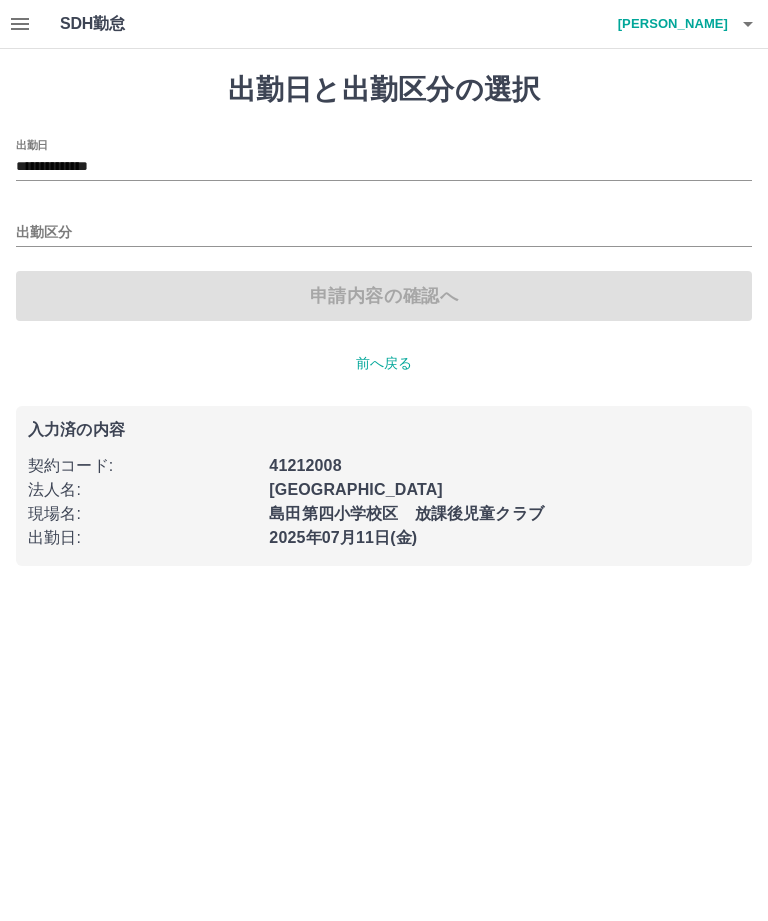click on "出勤区分" at bounding box center [384, 233] 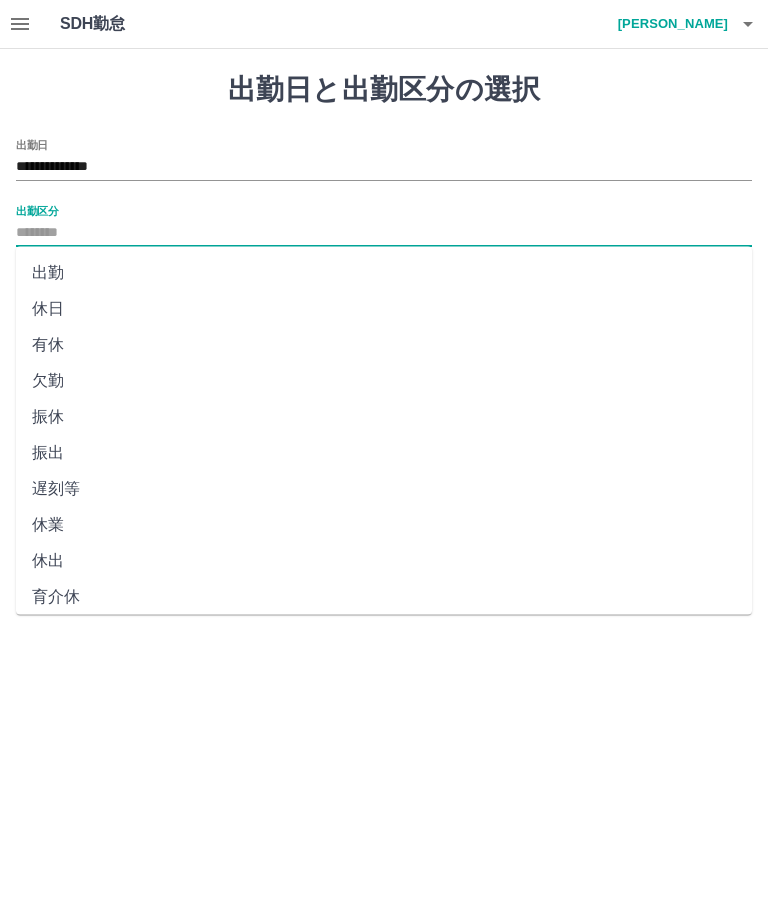 click on "**********" at bounding box center (384, 167) 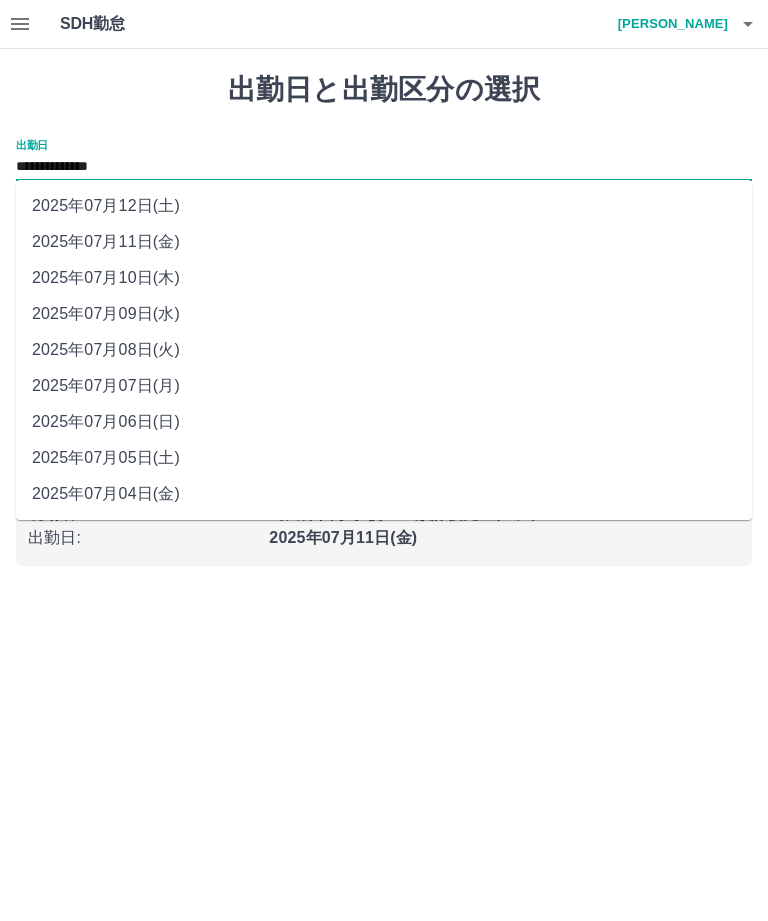 click on "2025年07月08日(火)" at bounding box center [384, 350] 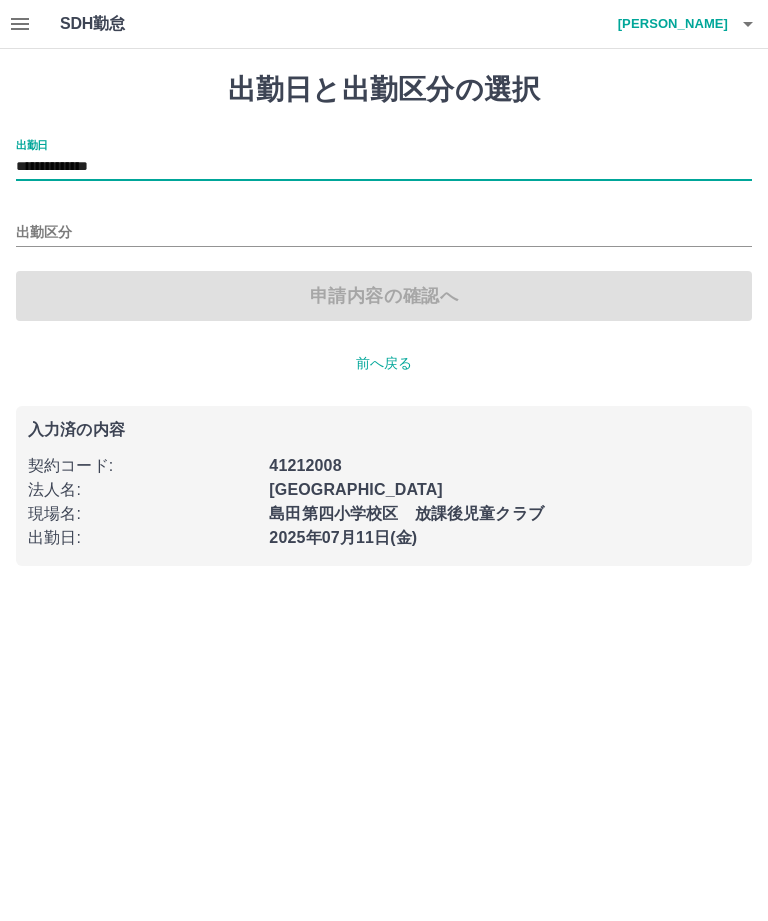click on "出勤区分" at bounding box center (384, 233) 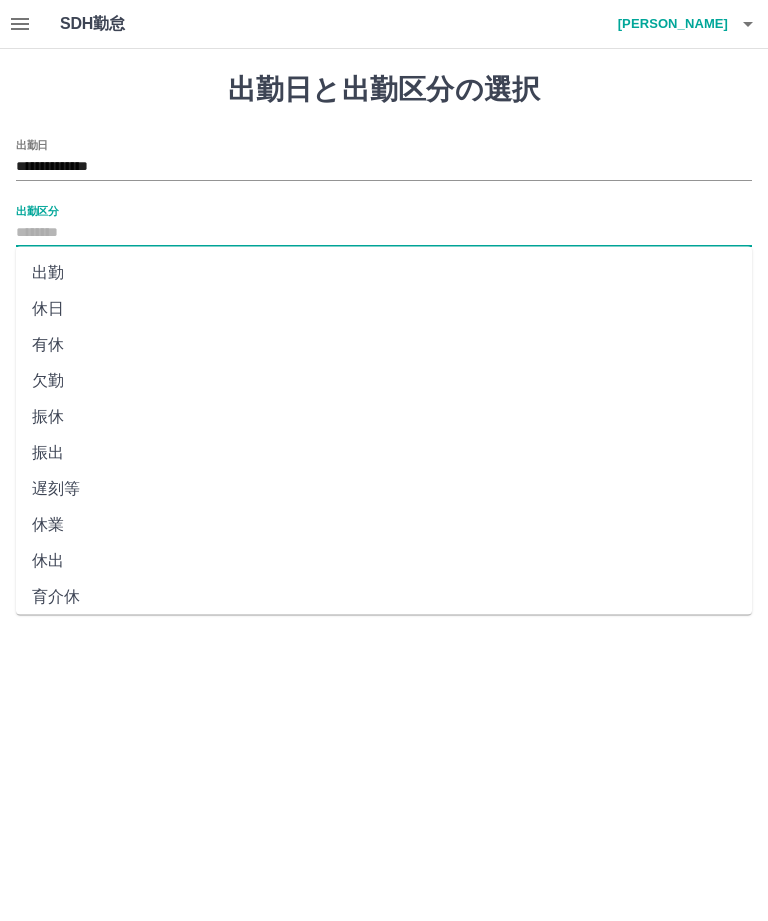 click on "休日" at bounding box center [384, 309] 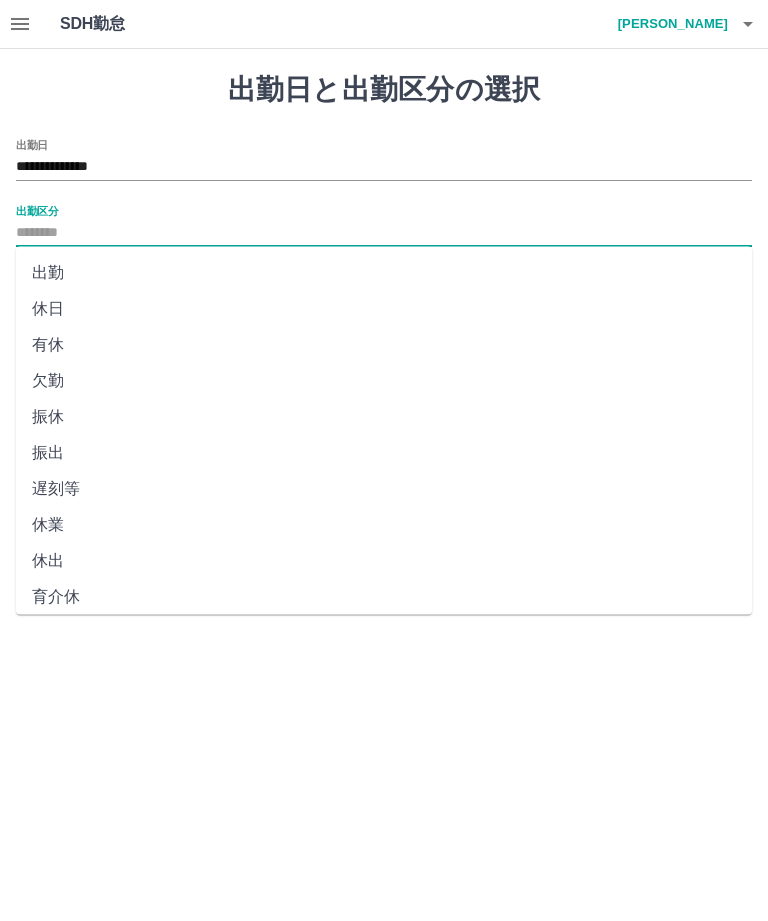 type on "**" 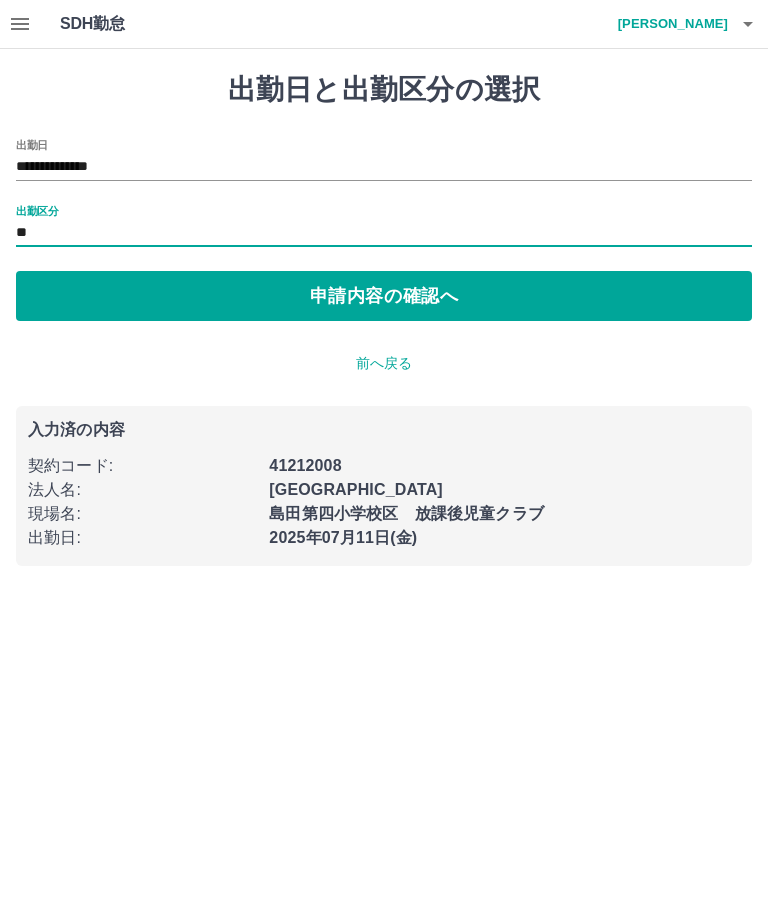 click on "申請内容の確認へ" at bounding box center (384, 296) 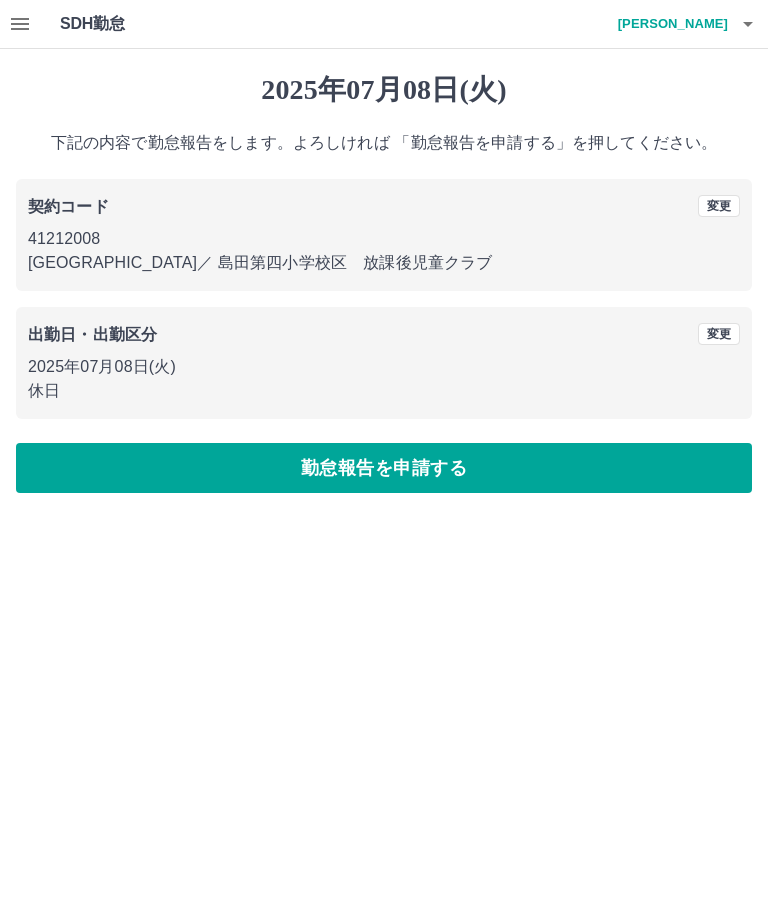 click on "勤怠報告を申請する" at bounding box center [384, 468] 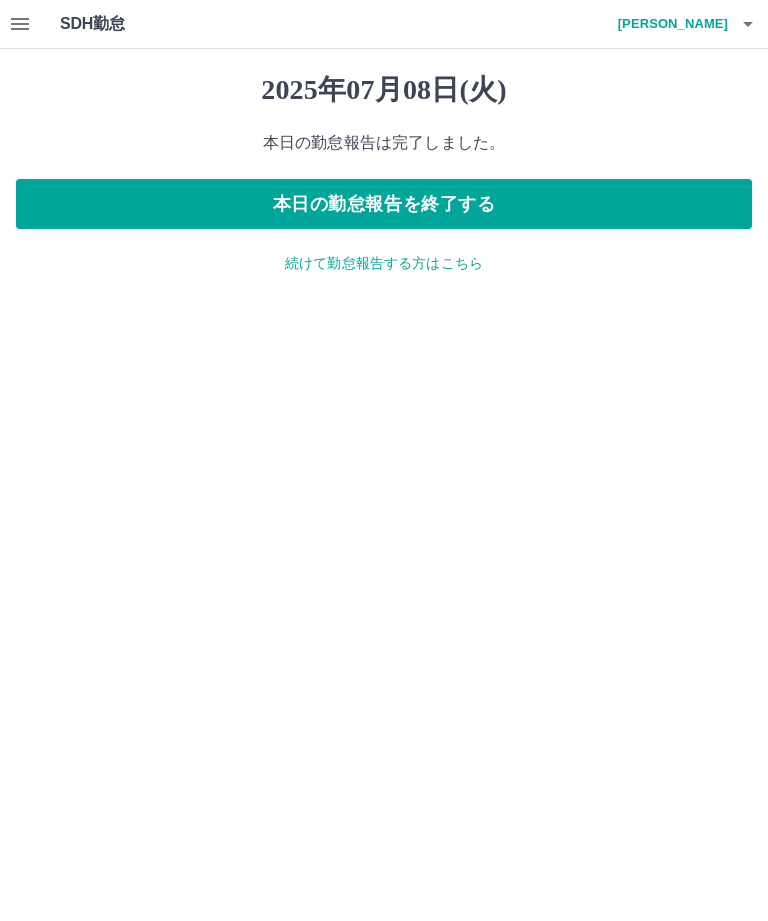 click on "続けて勤怠報告する方はこちら" at bounding box center [384, 263] 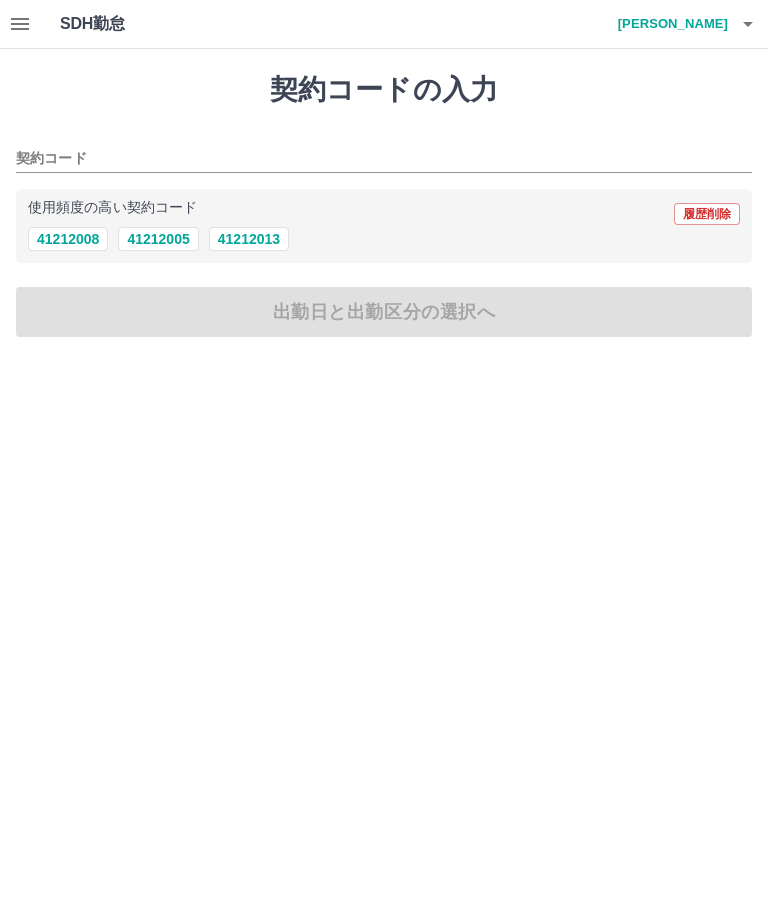 click on "41212008" at bounding box center (68, 239) 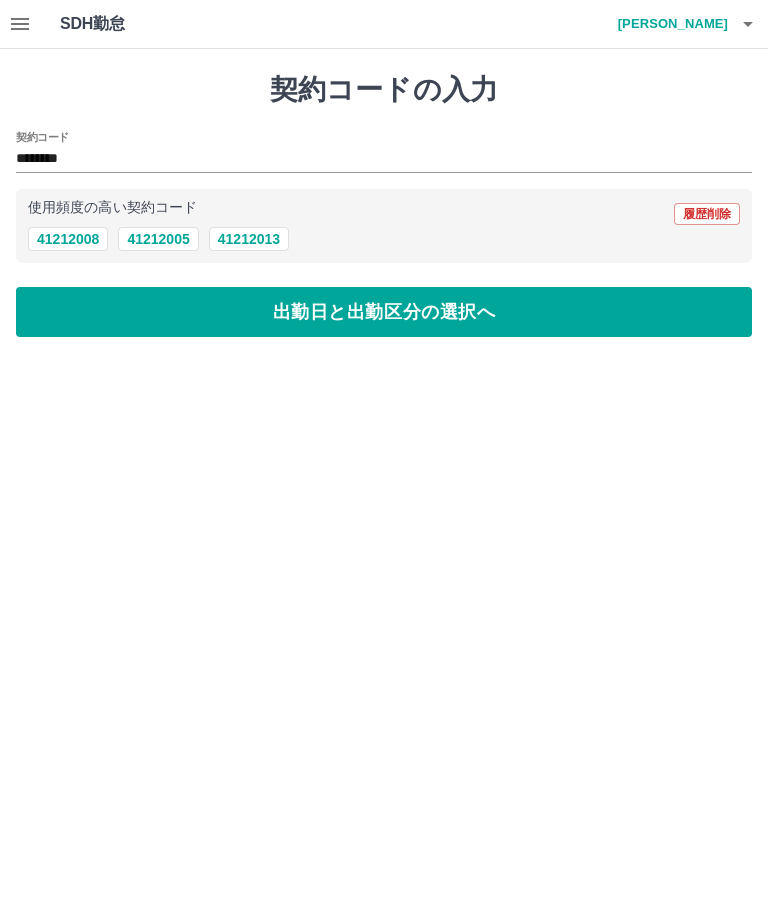 click on "出勤日と出勤区分の選択へ" at bounding box center (384, 312) 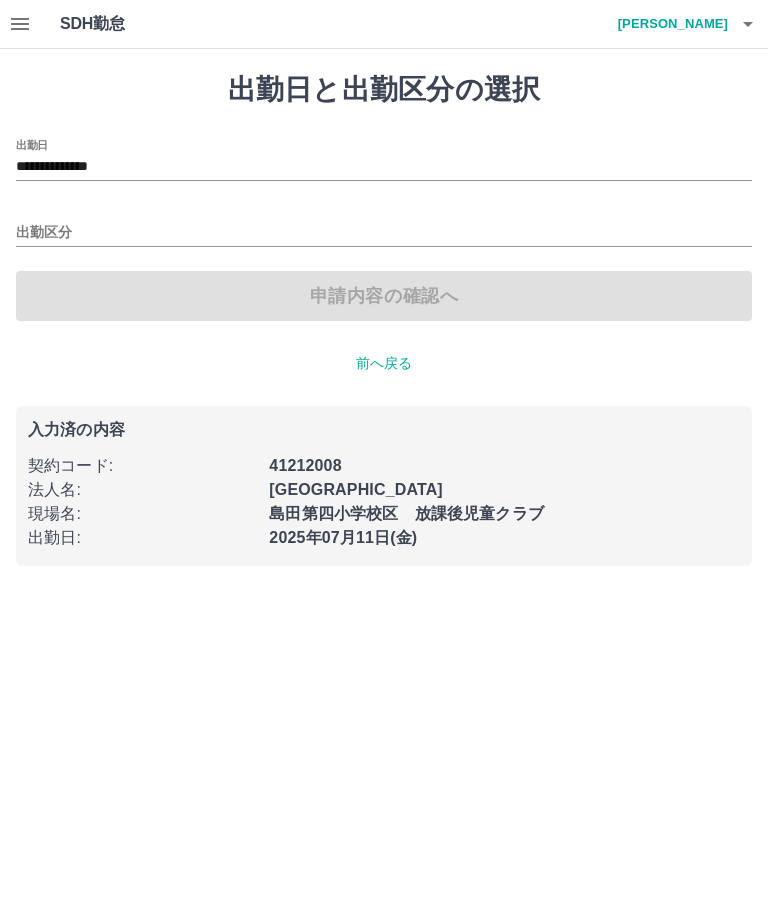 click on "出勤区分" at bounding box center (384, 233) 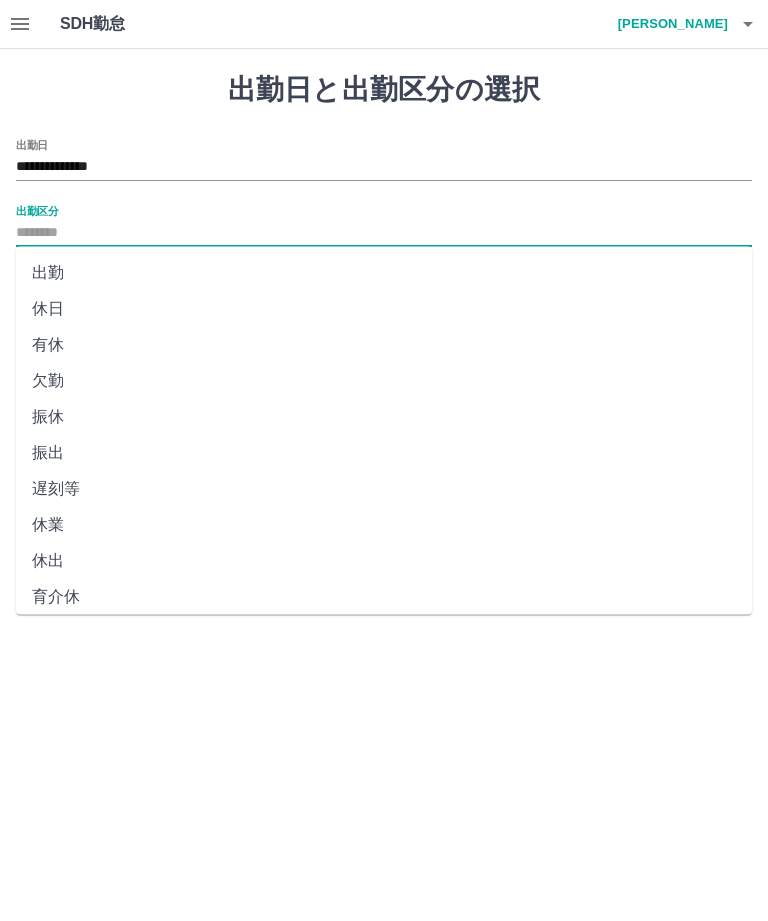 click on "**********" at bounding box center [384, 167] 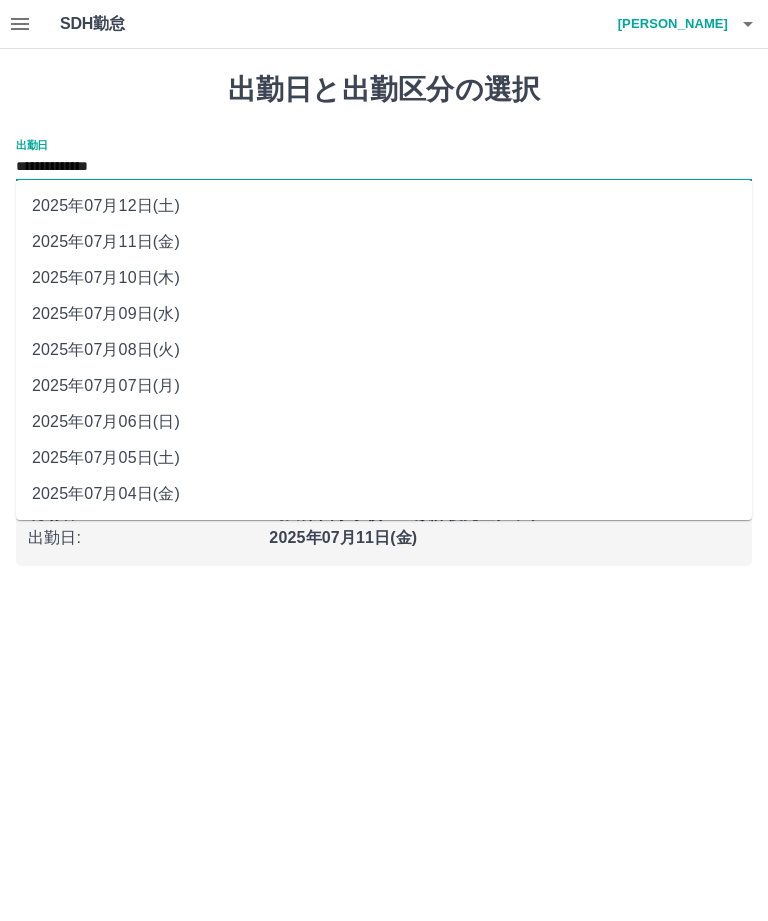 click on "2025年07月07日(月)" at bounding box center (384, 386) 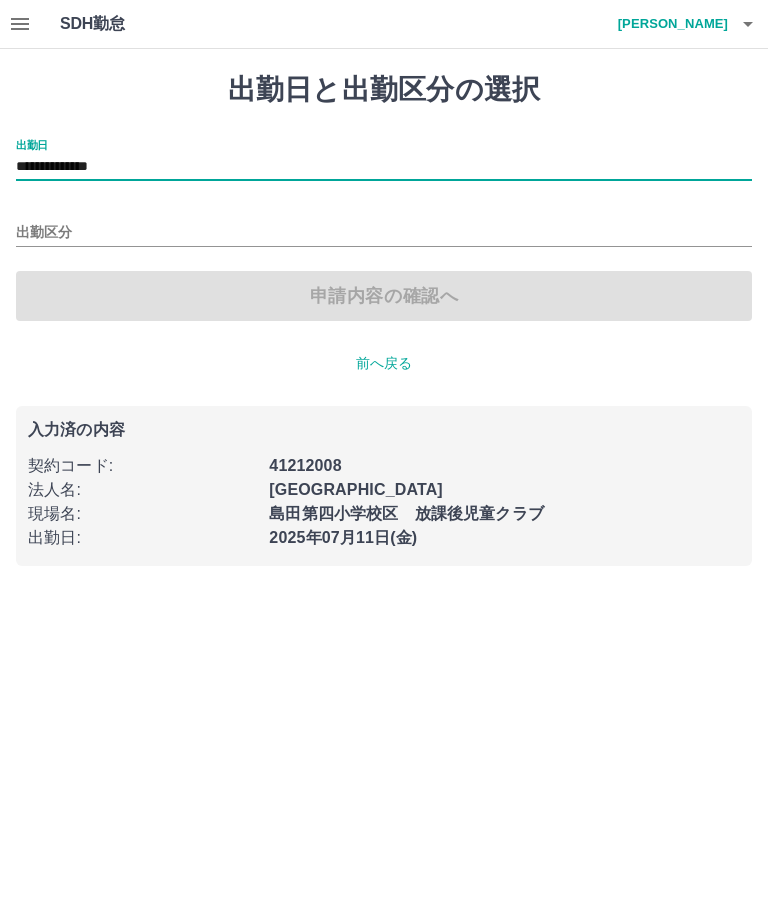 click on "出勤区分" at bounding box center (384, 233) 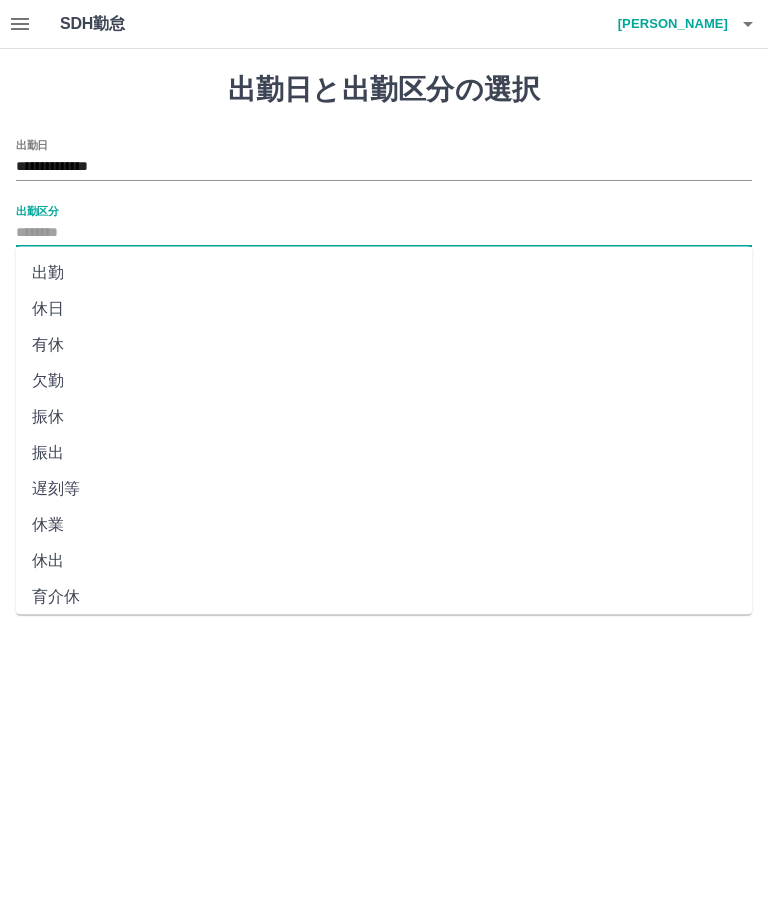 click on "休日" at bounding box center (384, 309) 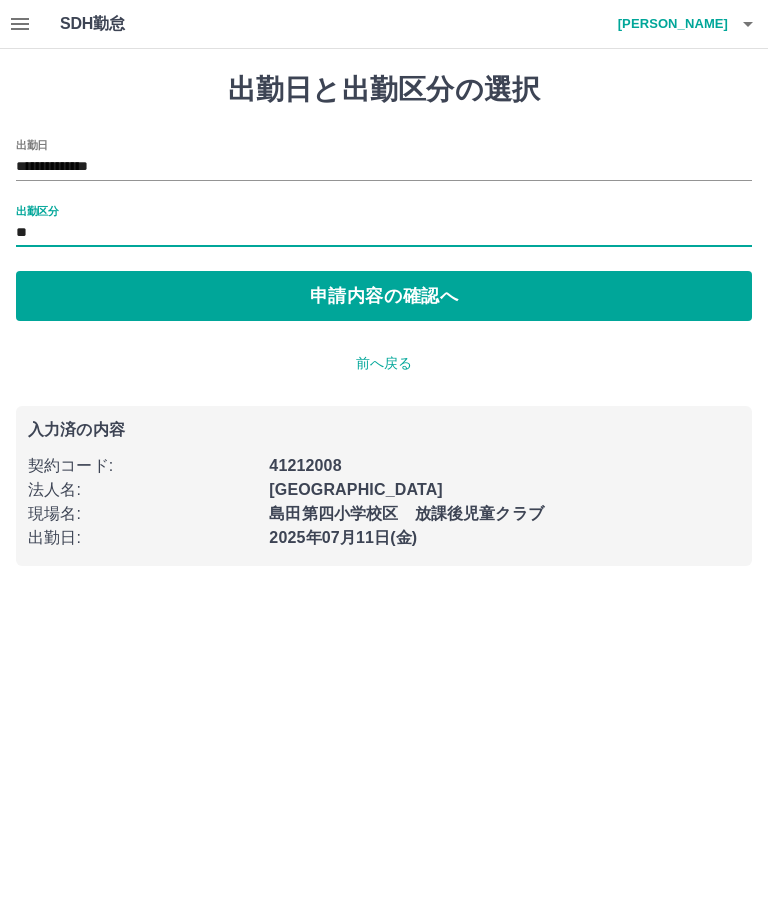 click on "申請内容の確認へ" at bounding box center (384, 296) 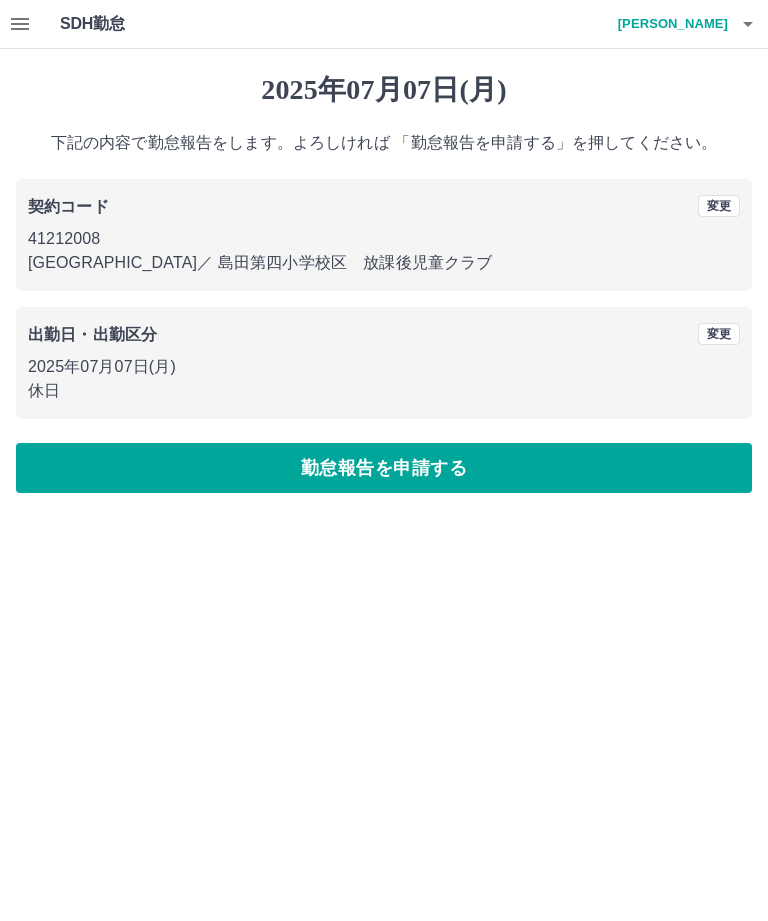 click on "勤怠報告を申請する" at bounding box center (384, 468) 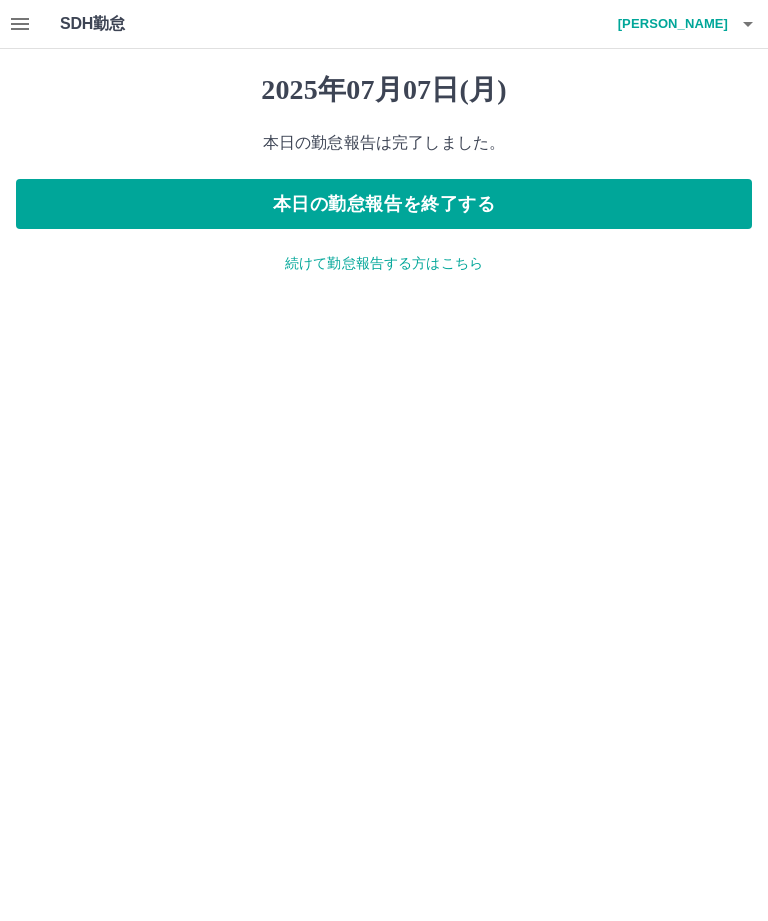 click on "続けて勤怠報告する方はこちら" at bounding box center [384, 263] 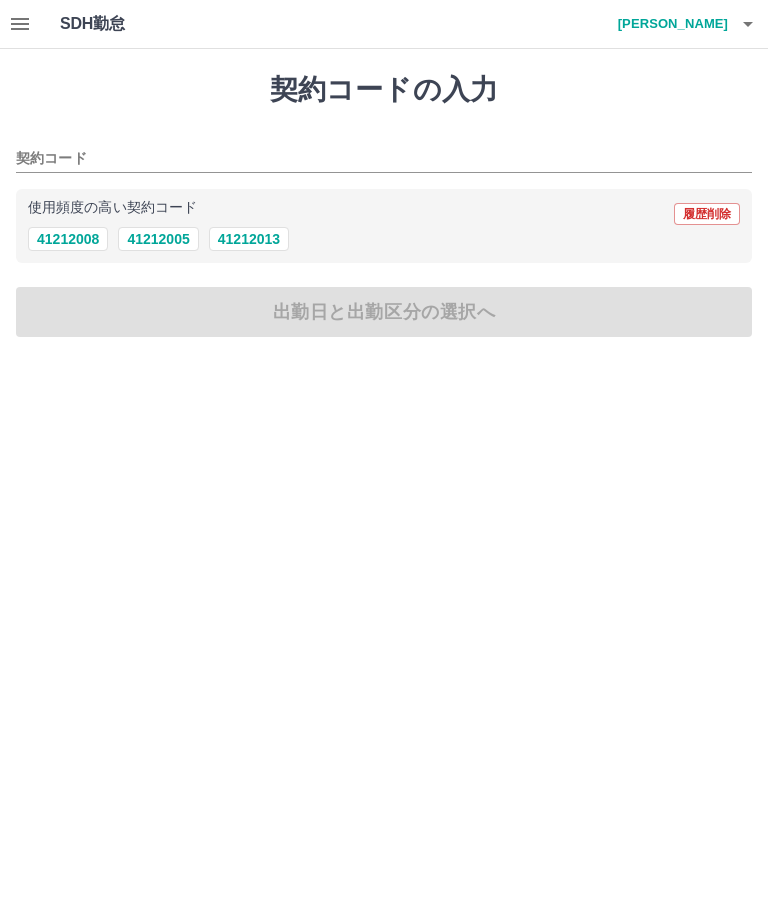 click on "41212008" at bounding box center [68, 239] 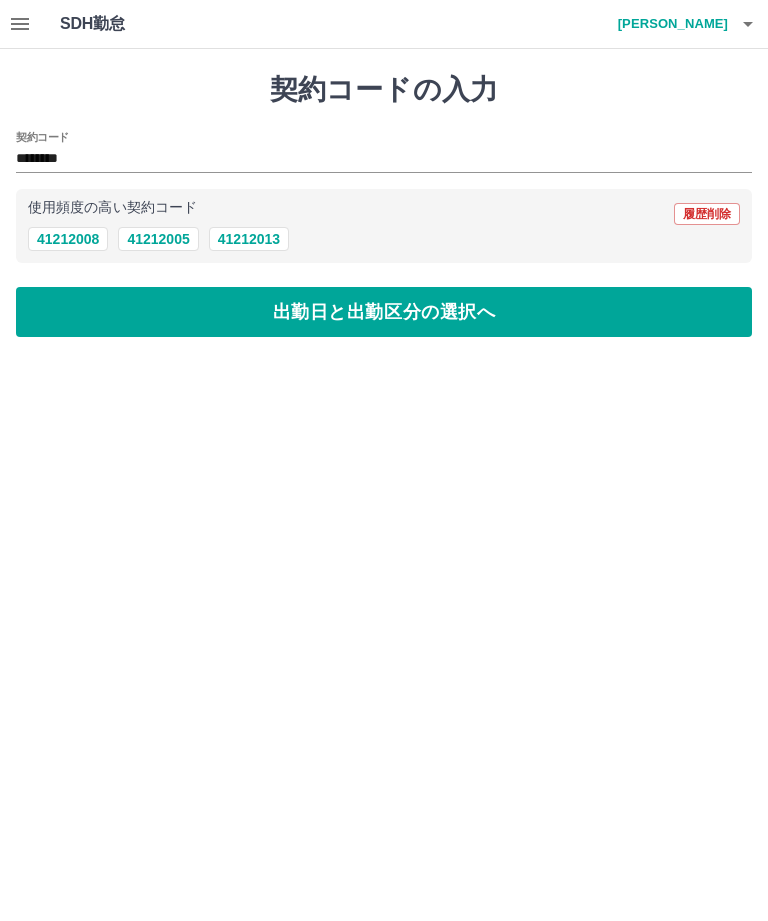 click on "出勤日と出勤区分の選択へ" at bounding box center (384, 312) 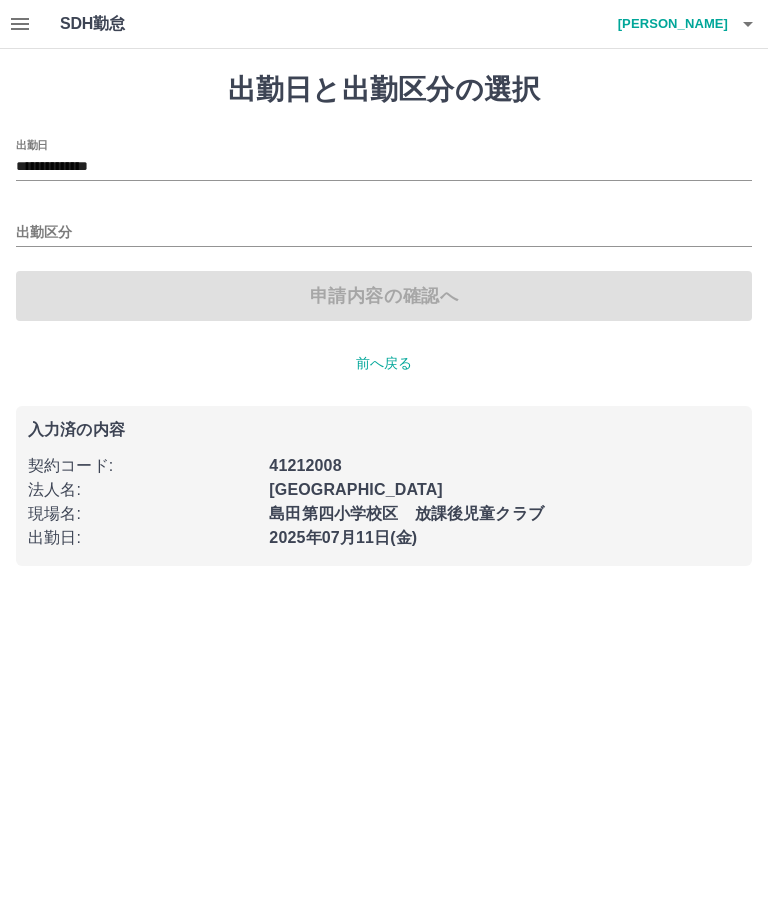 click on "**********" at bounding box center [384, 167] 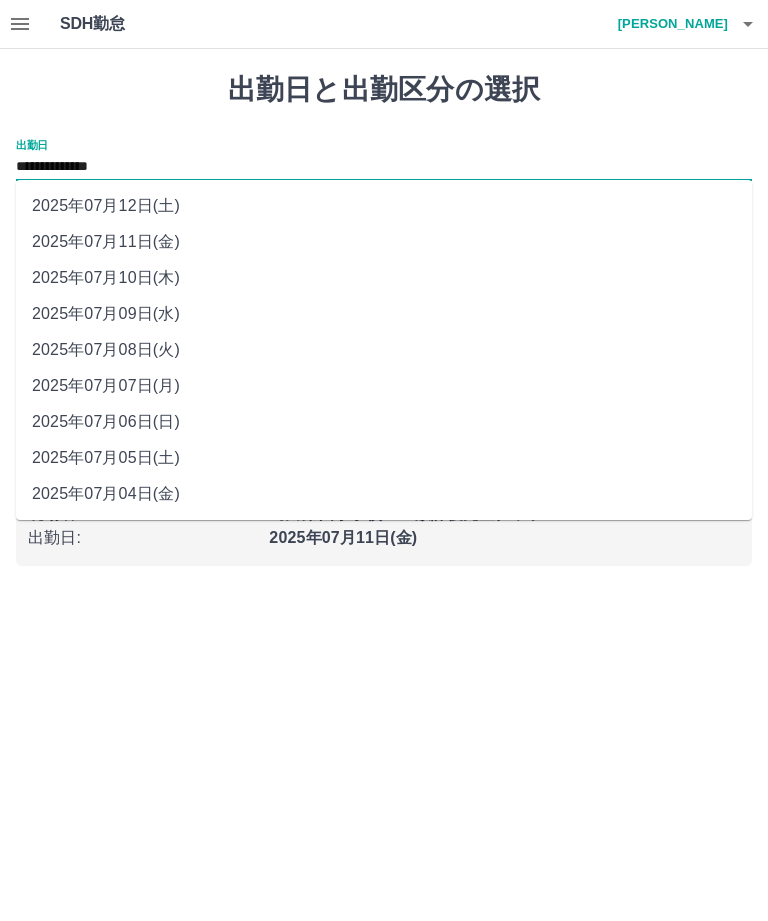 click on "2025年07月07日(月)" at bounding box center (384, 386) 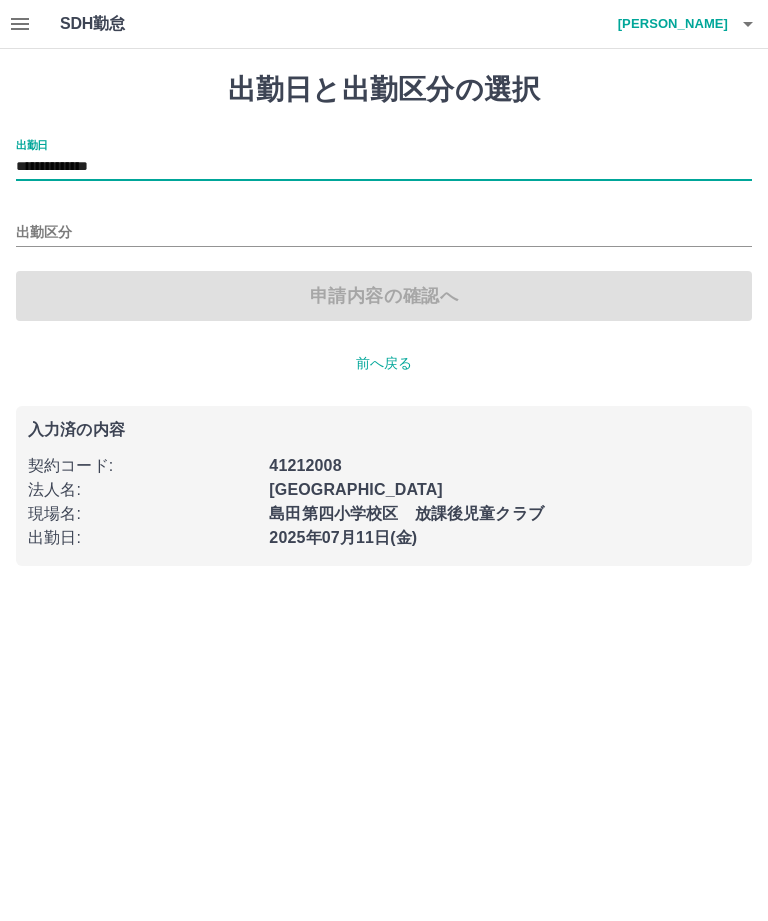 click on "出勤区分" at bounding box center (384, 233) 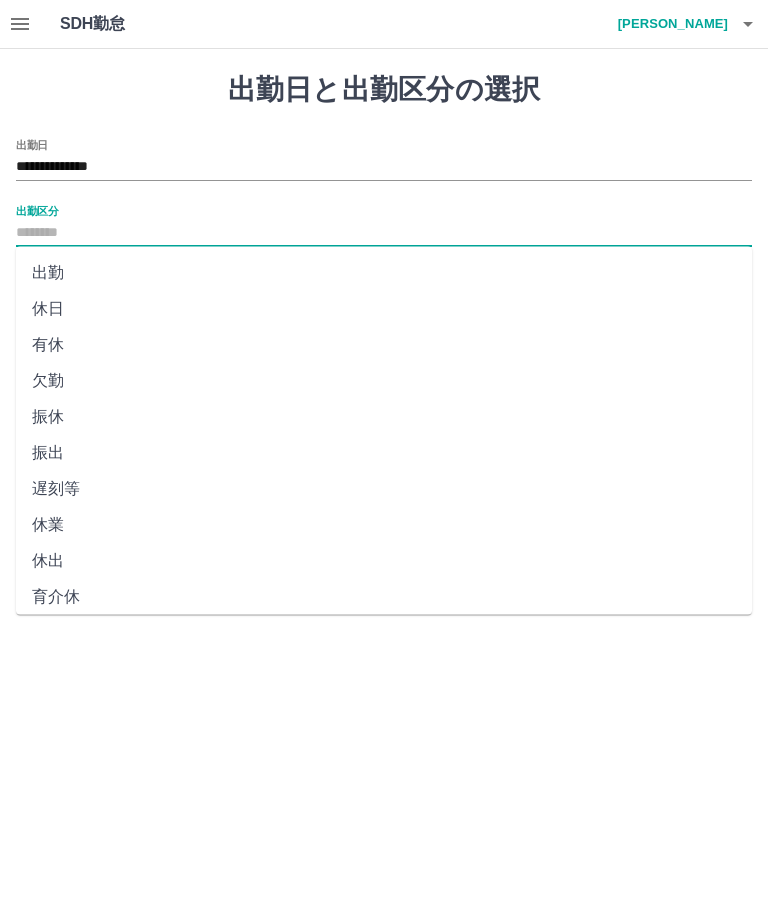 click on "休日" at bounding box center [384, 309] 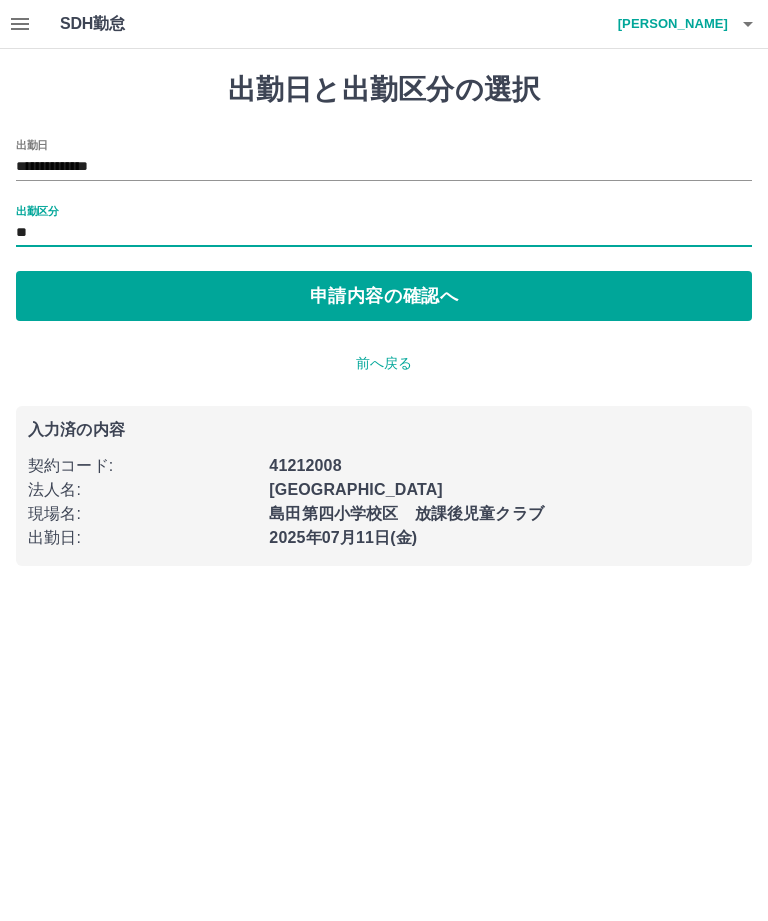 type on "**" 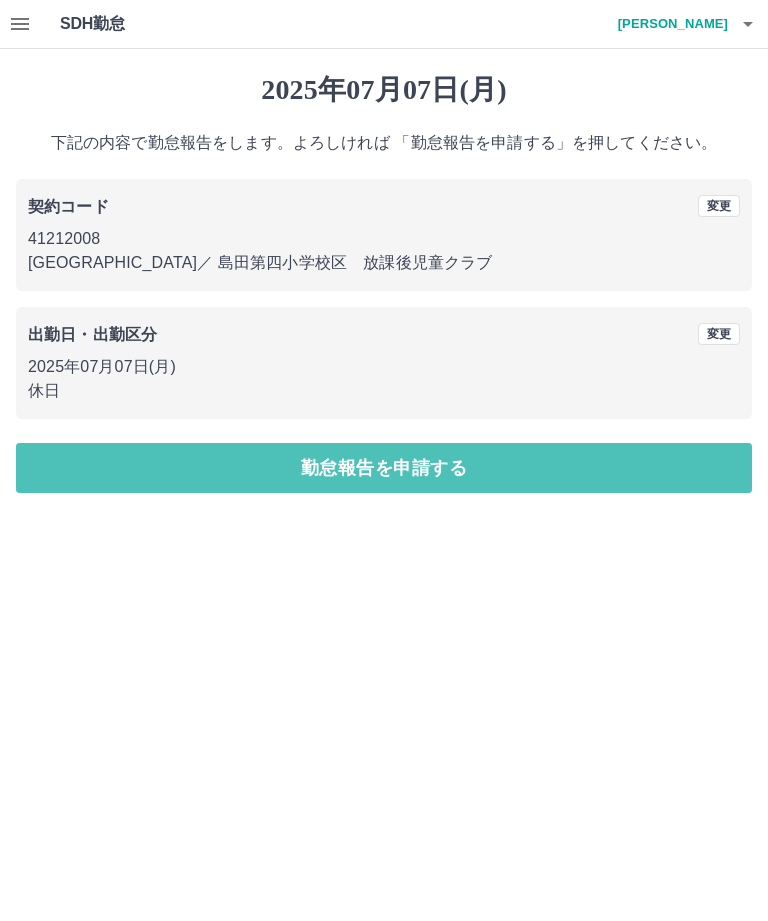 click on "勤怠報告を申請する" at bounding box center (384, 468) 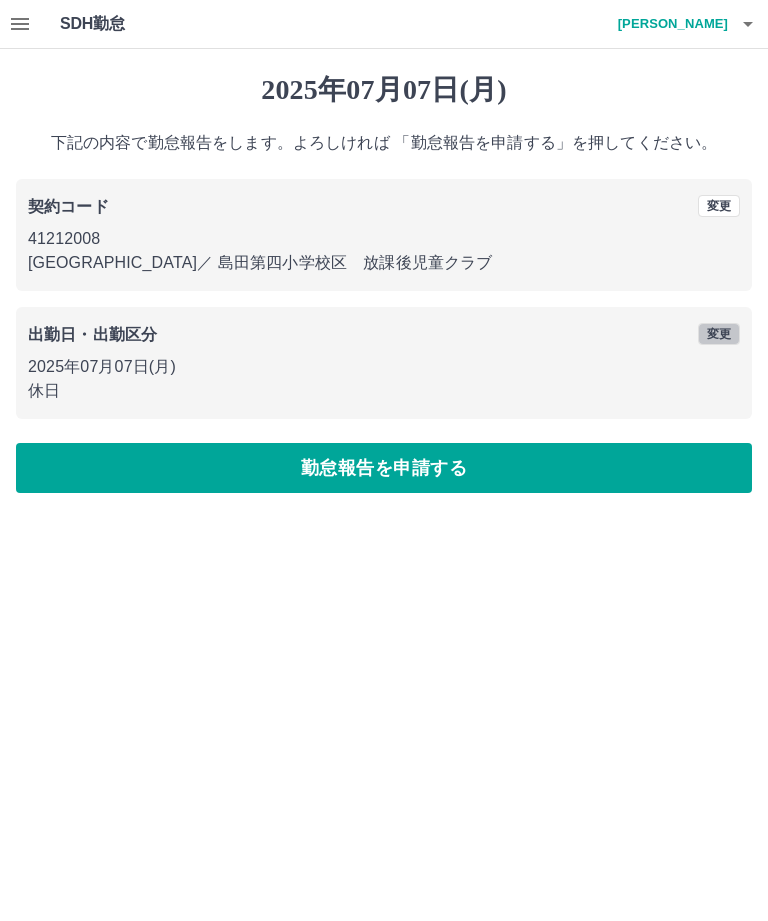 click on "変更" at bounding box center [719, 334] 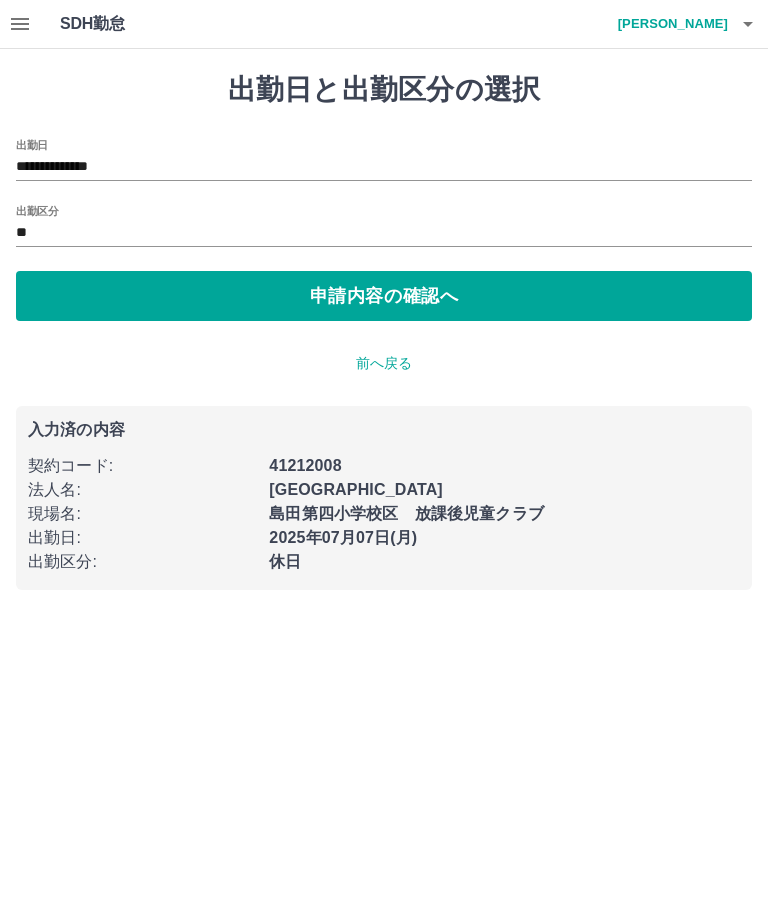 click on "**********" at bounding box center (384, 167) 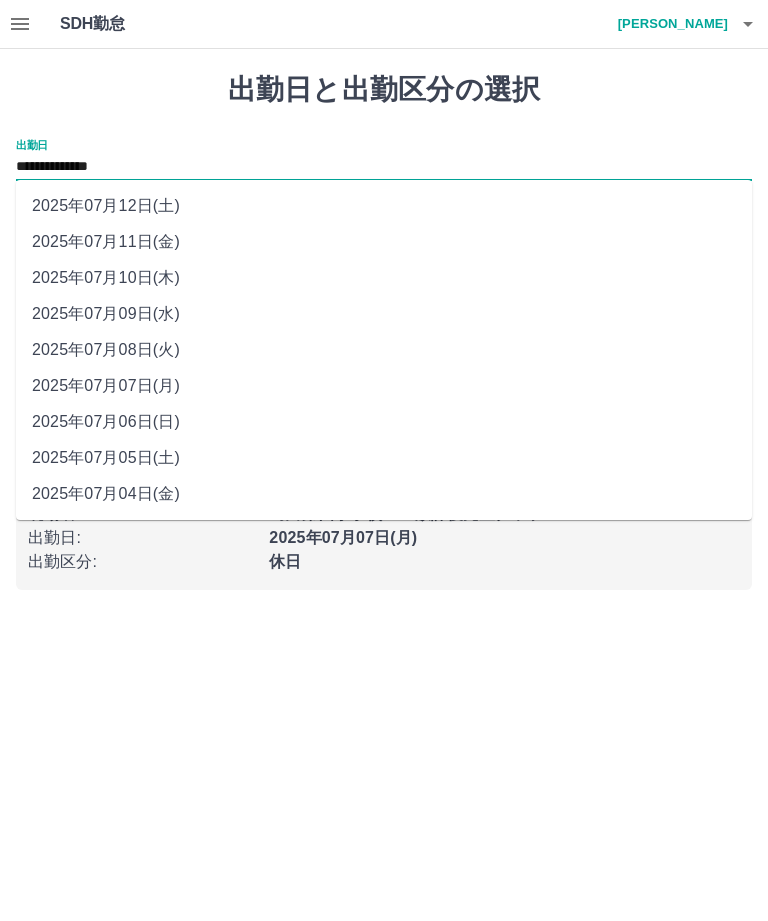 click on "2025年07月06日(日)" at bounding box center [384, 422] 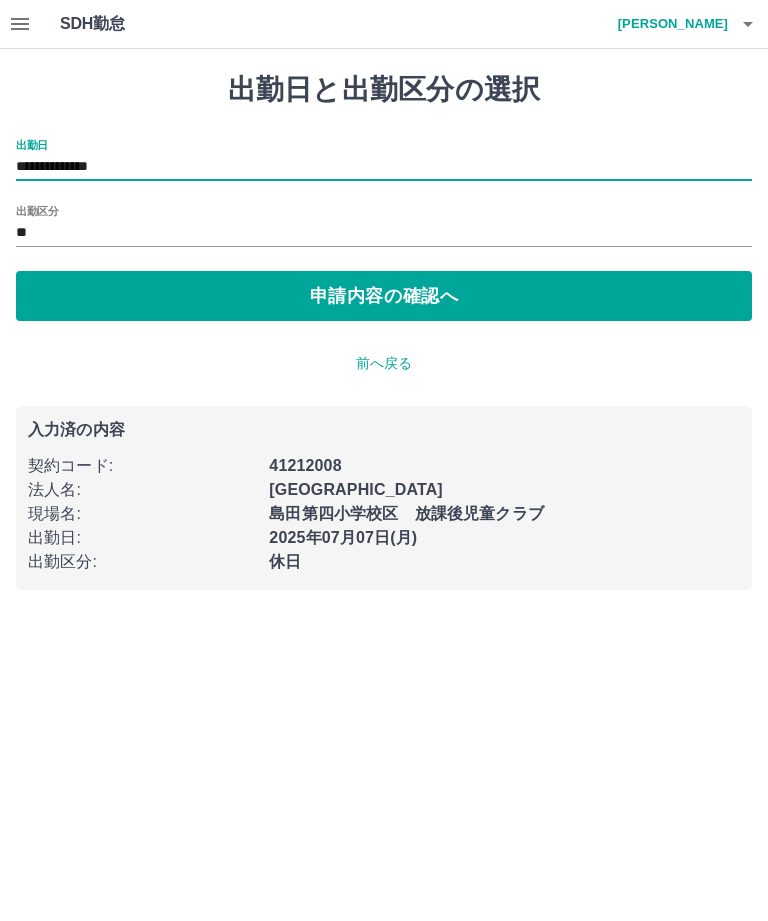 click on "出勤区分" at bounding box center [37, 210] 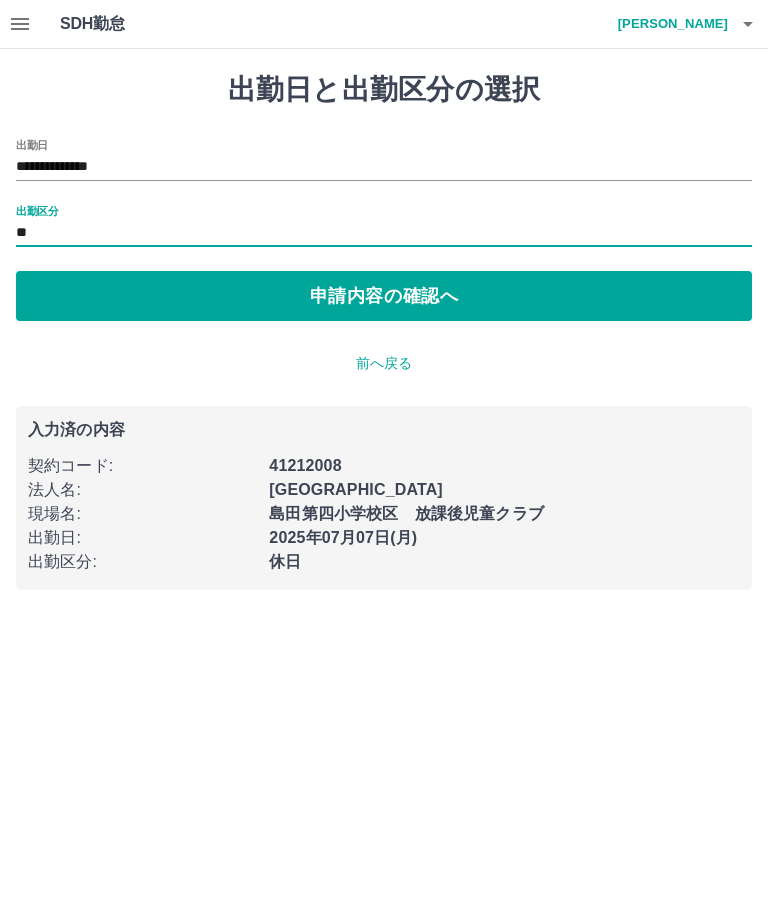 click on "前へ戻る" at bounding box center [384, 363] 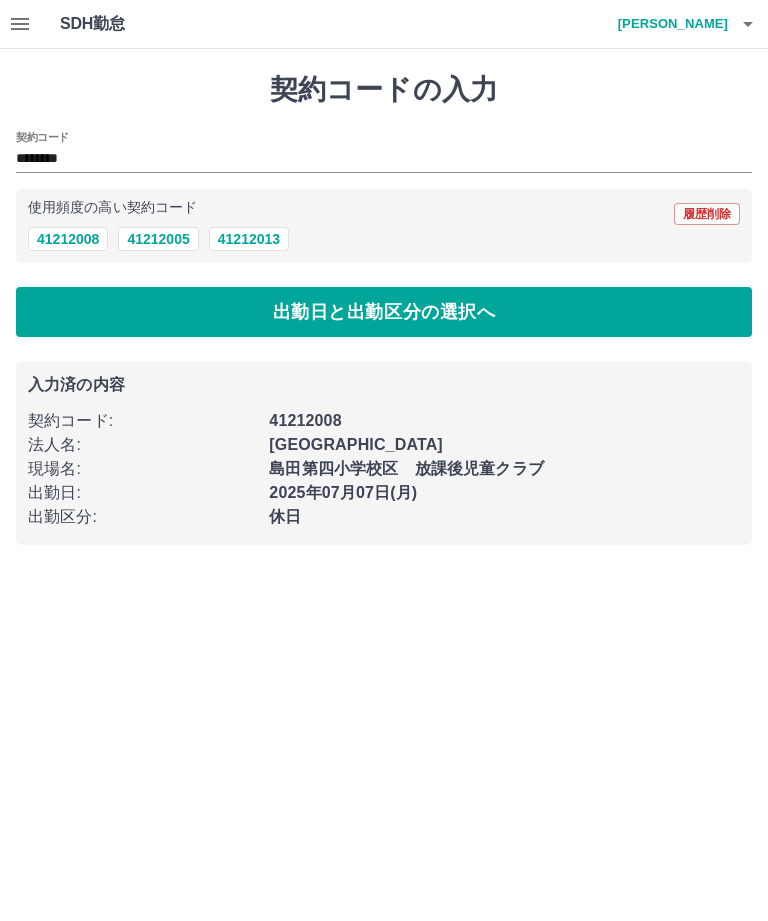 click on "出勤日と出勤区分の選択へ" at bounding box center [384, 312] 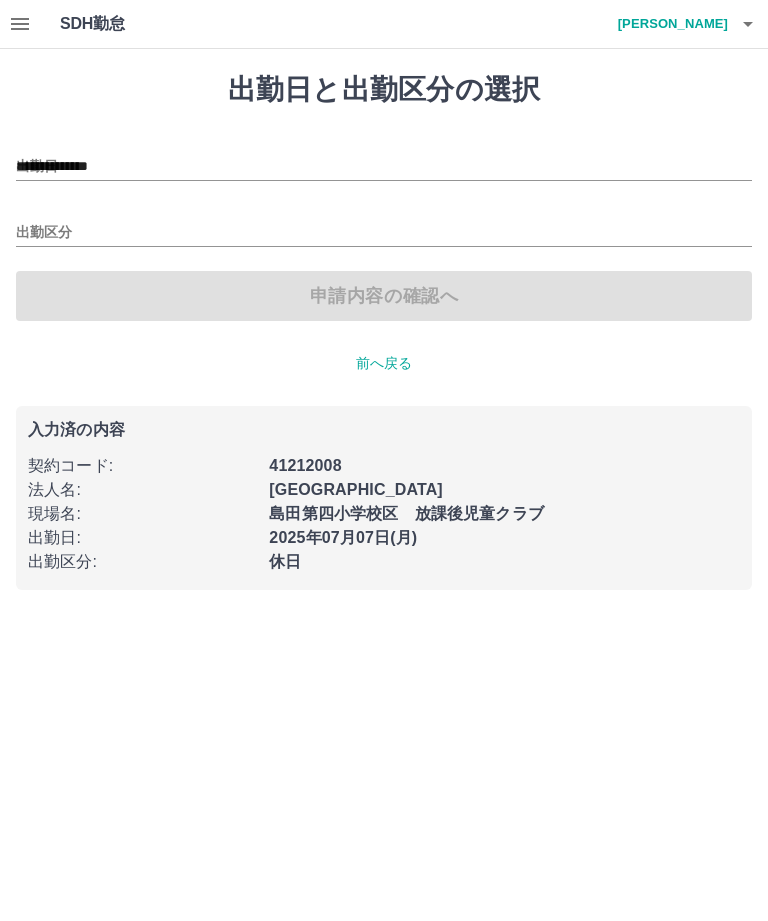 type on "**********" 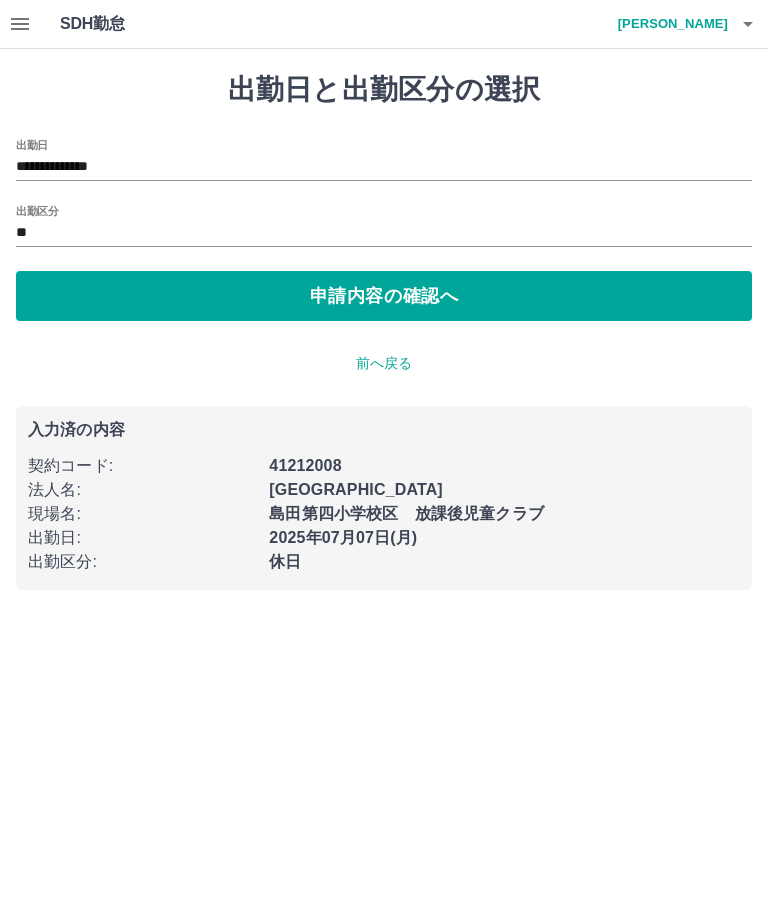 click on "**********" at bounding box center [384, 167] 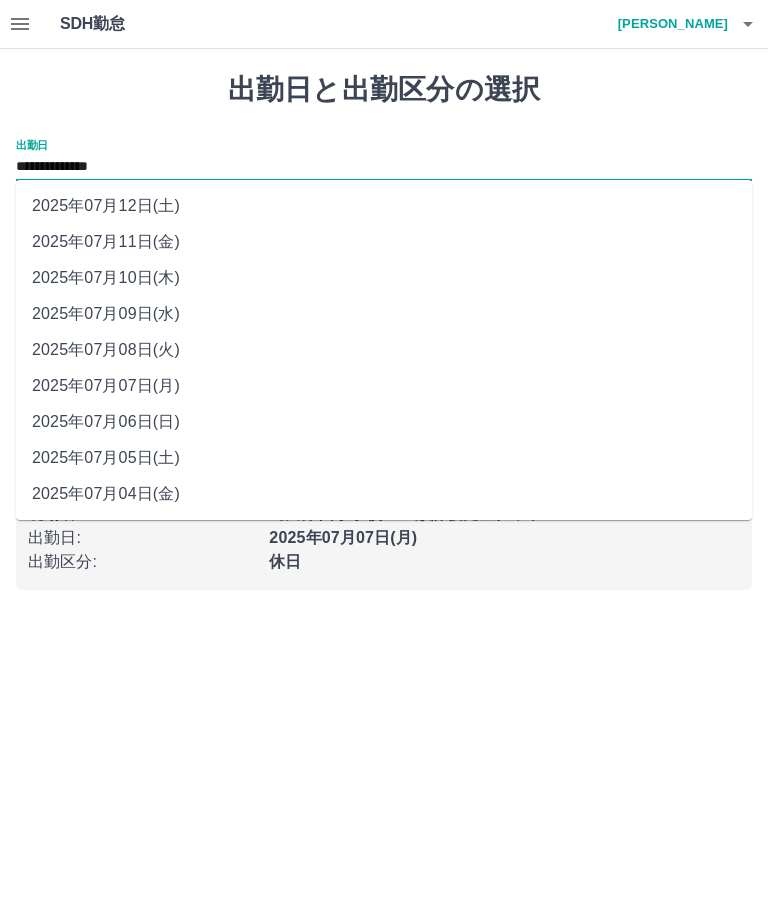 click on "2025年07月06日(日)" at bounding box center [384, 422] 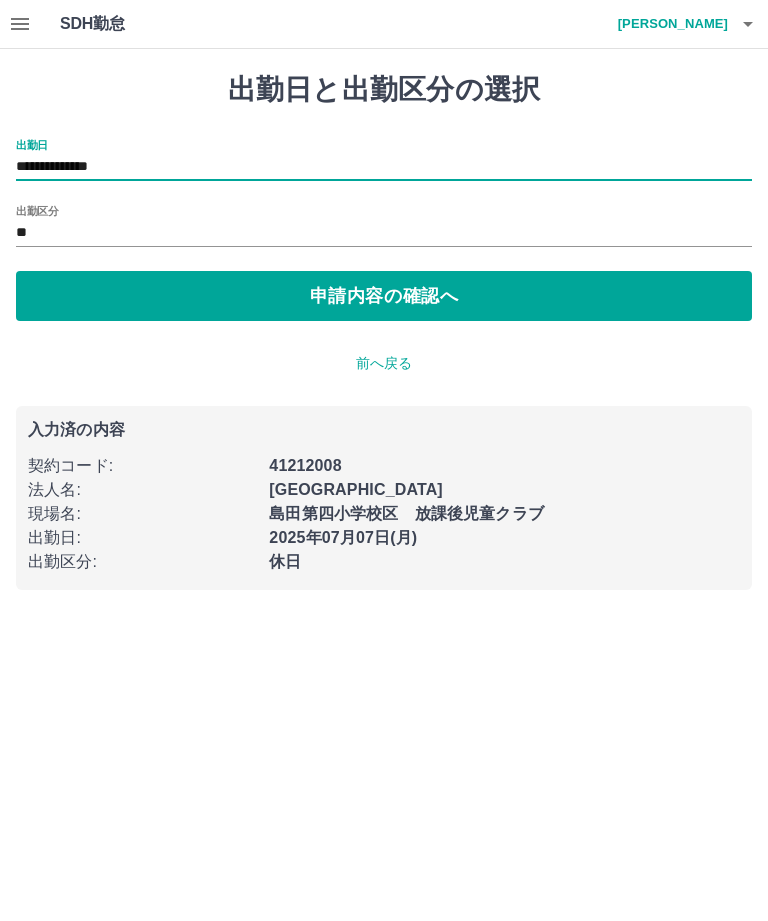 click on "**" at bounding box center (384, 233) 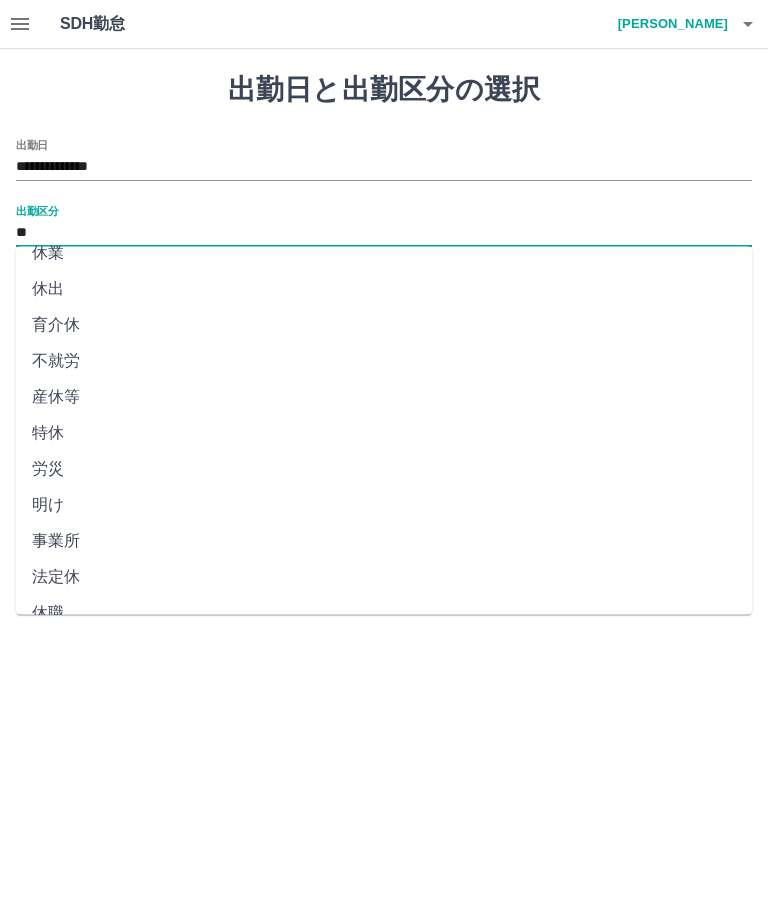 scroll, scrollTop: 270, scrollLeft: 0, axis: vertical 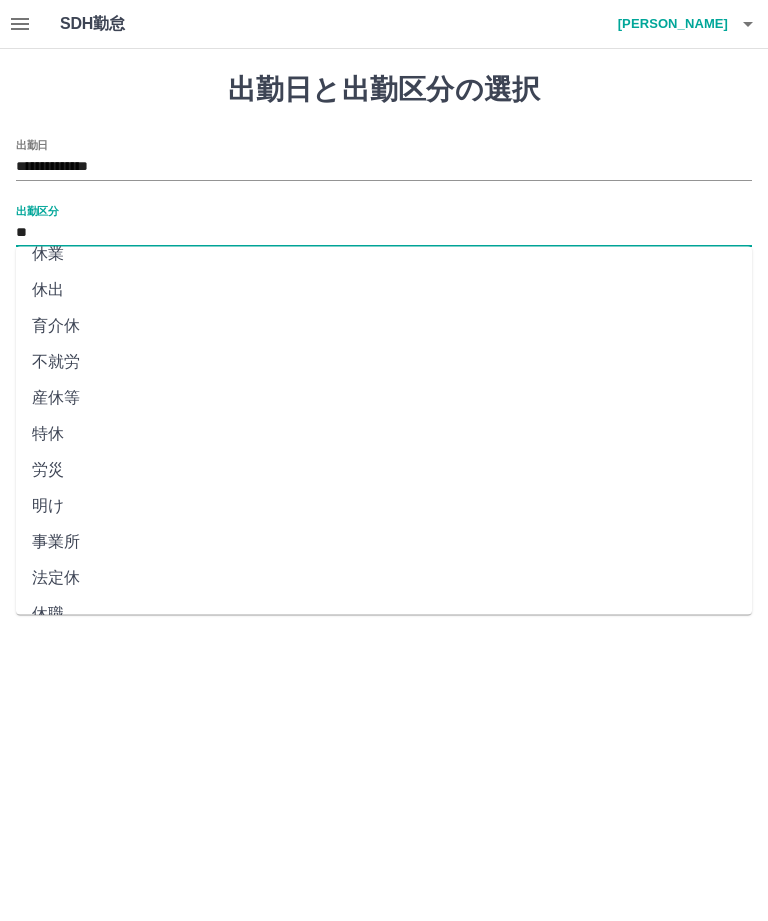 click on "法定休" at bounding box center (384, 579) 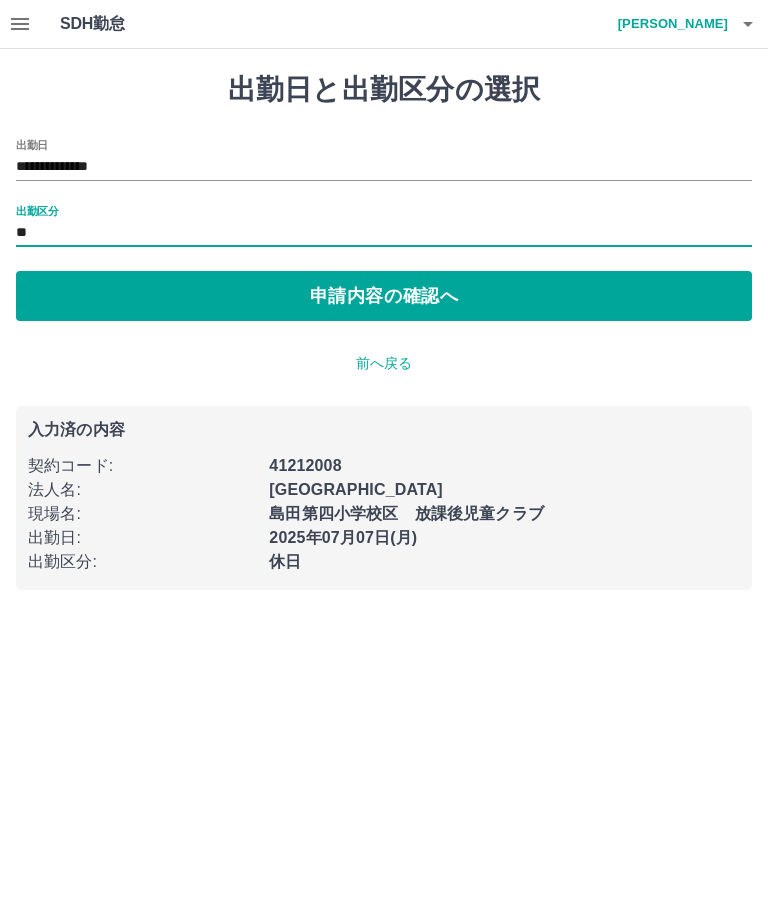 type on "***" 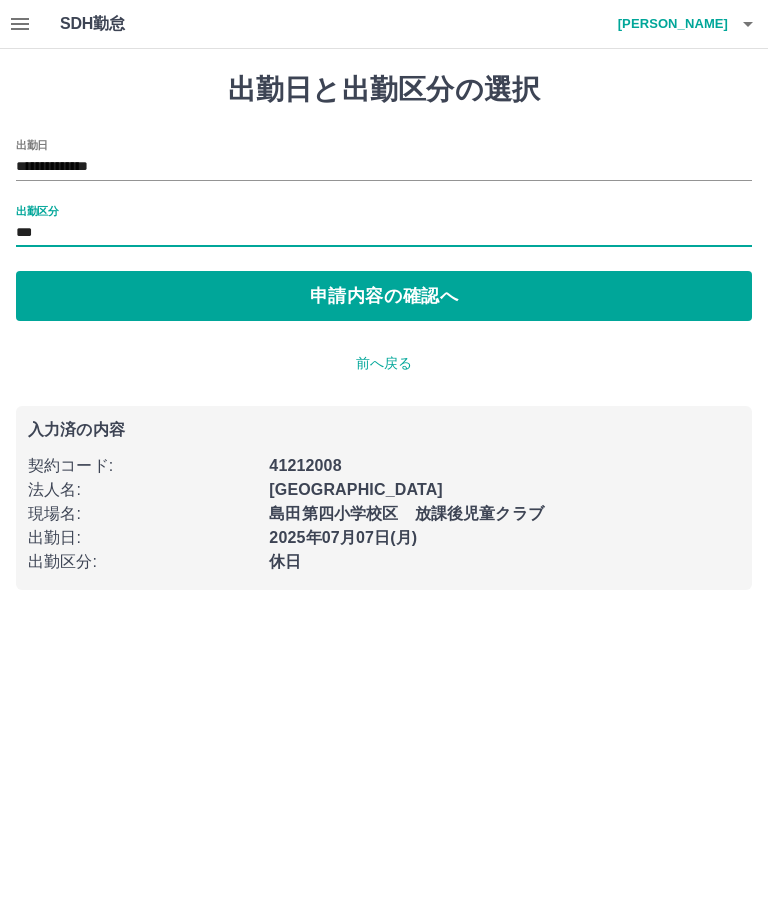 click on "申請内容の確認へ" at bounding box center (384, 296) 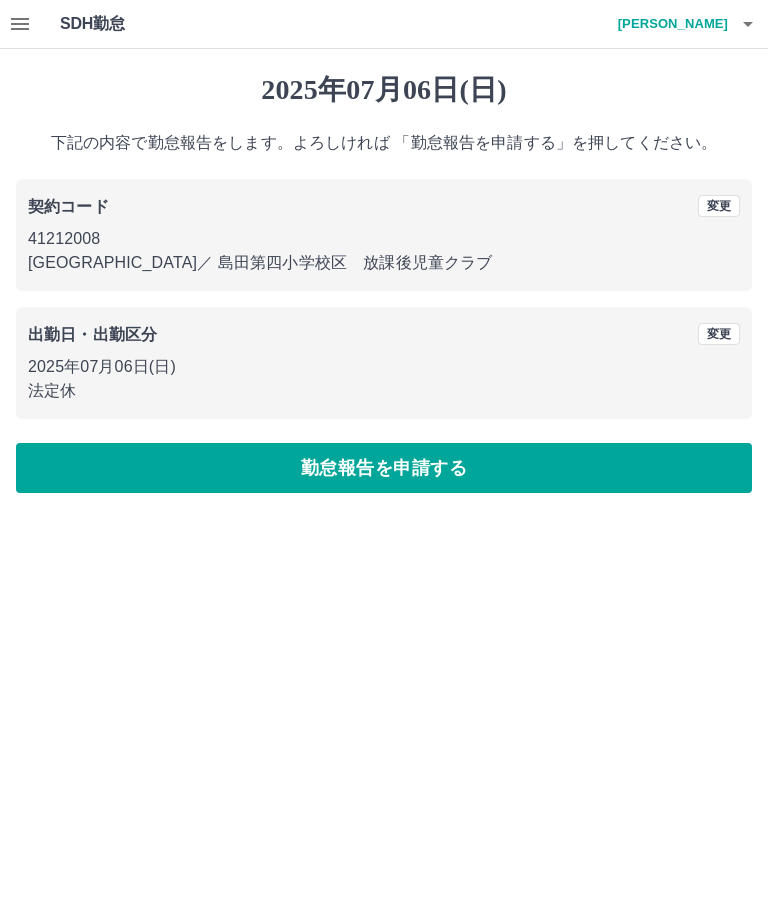 click on "勤怠報告を申請する" at bounding box center [384, 468] 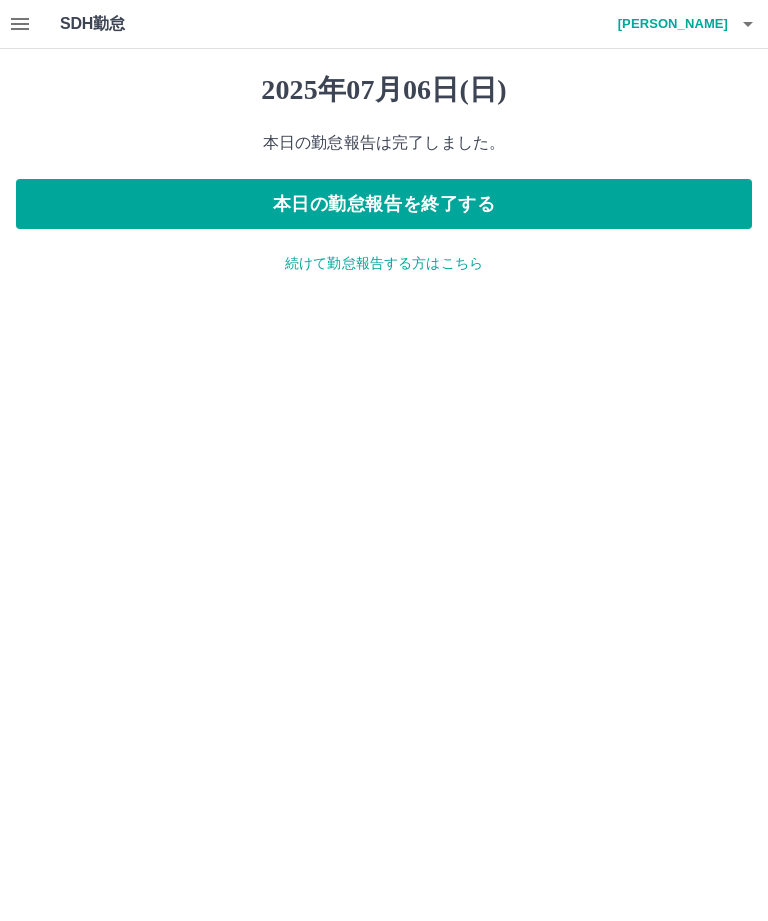 click on "続けて勤怠報告する方はこちら" at bounding box center [384, 263] 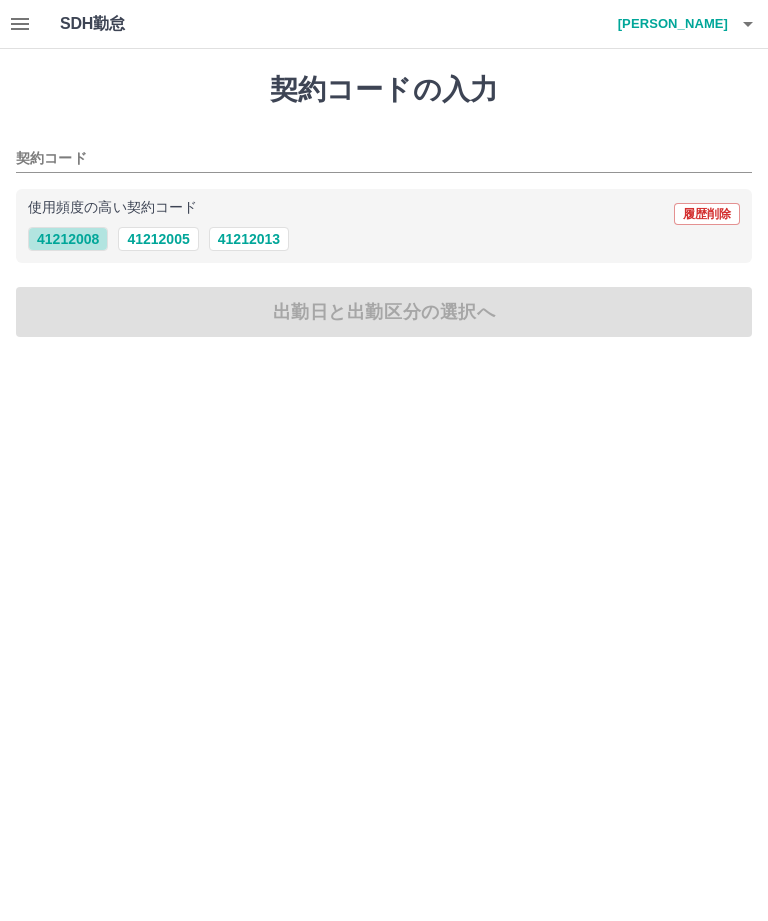 click on "41212008" at bounding box center (68, 239) 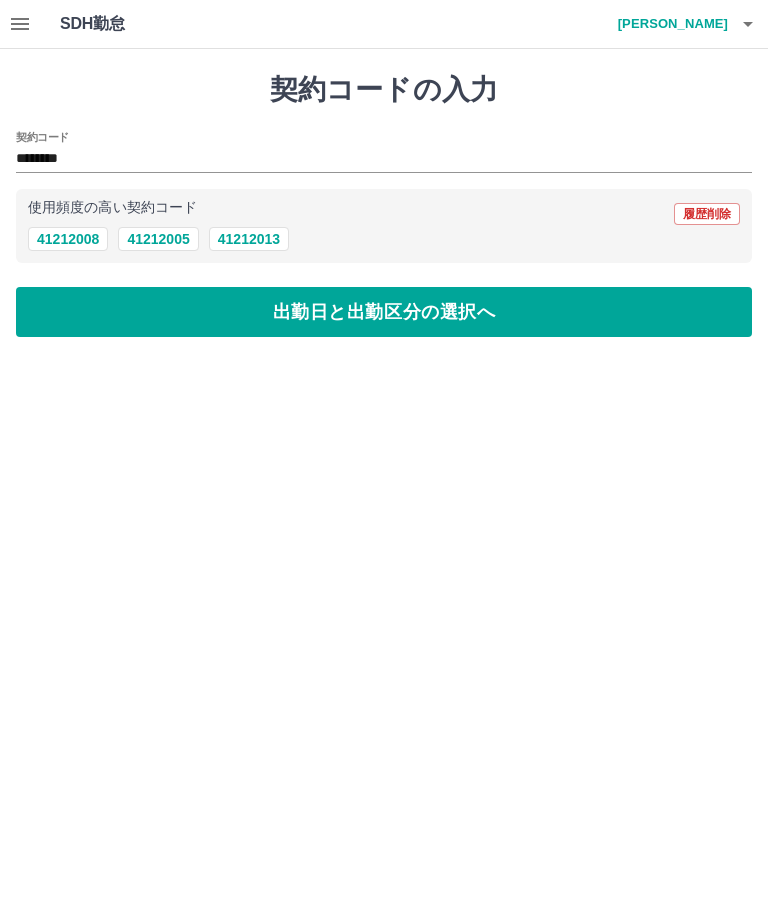 click on "出勤日と出勤区分の選択へ" at bounding box center [384, 312] 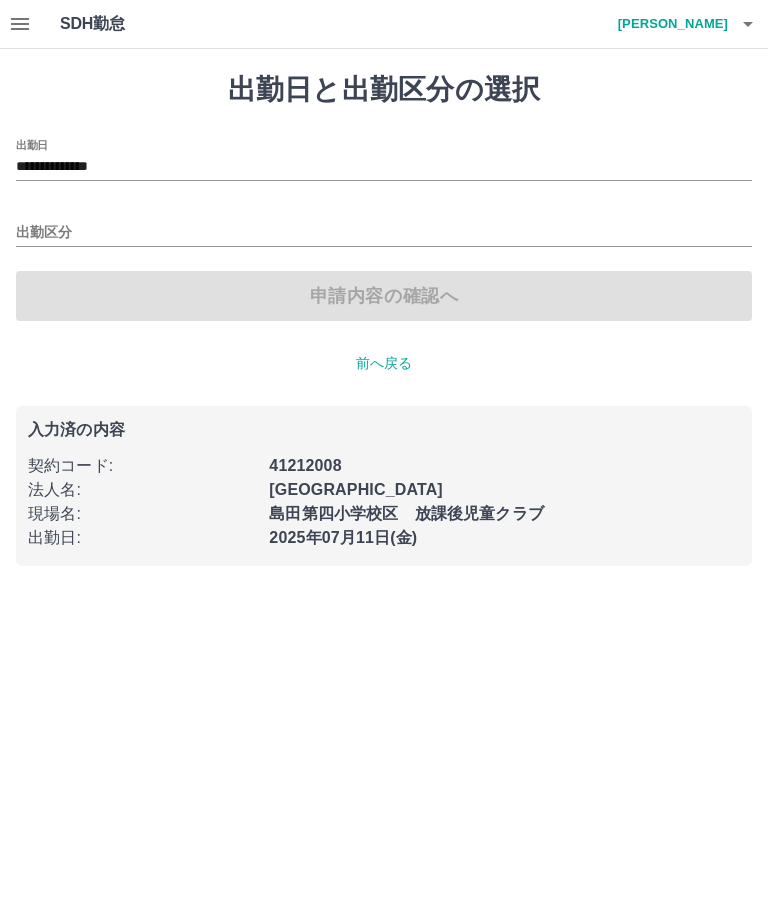 click on "**********" at bounding box center (384, 167) 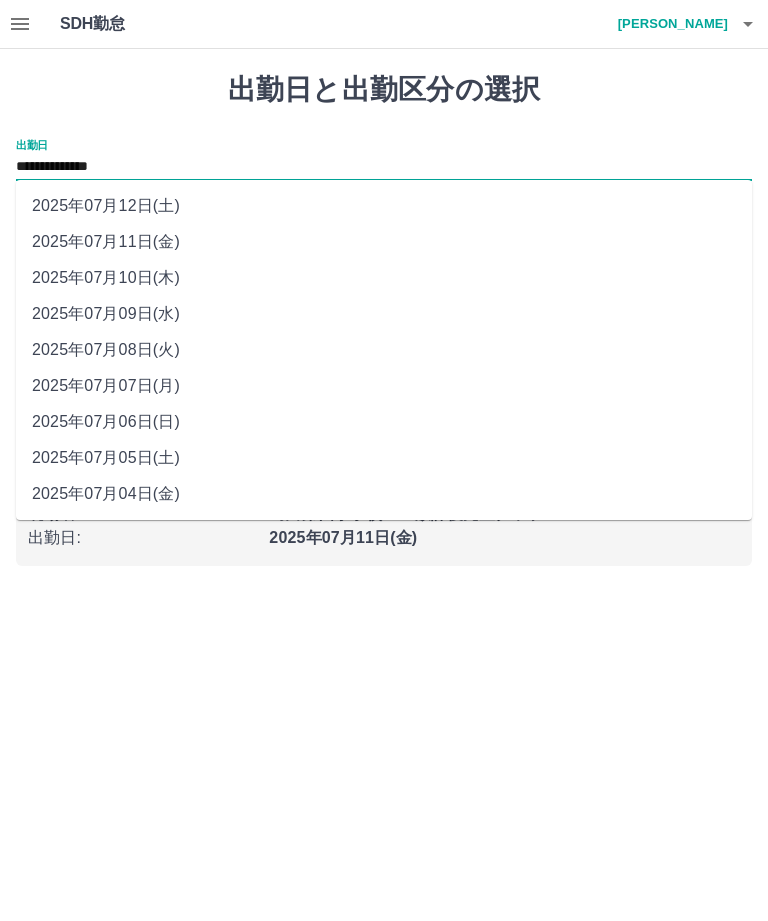 click on "2025年07月05日(土)" at bounding box center (384, 458) 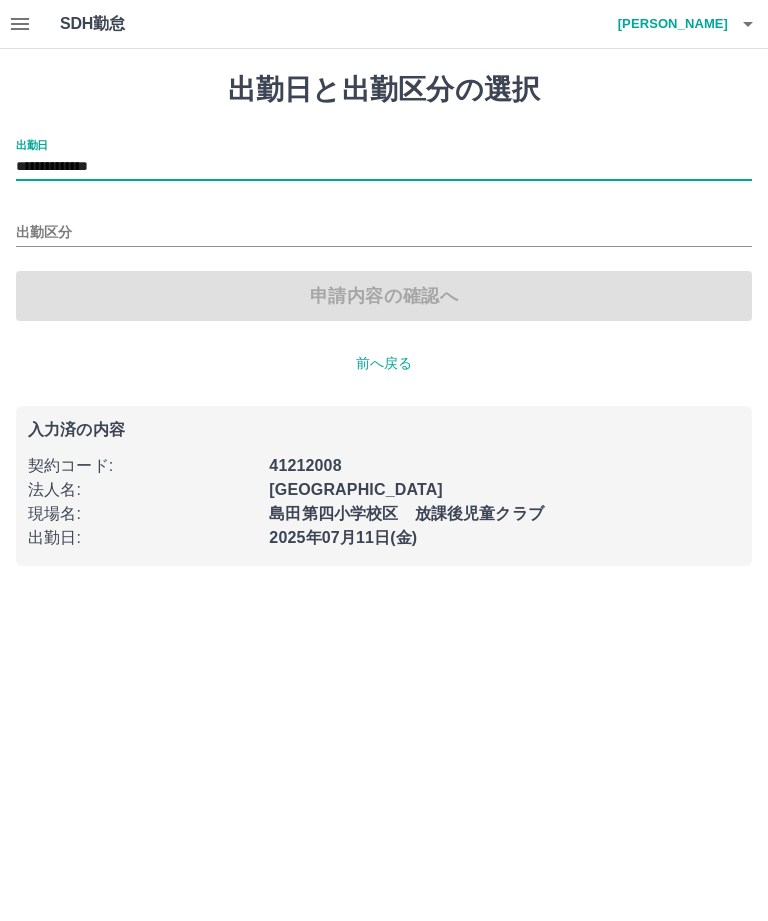 click on "出勤区分" at bounding box center (384, 233) 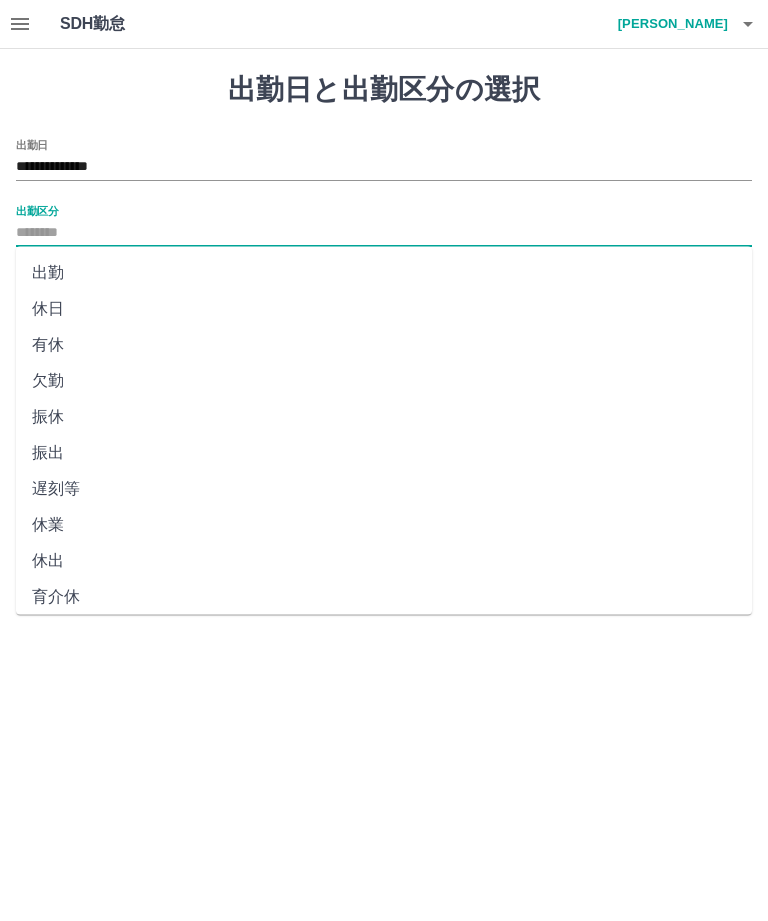 click on "休日" at bounding box center [384, 309] 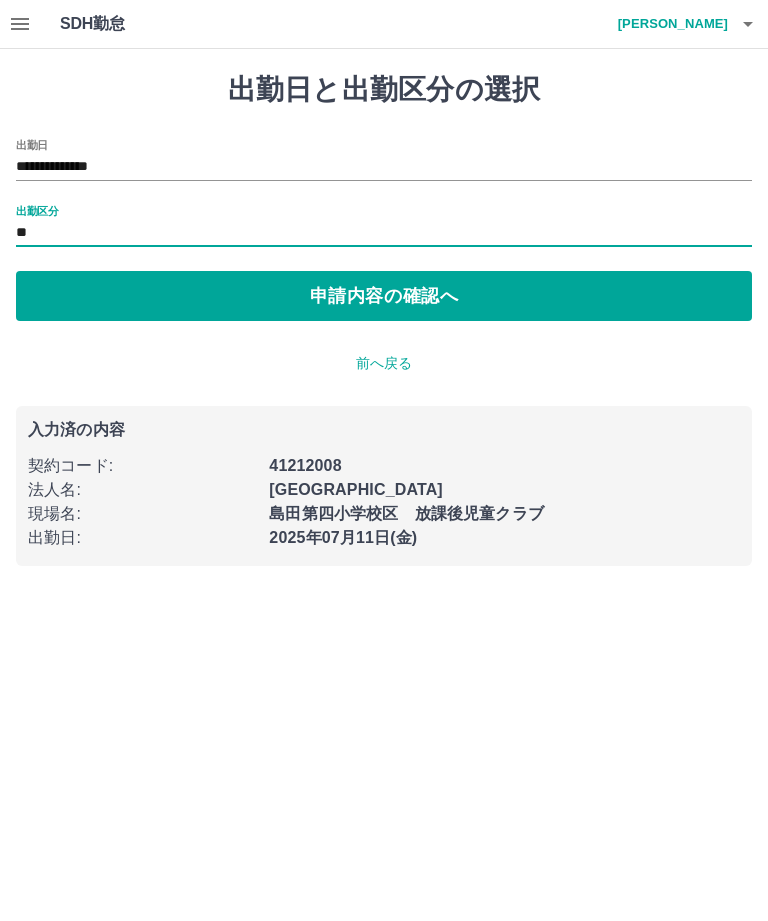 click on "申請内容の確認へ" at bounding box center (384, 296) 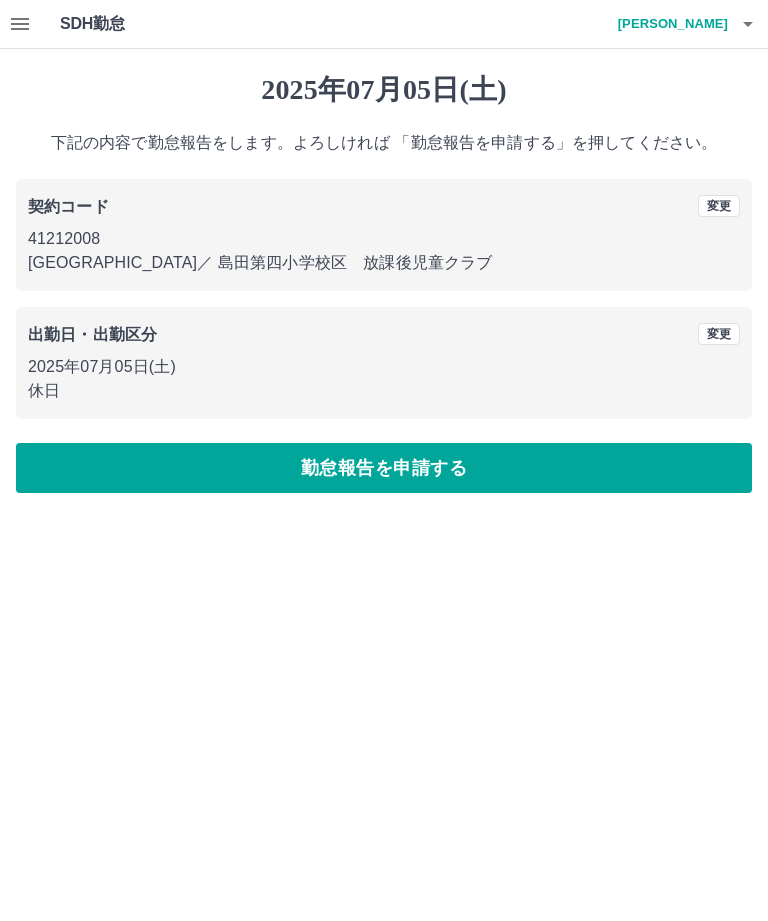 click on "勤怠報告を申請する" at bounding box center [384, 468] 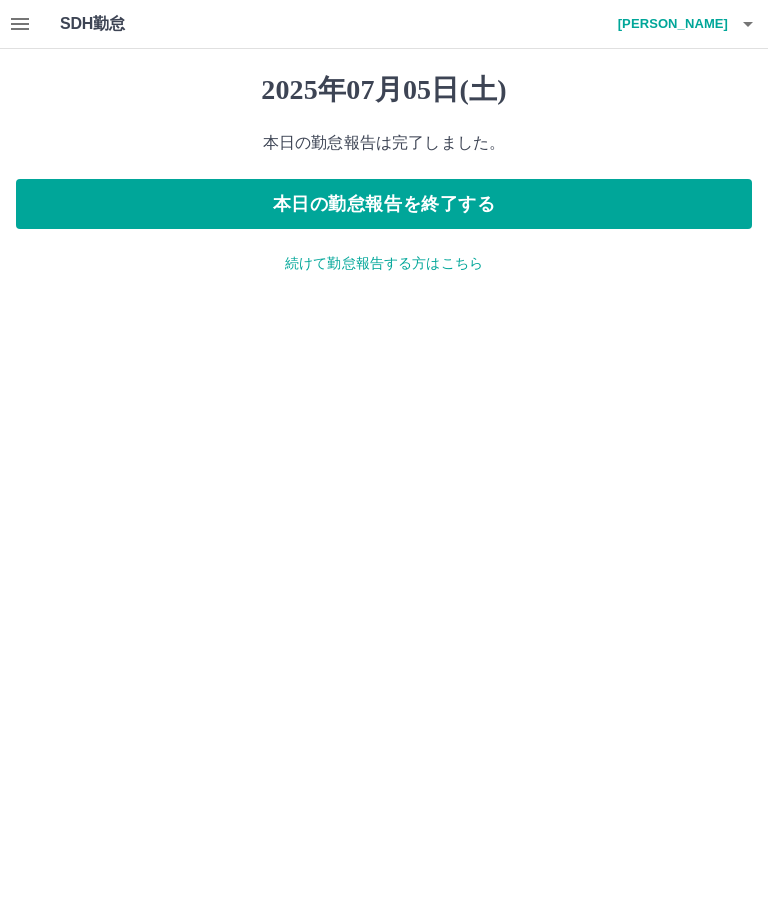 click on "続けて勤怠報告する方はこちら" at bounding box center [384, 263] 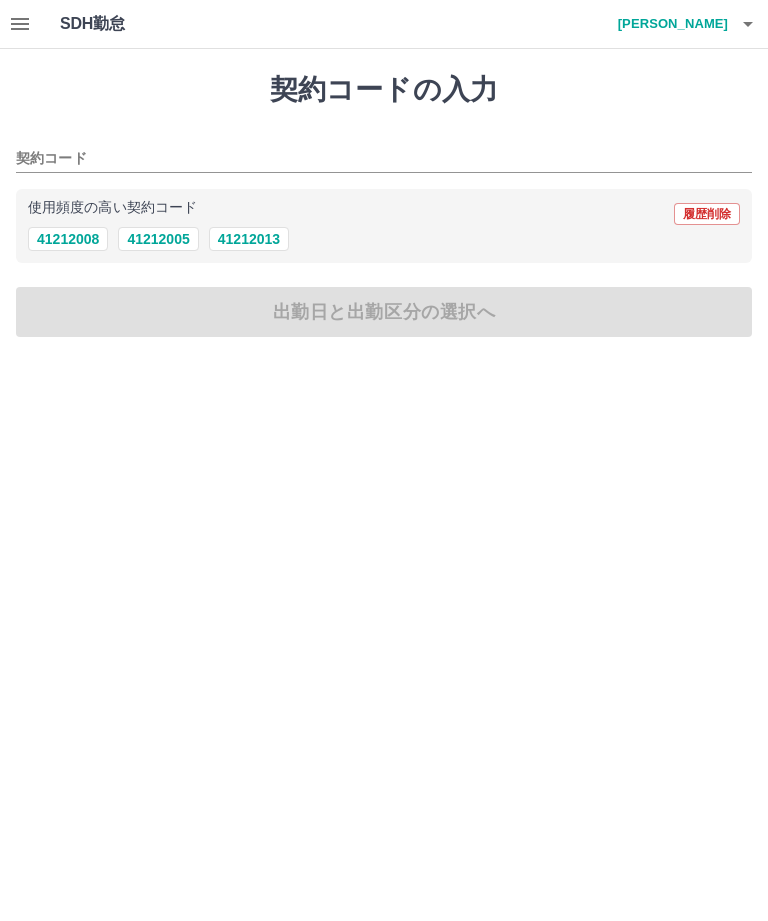 click on "41212008" at bounding box center [68, 239] 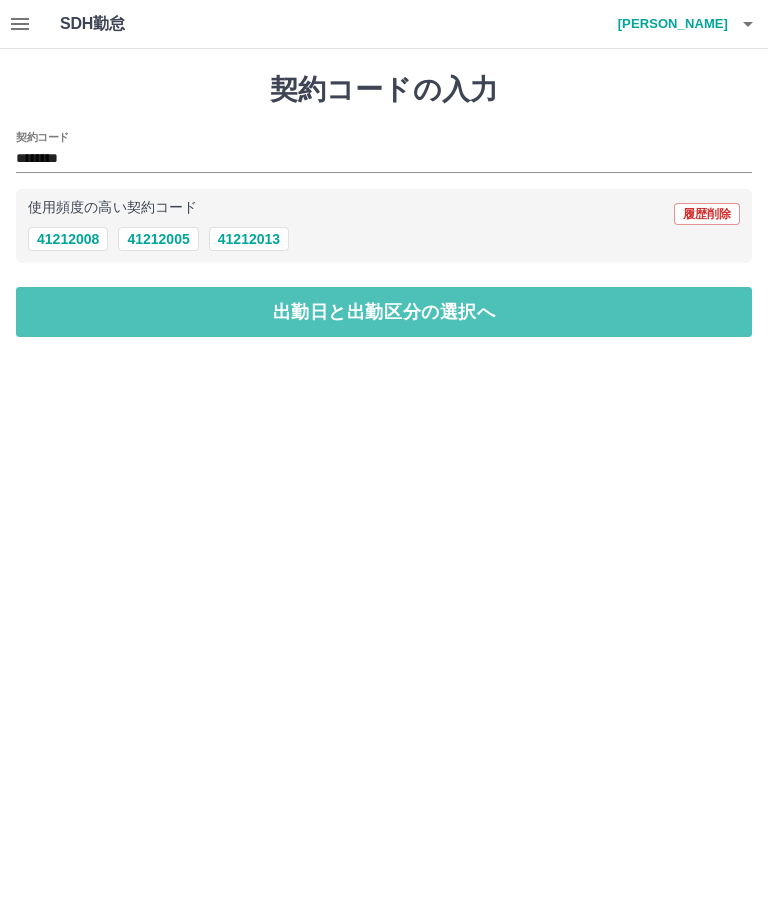 click on "出勤日と出勤区分の選択へ" at bounding box center (384, 312) 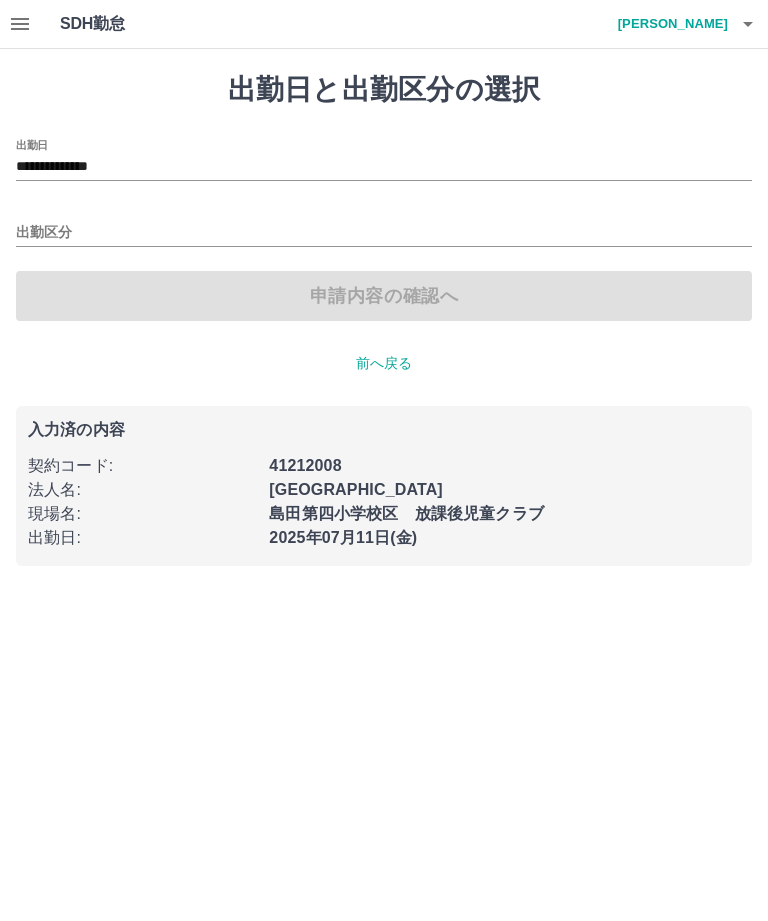 click on "**********" at bounding box center [384, 167] 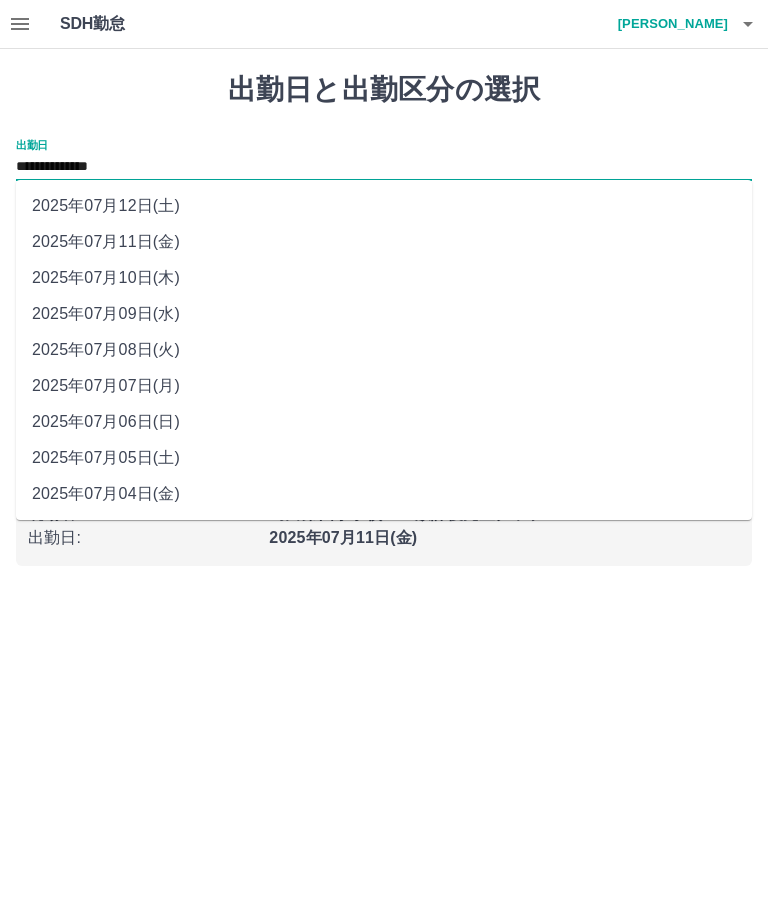 click on "2025年07月04日(金)" at bounding box center [384, 494] 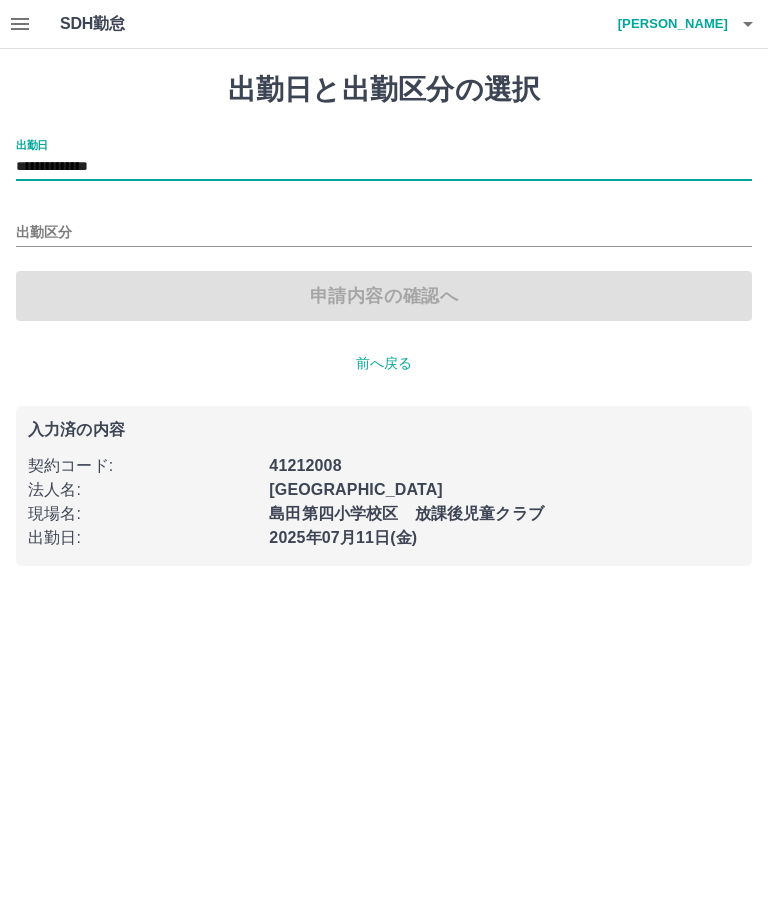 click on "出勤区分" at bounding box center (384, 233) 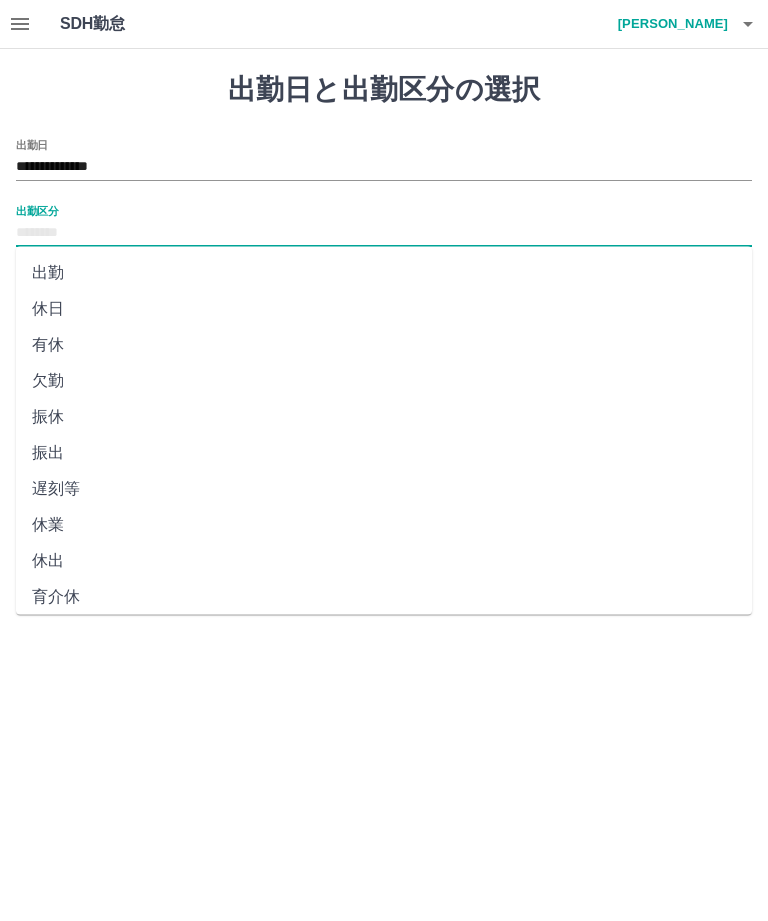 click on "休日" at bounding box center (384, 309) 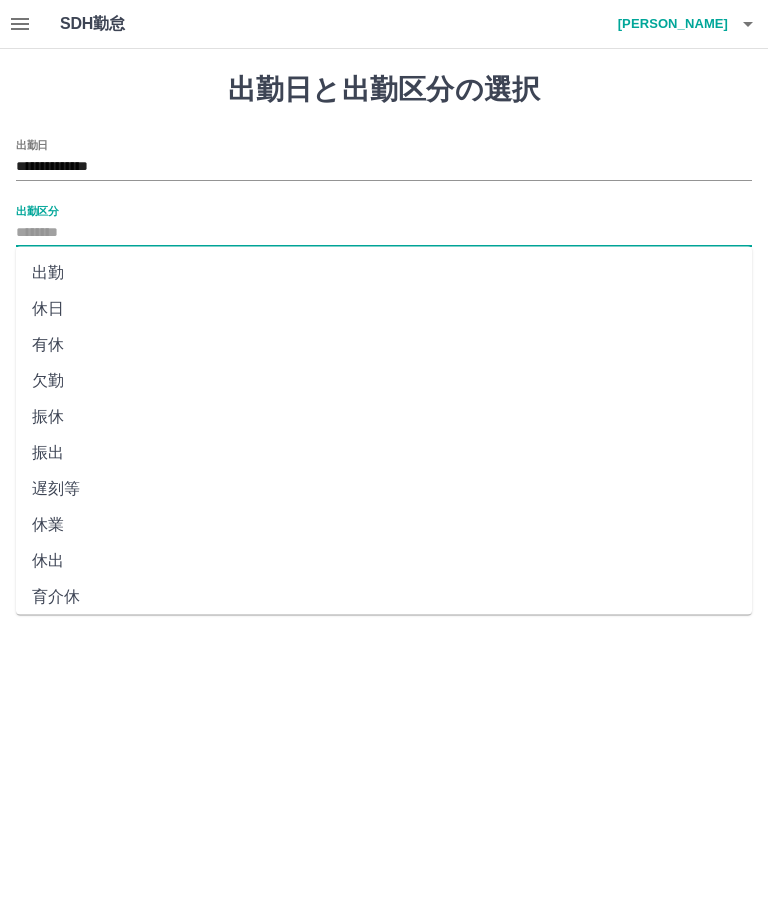 type on "**" 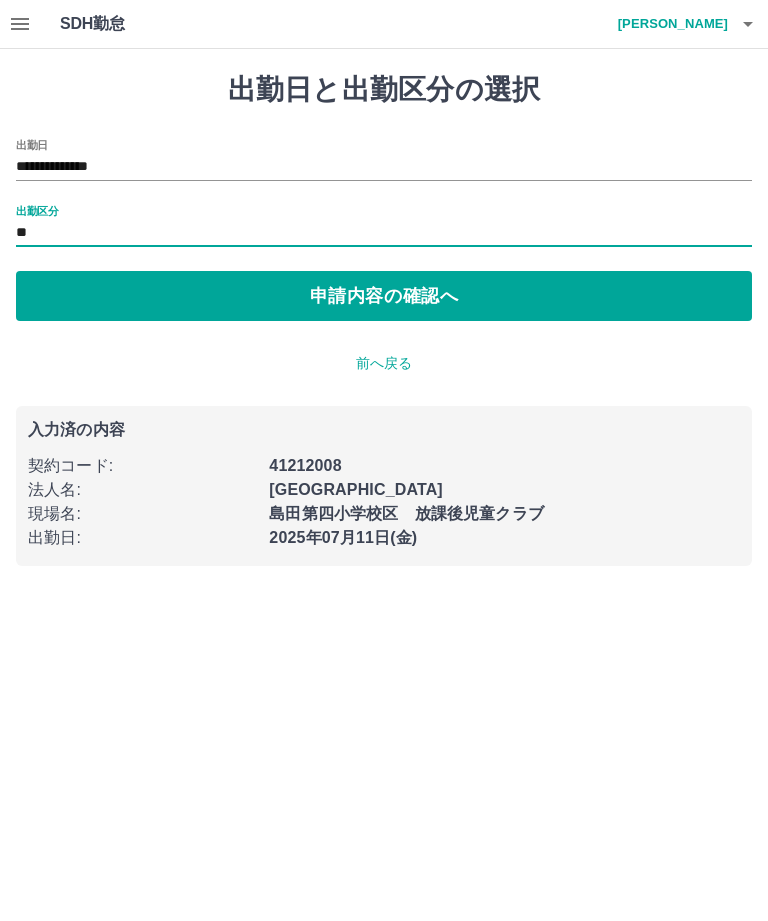 click on "申請内容の確認へ" at bounding box center [384, 296] 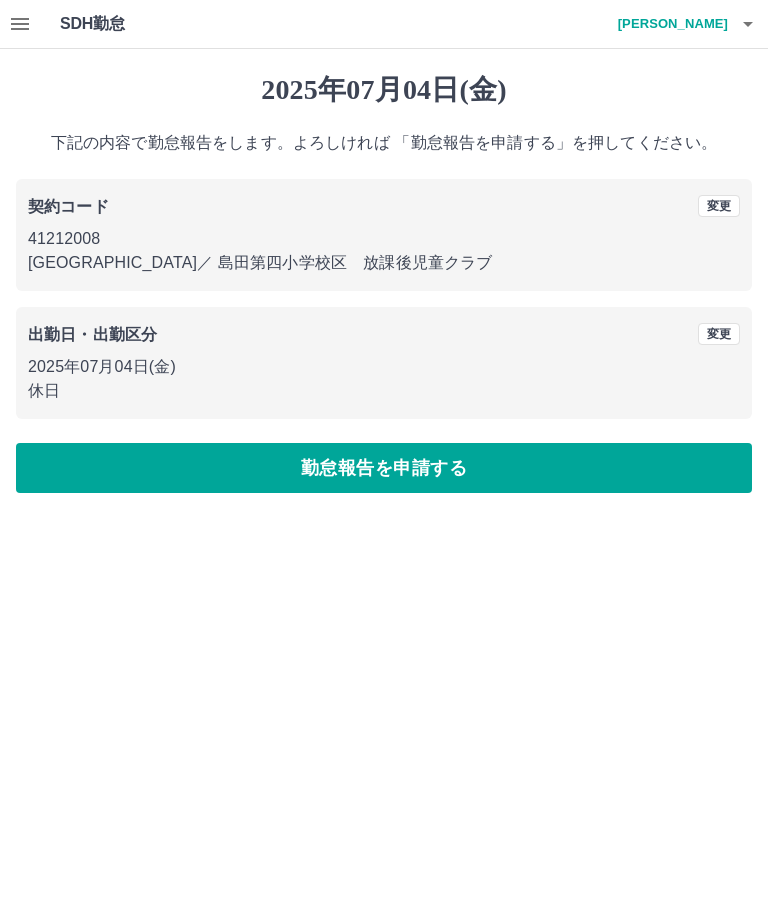 click on "勤怠報告を申請する" at bounding box center (384, 468) 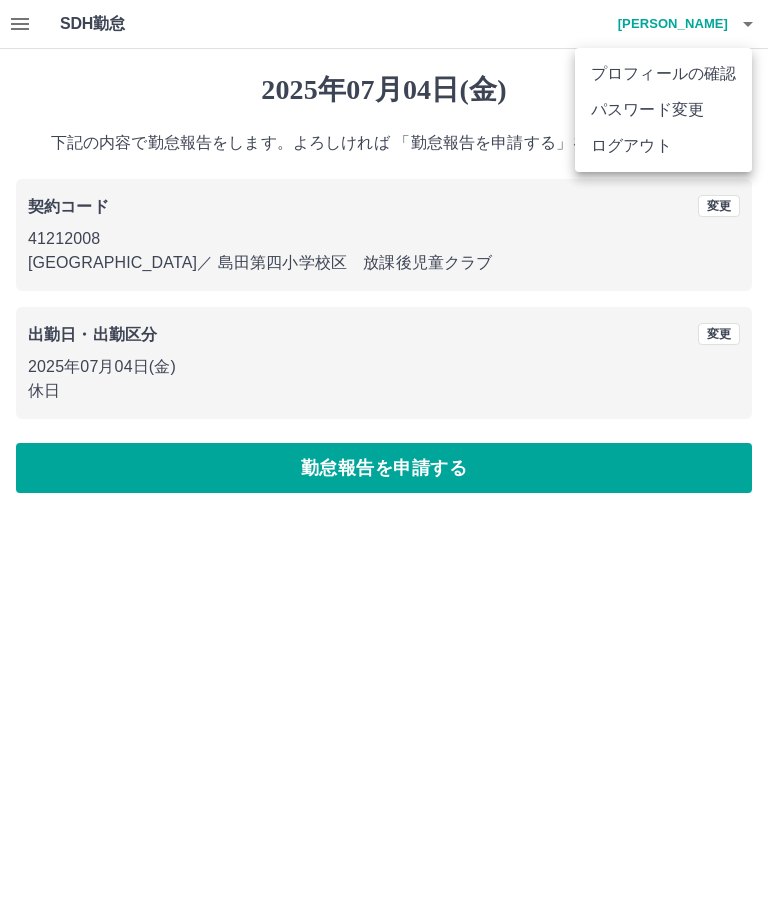 click on "ログアウト" at bounding box center [663, 146] 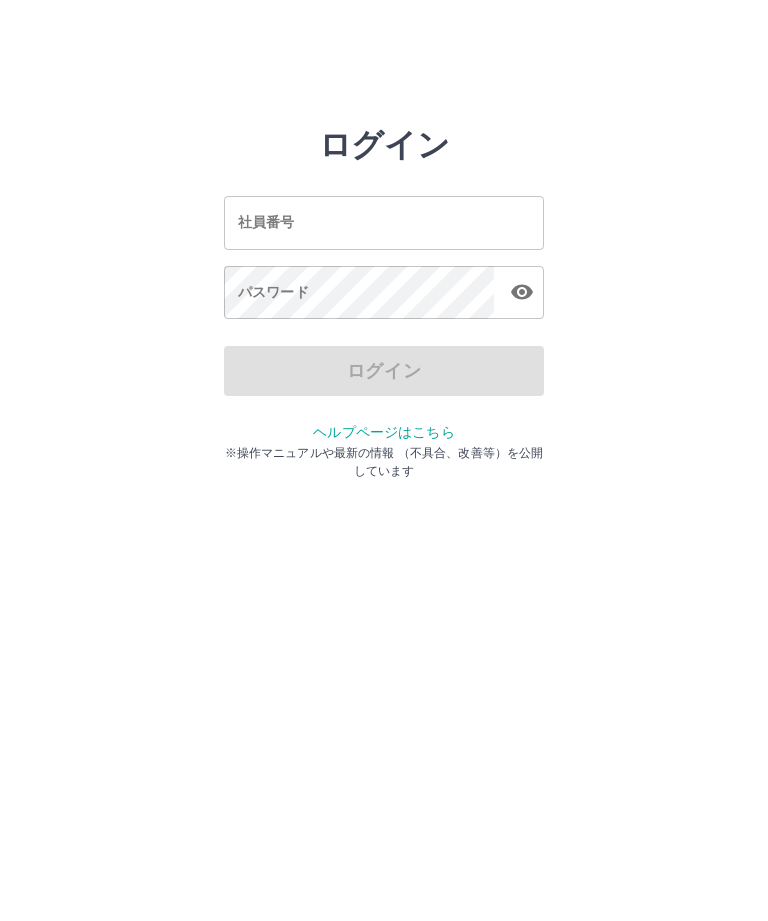 scroll, scrollTop: 0, scrollLeft: 0, axis: both 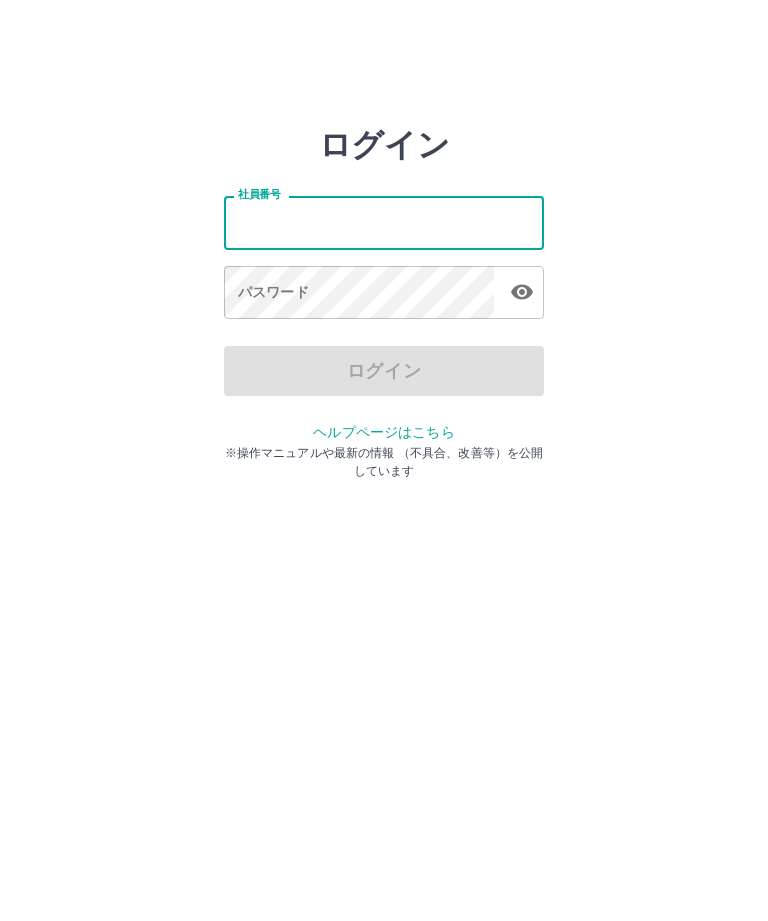 click on "ログイン 社員番号 社員番号 パスワード パスワード ログイン ヘルプページはこちら ※操作マニュアルや最新の情報 （不具合、改善等）を公開しています" at bounding box center (384, 223) 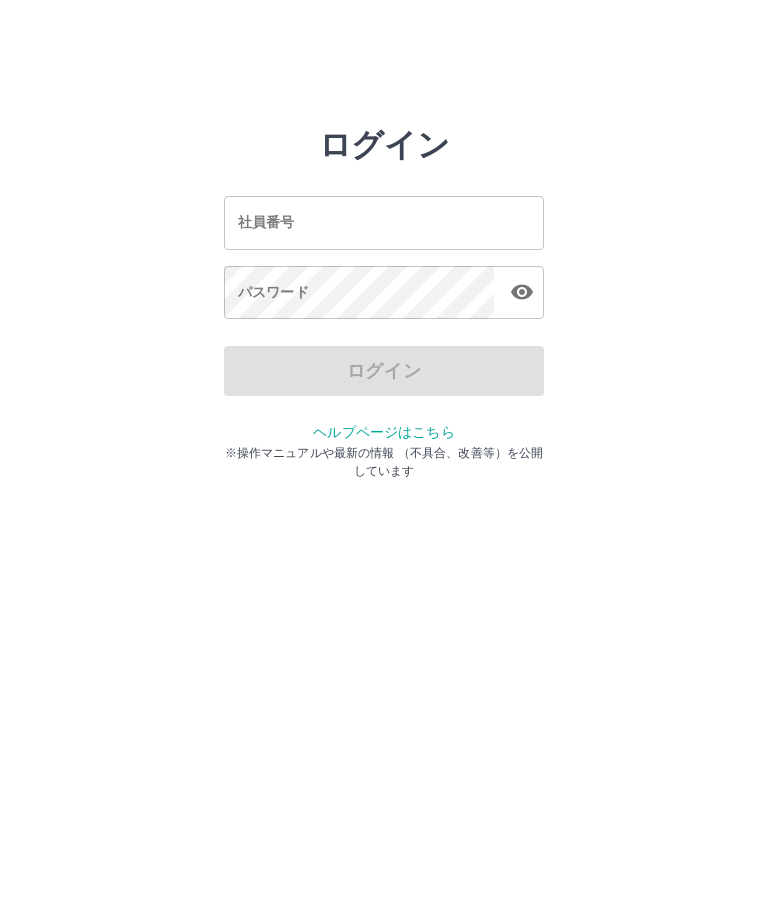 click on "社員番号 社員番号" at bounding box center [384, 222] 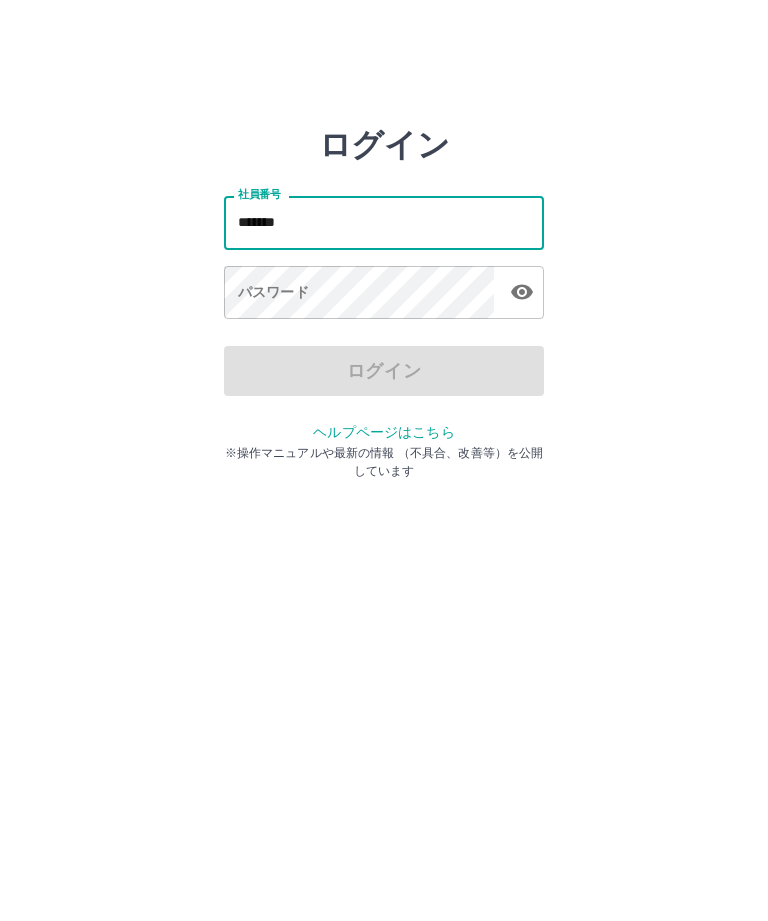 type on "*******" 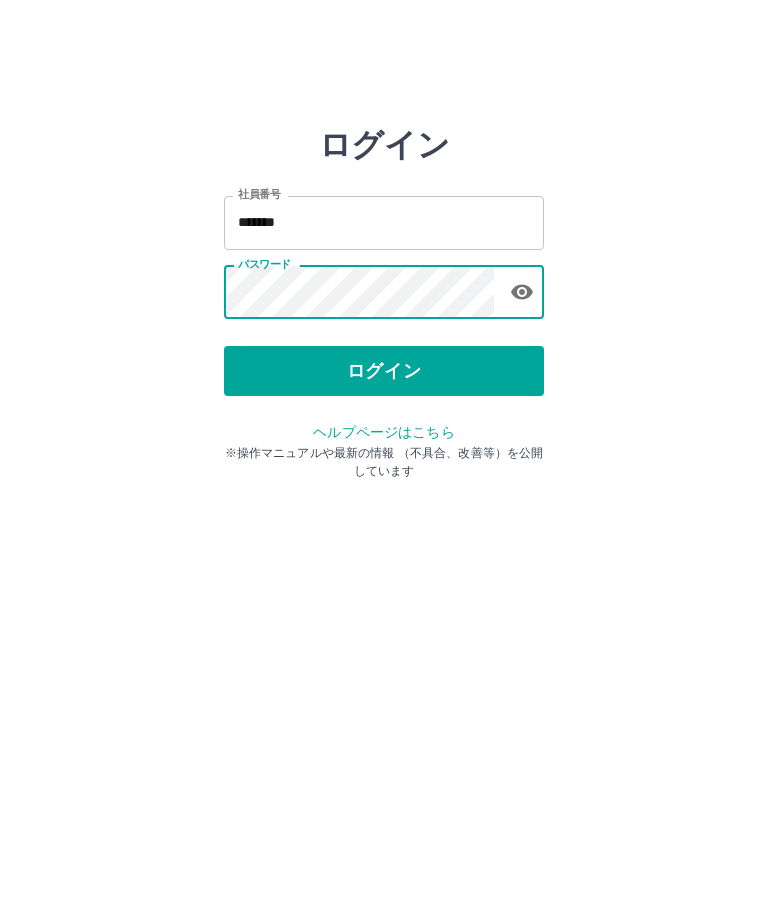 click on "ログイン" at bounding box center (384, 371) 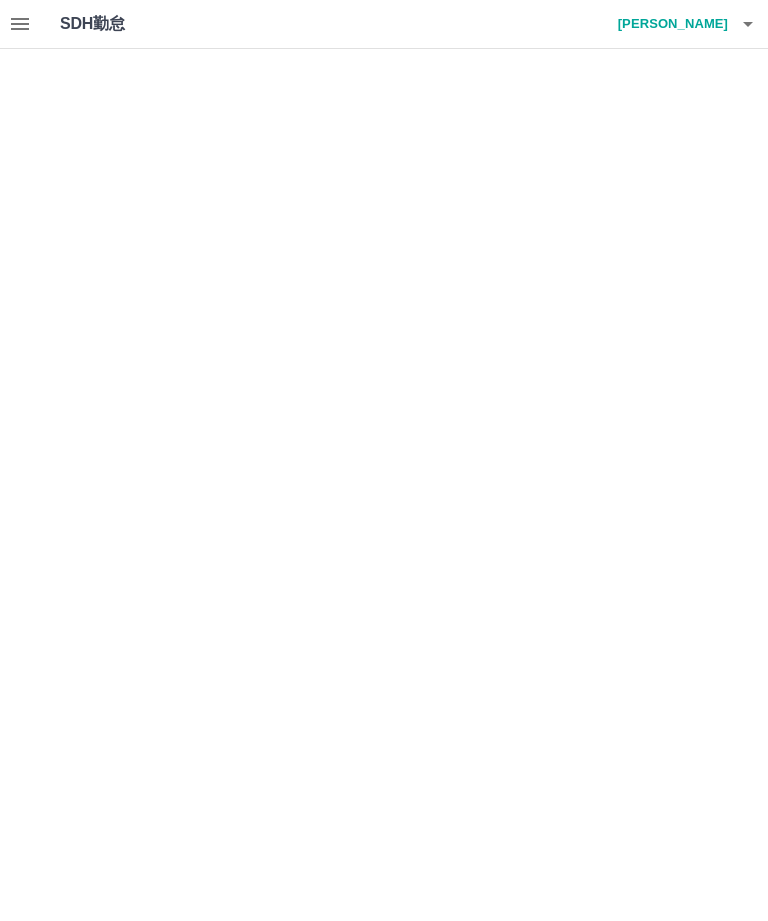 scroll, scrollTop: 0, scrollLeft: 0, axis: both 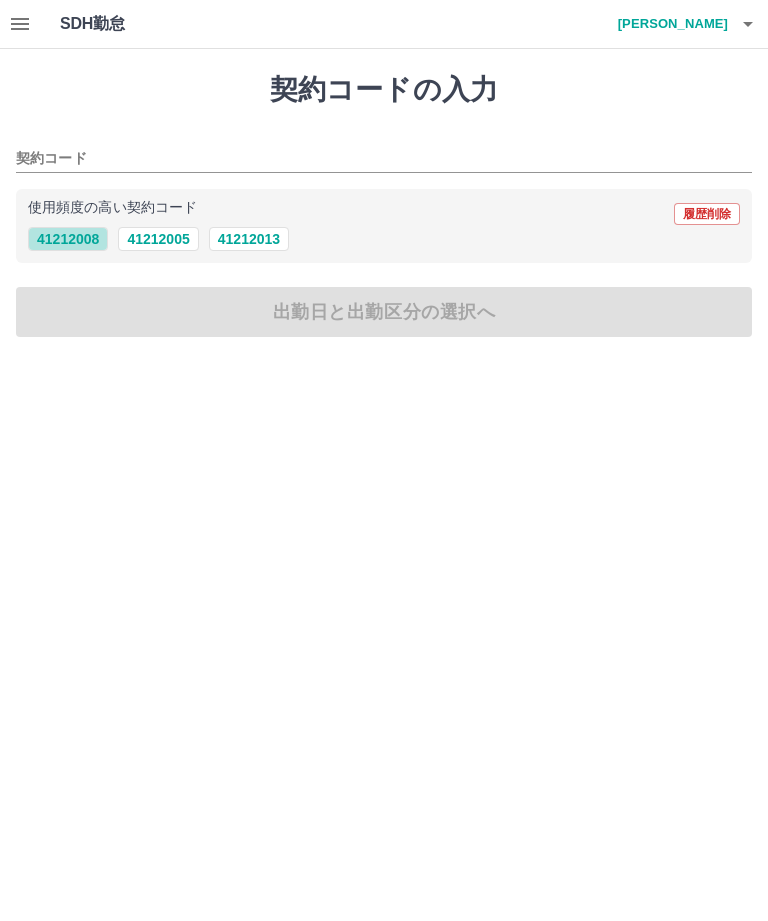 click on "41212008" at bounding box center [68, 239] 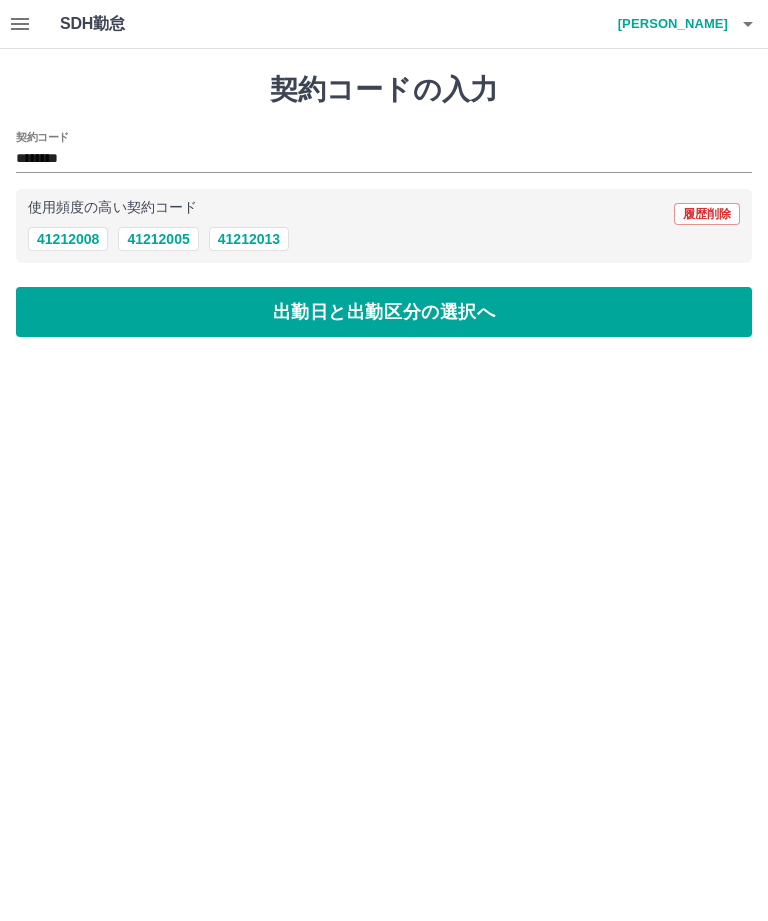 click on "出勤日と出勤区分の選択へ" at bounding box center (384, 312) 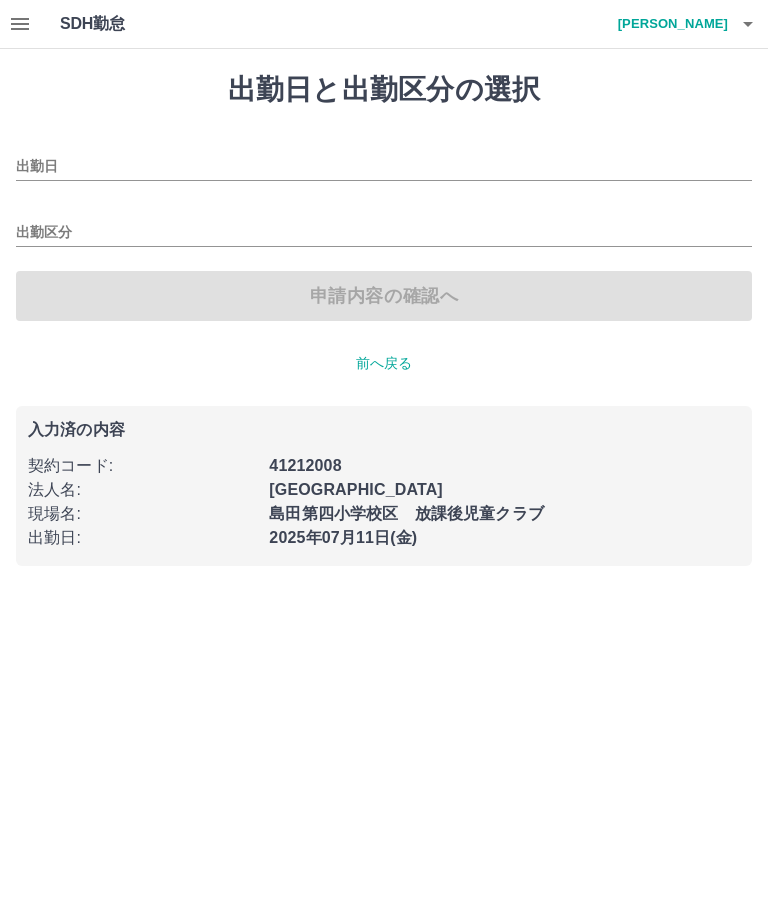 type on "**********" 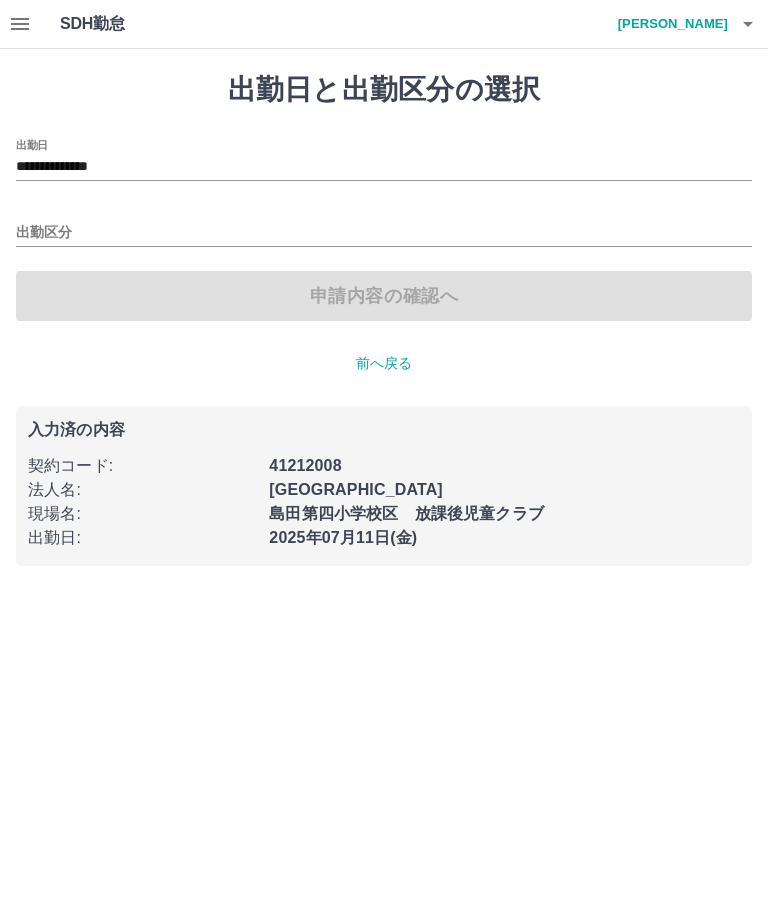 click on "出勤区分" at bounding box center (384, 233) 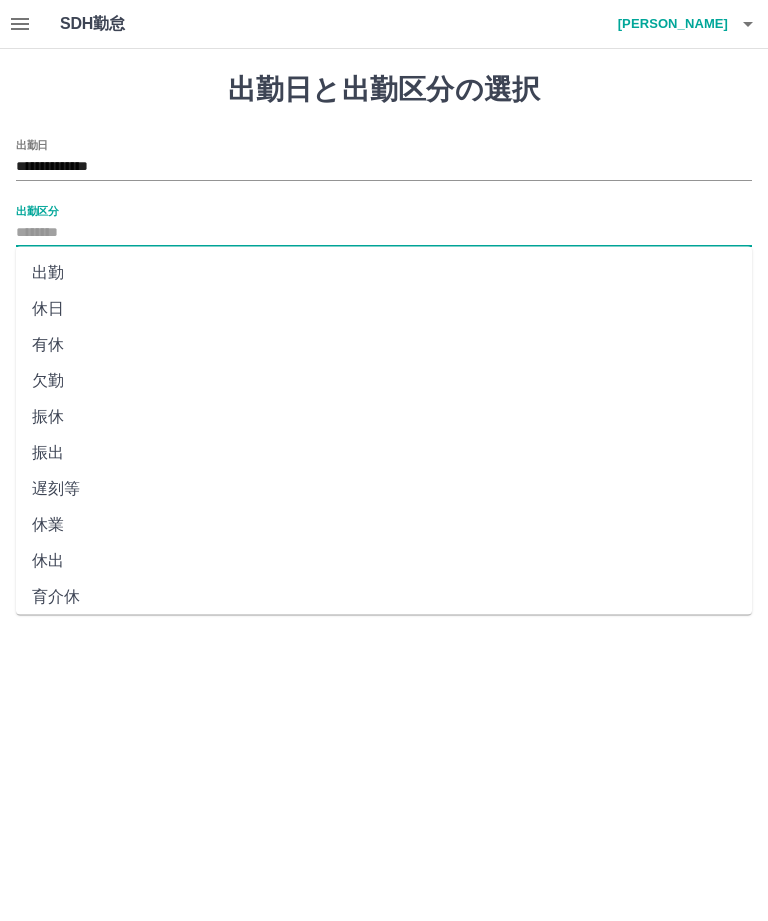 click on "出勤" at bounding box center [384, 273] 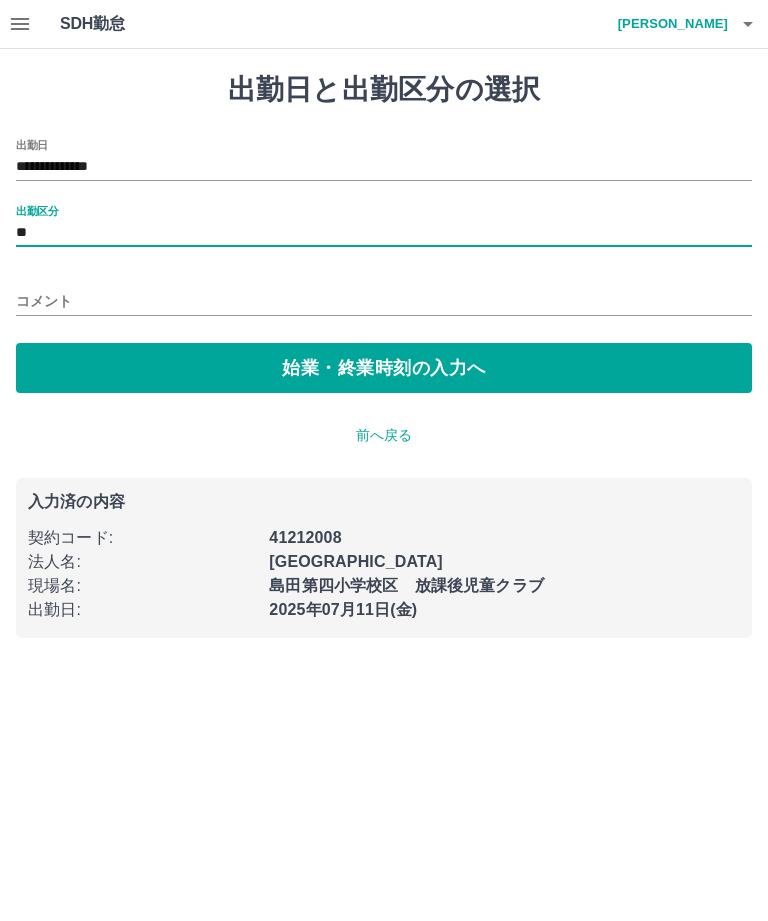 click on "始業・終業時刻の入力へ" at bounding box center [384, 368] 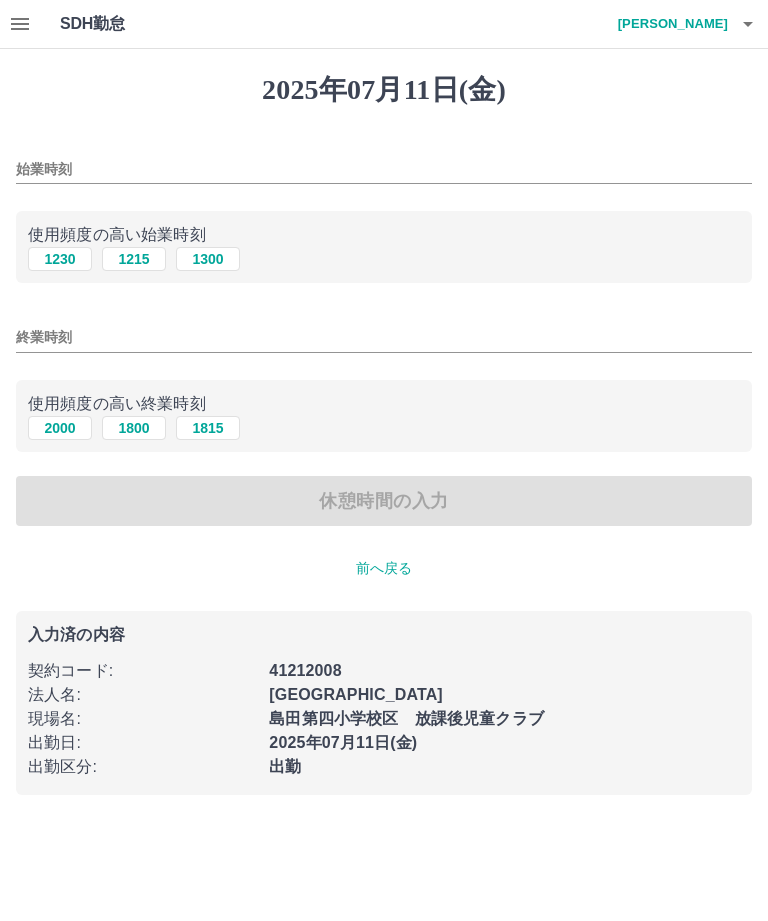 click on "1215" at bounding box center (134, 259) 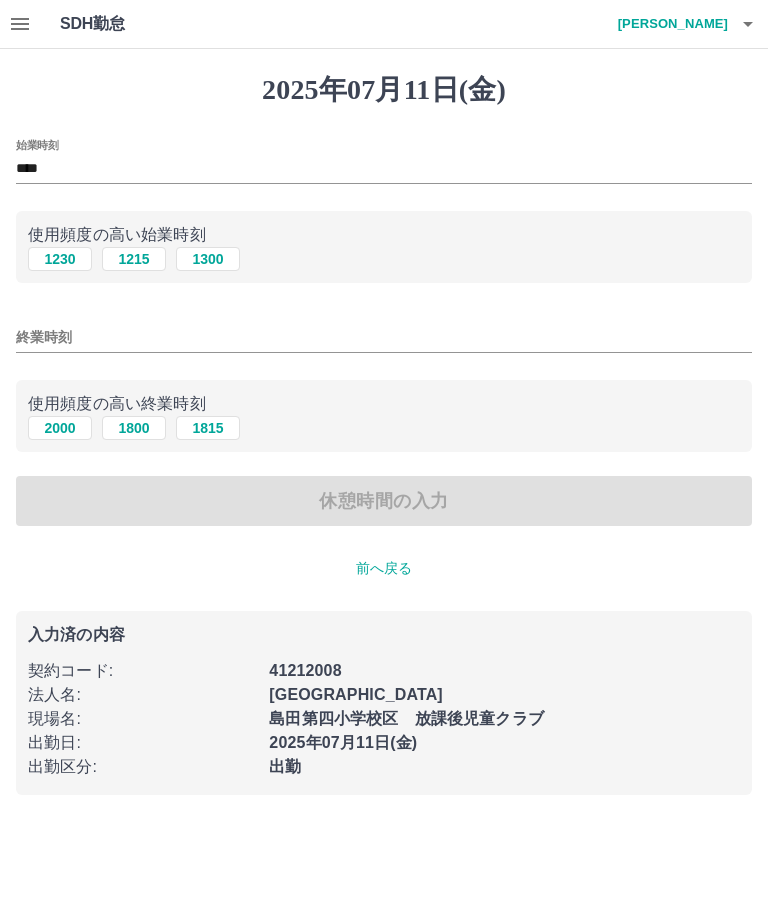 click on "終業時刻" at bounding box center [384, 337] 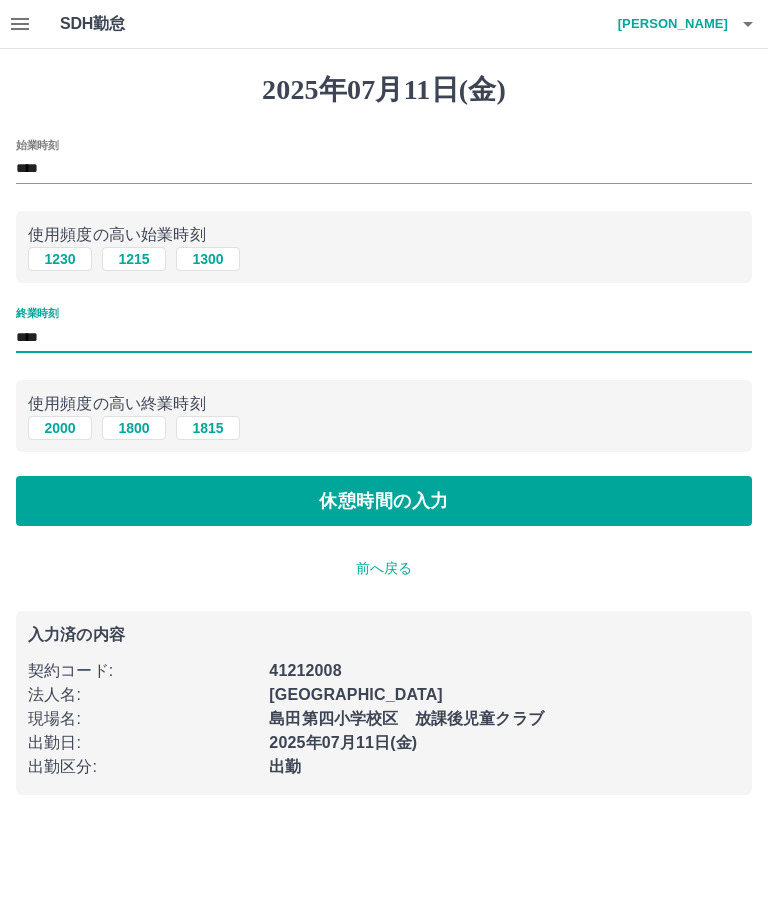 click on "****" at bounding box center [384, 337] 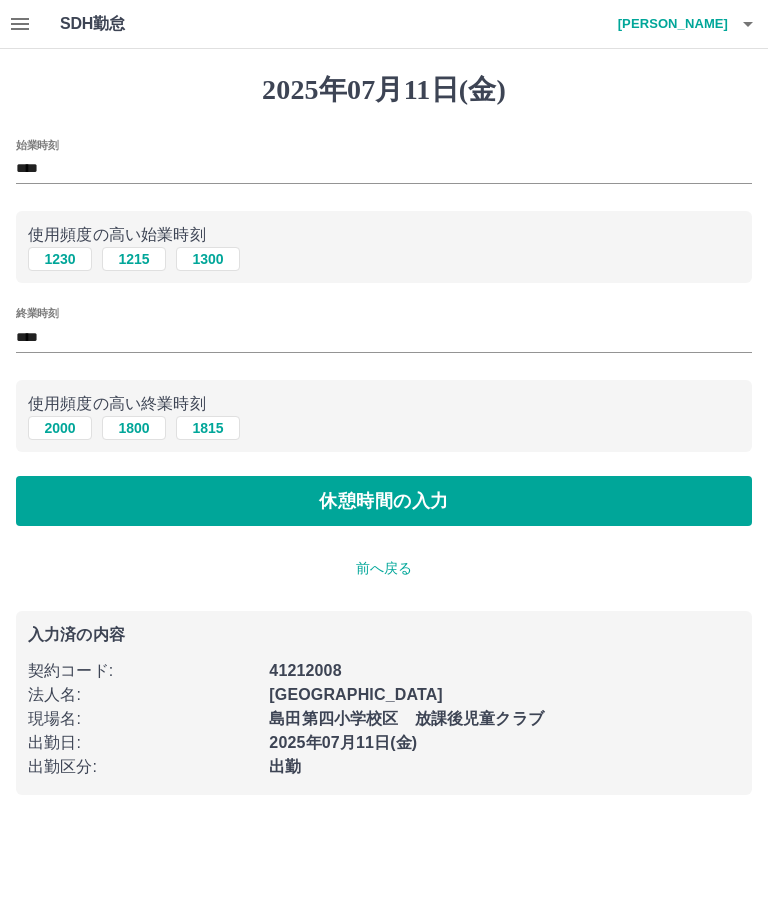 type on "****" 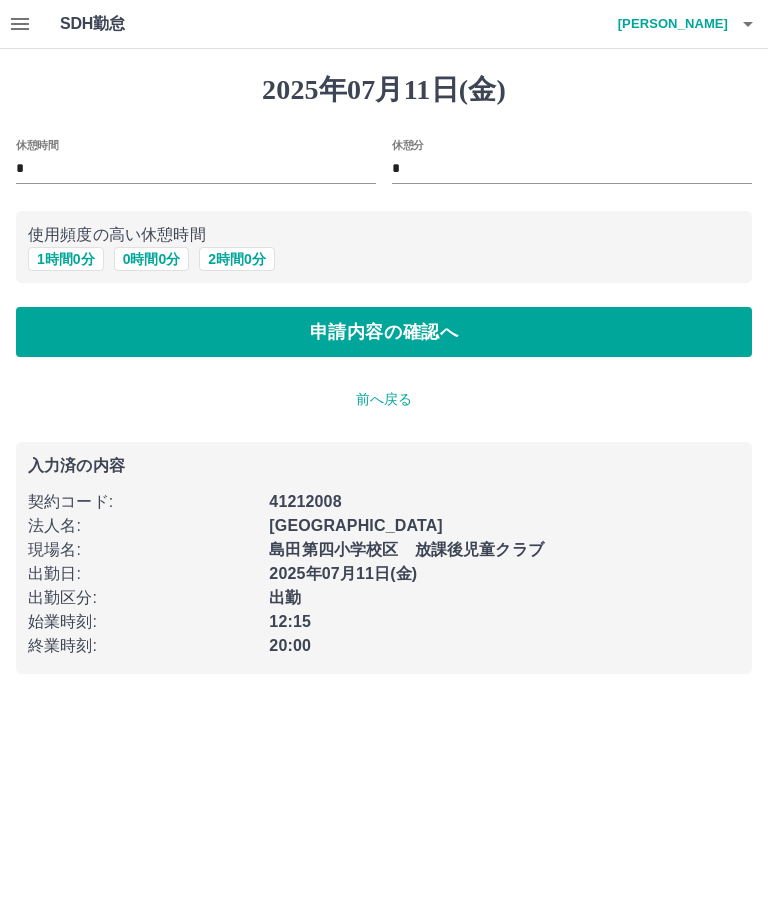 click on "1 時間 0 分" at bounding box center (66, 259) 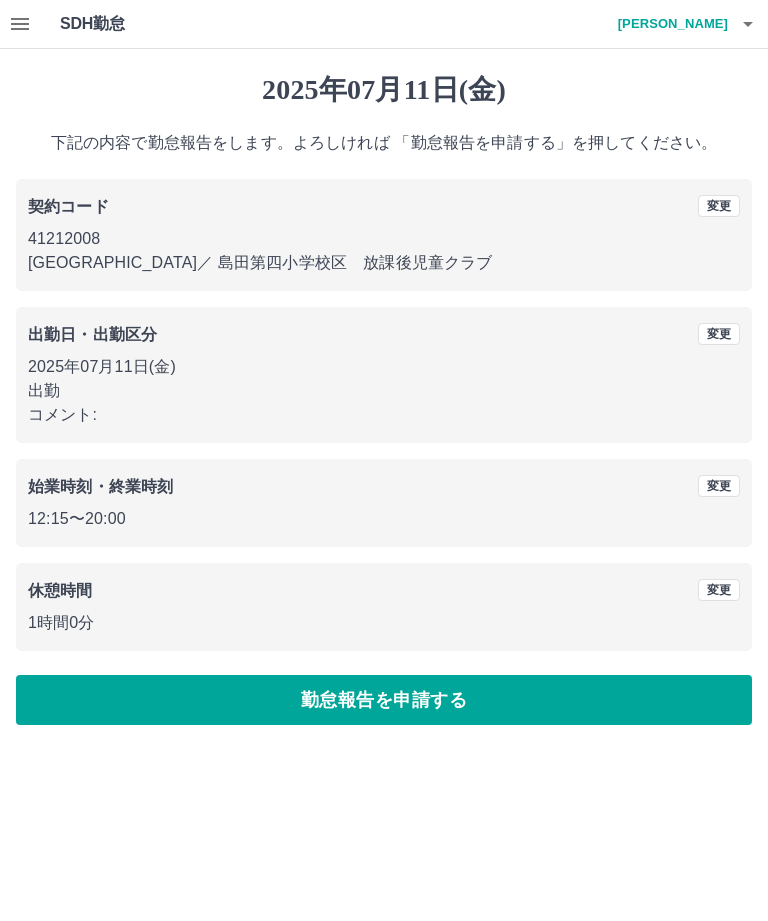 click on "勤怠報告を申請する" at bounding box center (384, 700) 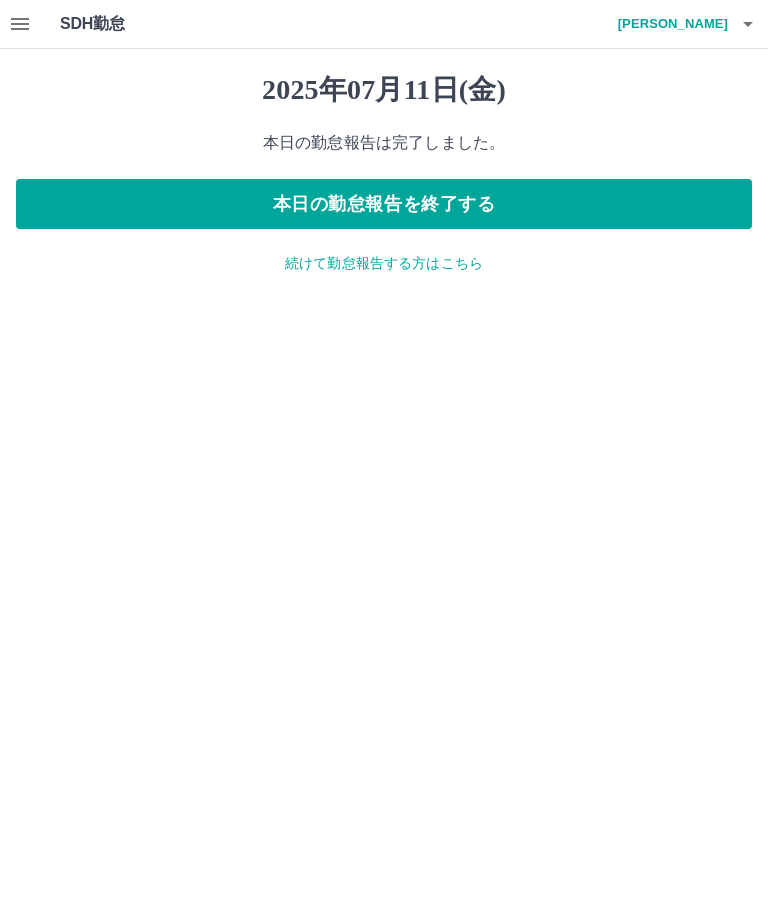 click on "続けて勤怠報告する方はこちら" at bounding box center [384, 263] 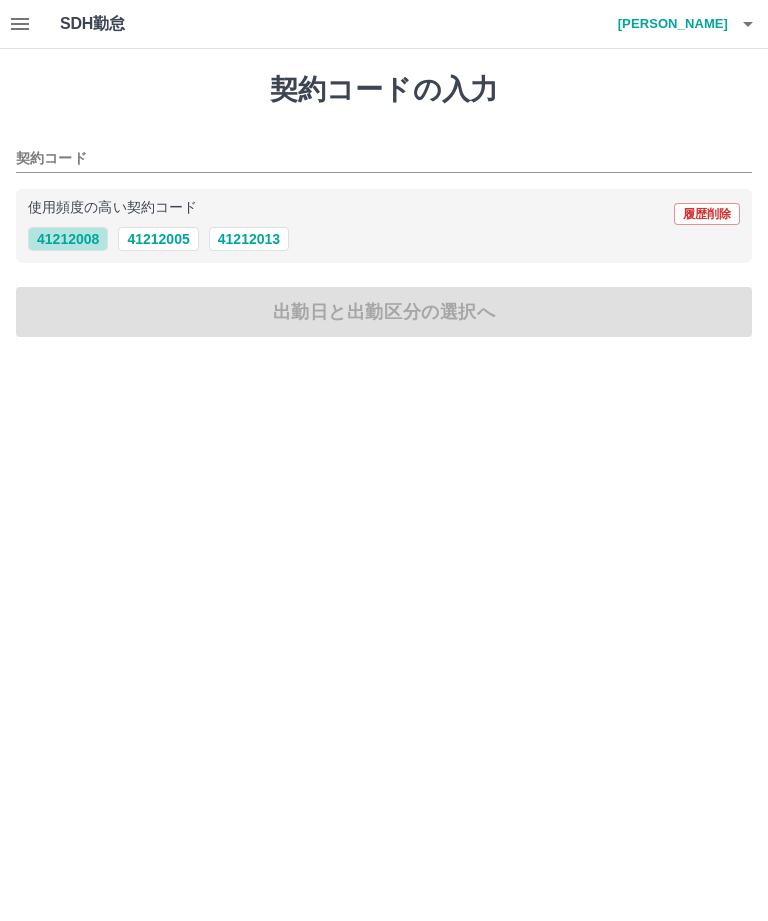 click on "41212008" at bounding box center [68, 239] 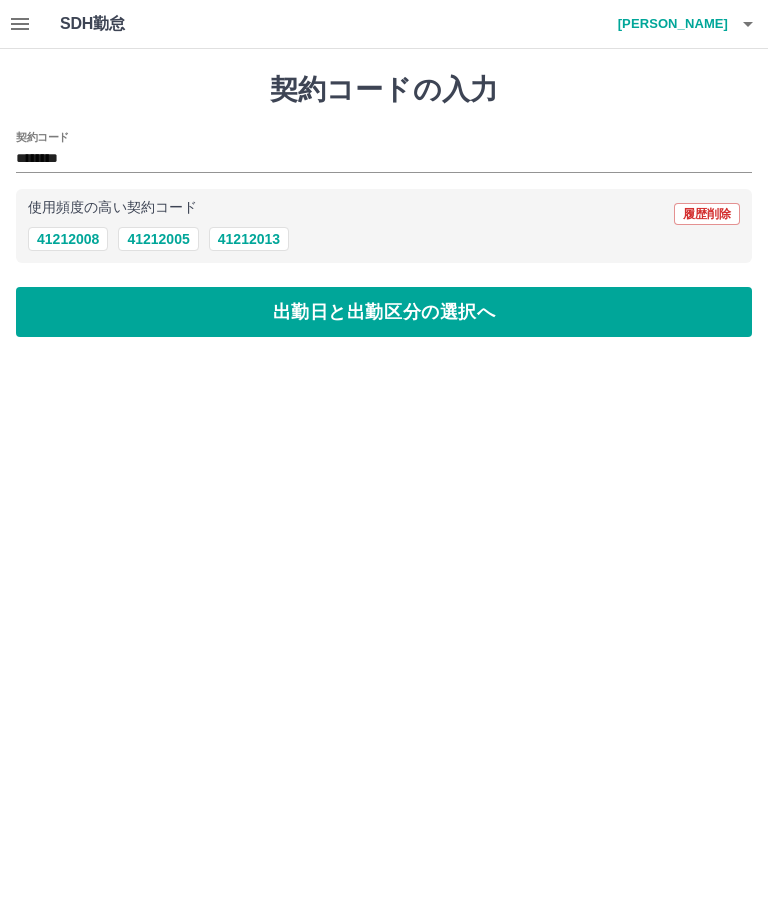 click on "出勤日と出勤区分の選択へ" at bounding box center [384, 312] 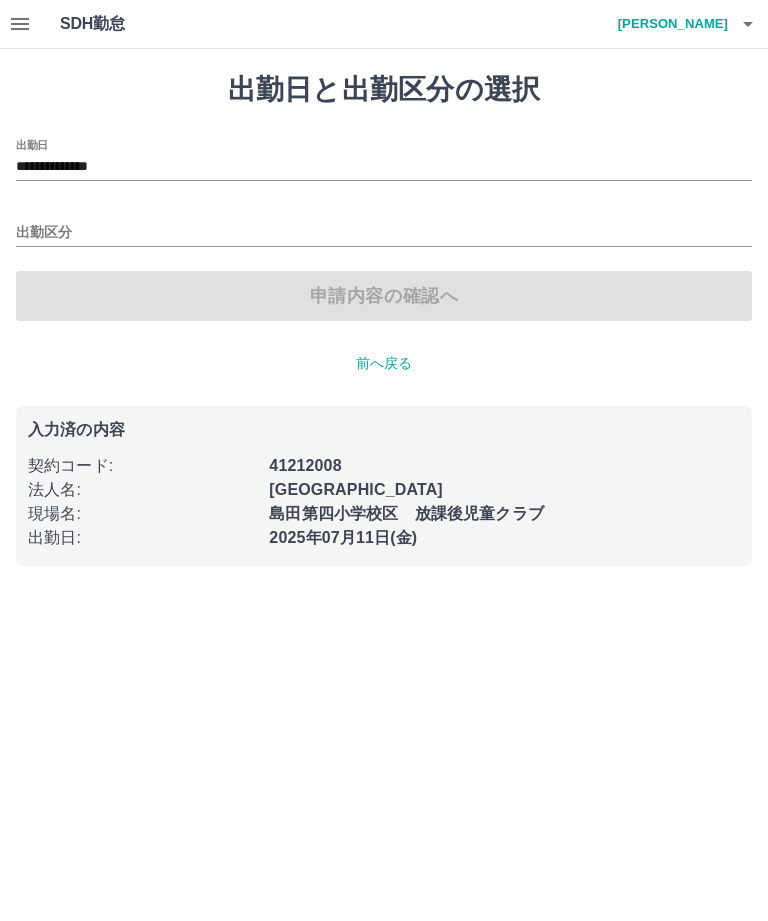 click on "**********" at bounding box center [384, 167] 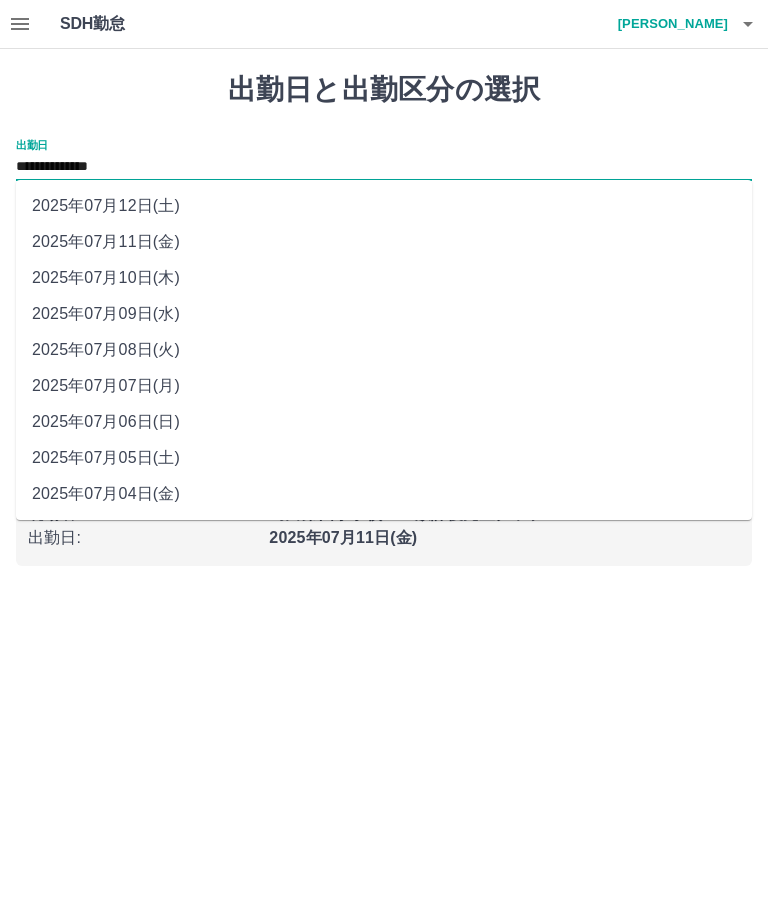 click on "2025年07月12日(土)" at bounding box center (384, 206) 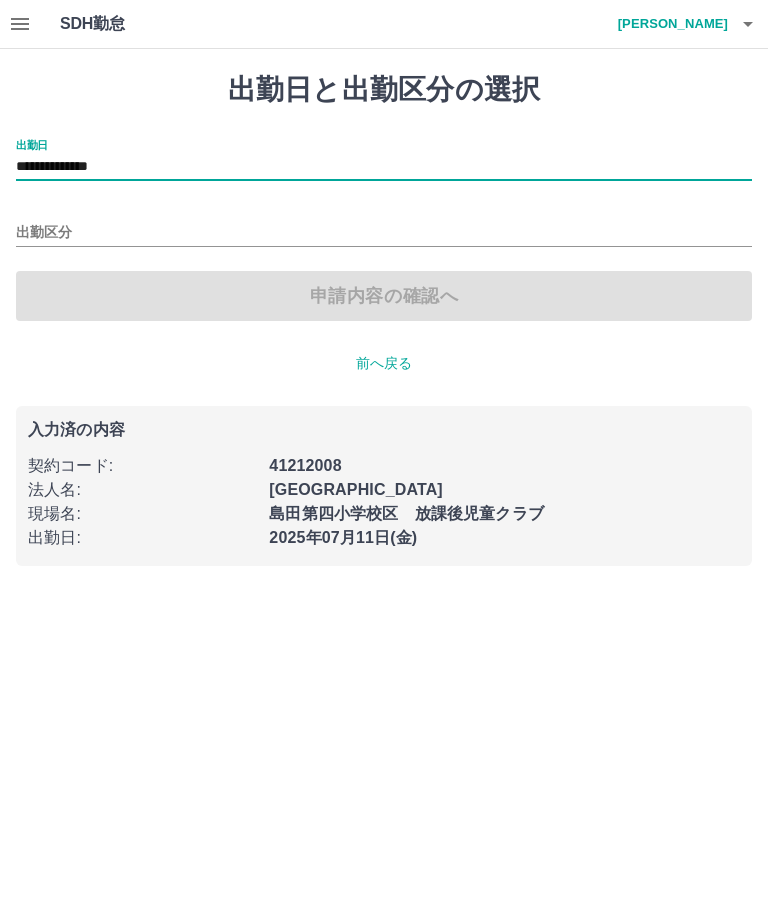 click on "出勤区分" at bounding box center (384, 233) 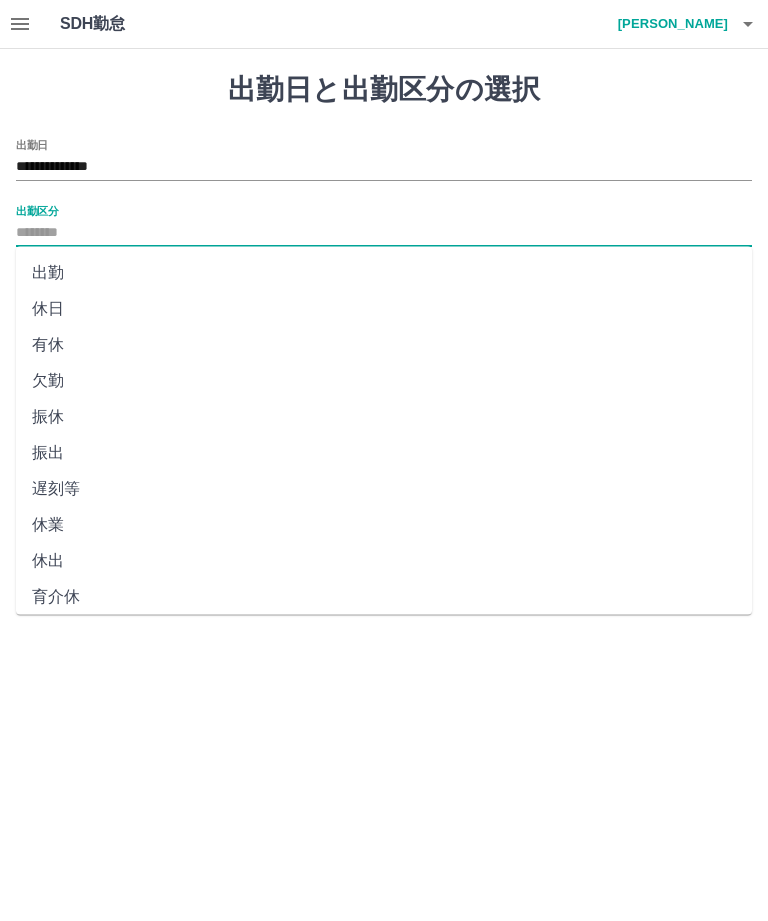 click on "休日" at bounding box center [384, 309] 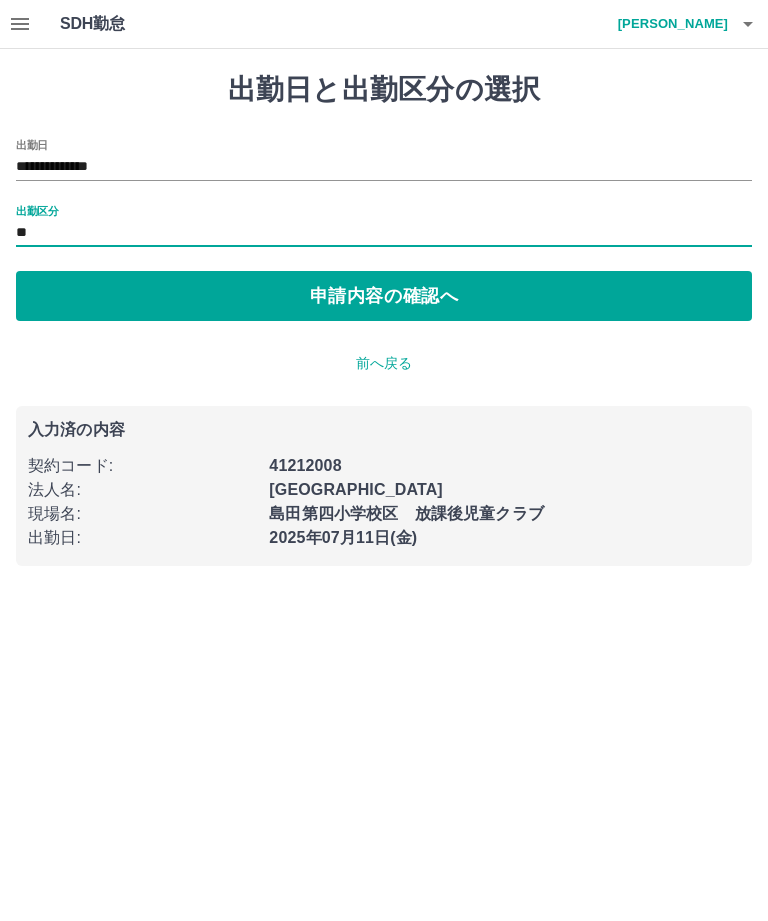 click on "申請内容の確認へ" at bounding box center [384, 296] 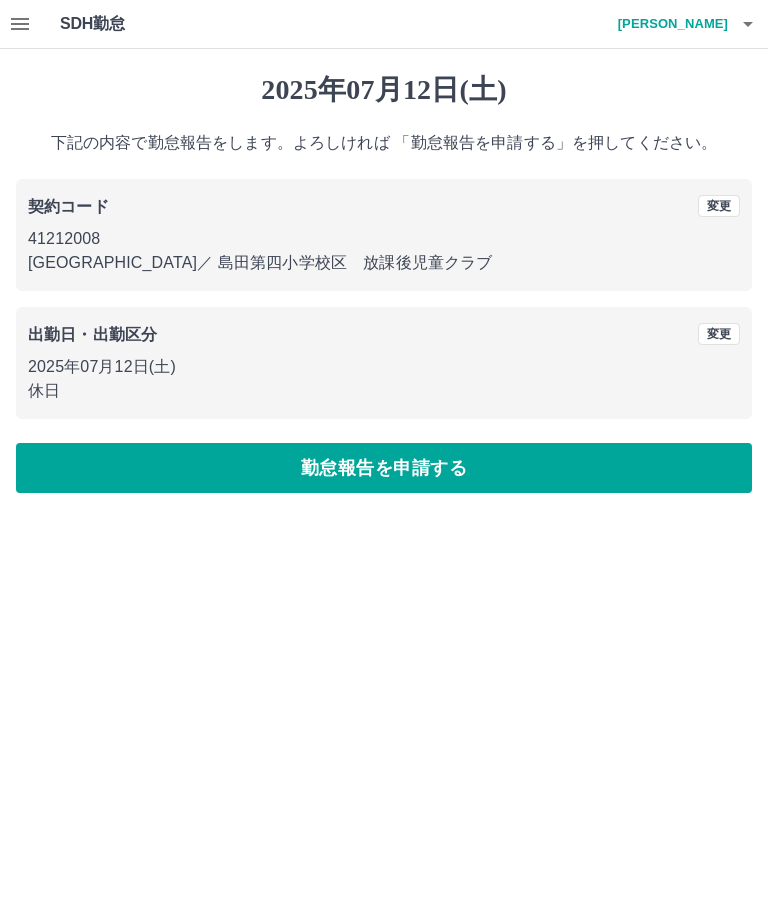 click on "勤怠報告を申請する" at bounding box center [384, 468] 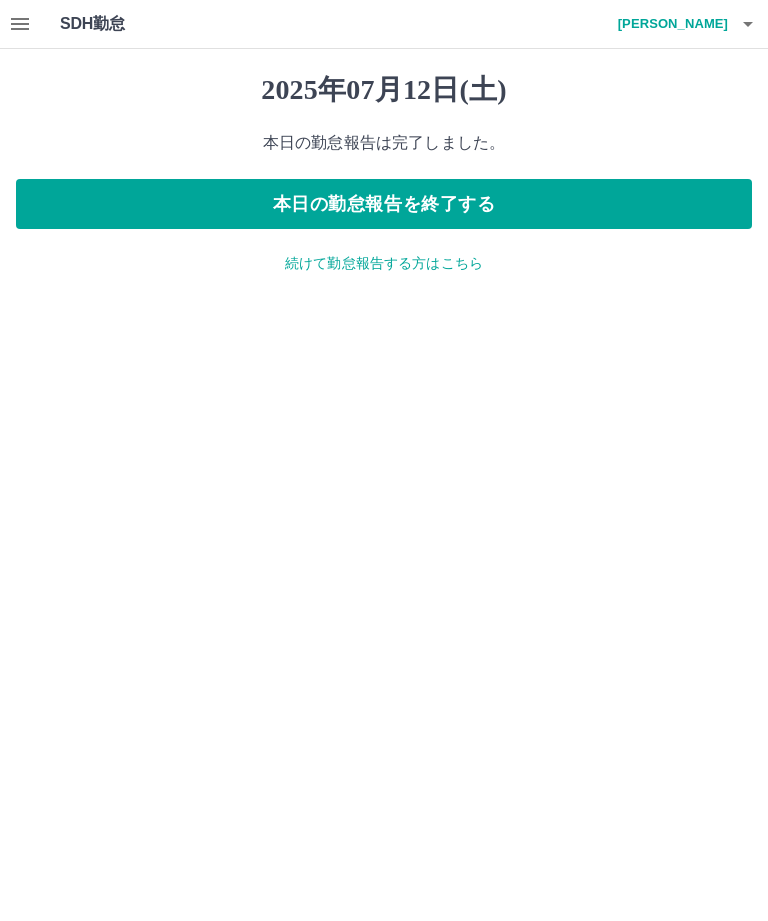click on "本日の勤怠報告を終了する" at bounding box center [384, 204] 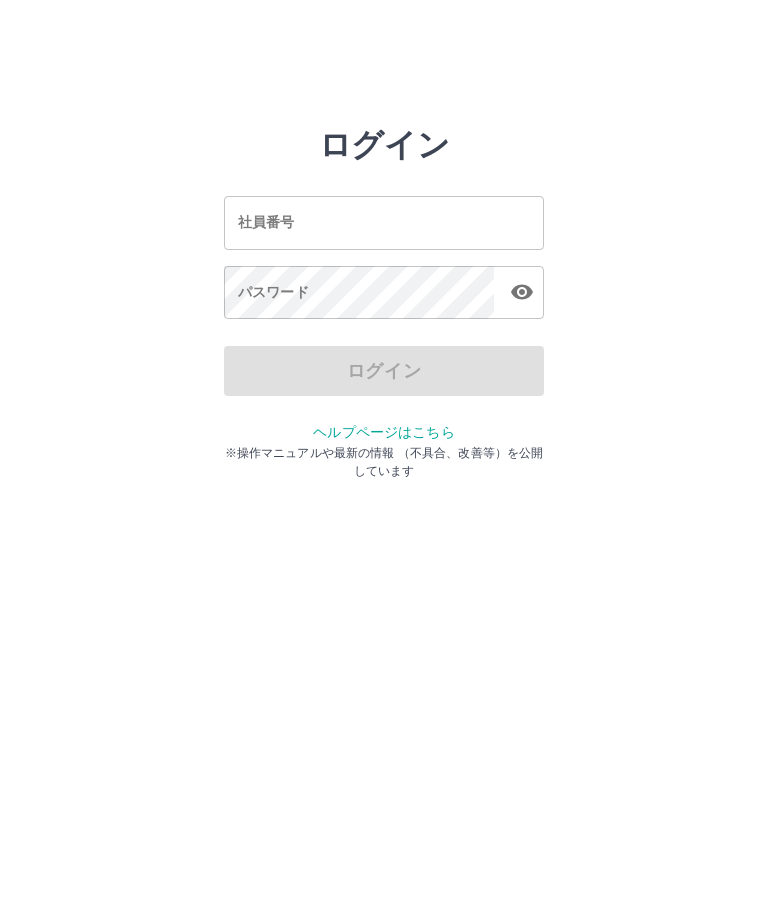 scroll, scrollTop: 0, scrollLeft: 0, axis: both 